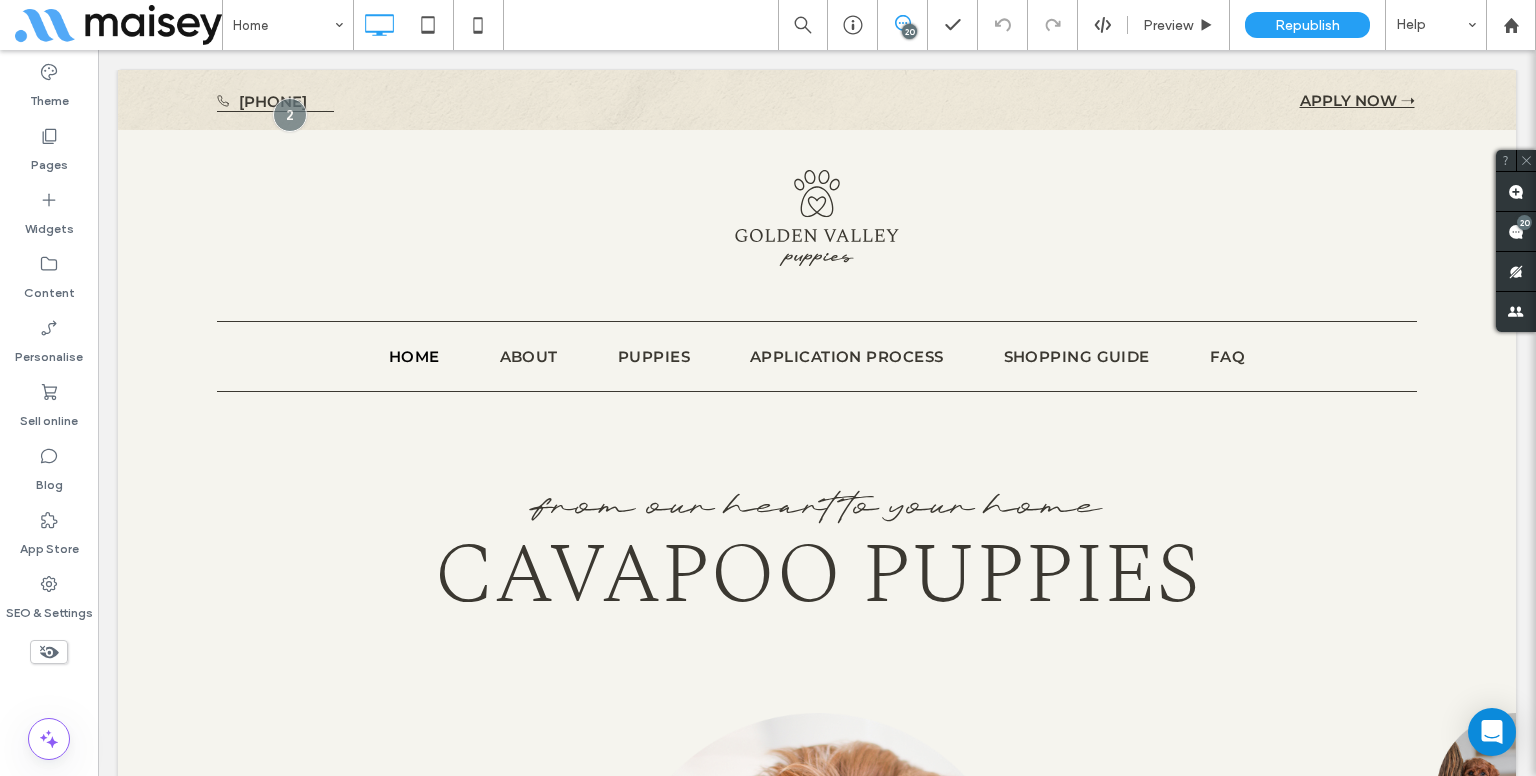 scroll, scrollTop: 0, scrollLeft: 0, axis: both 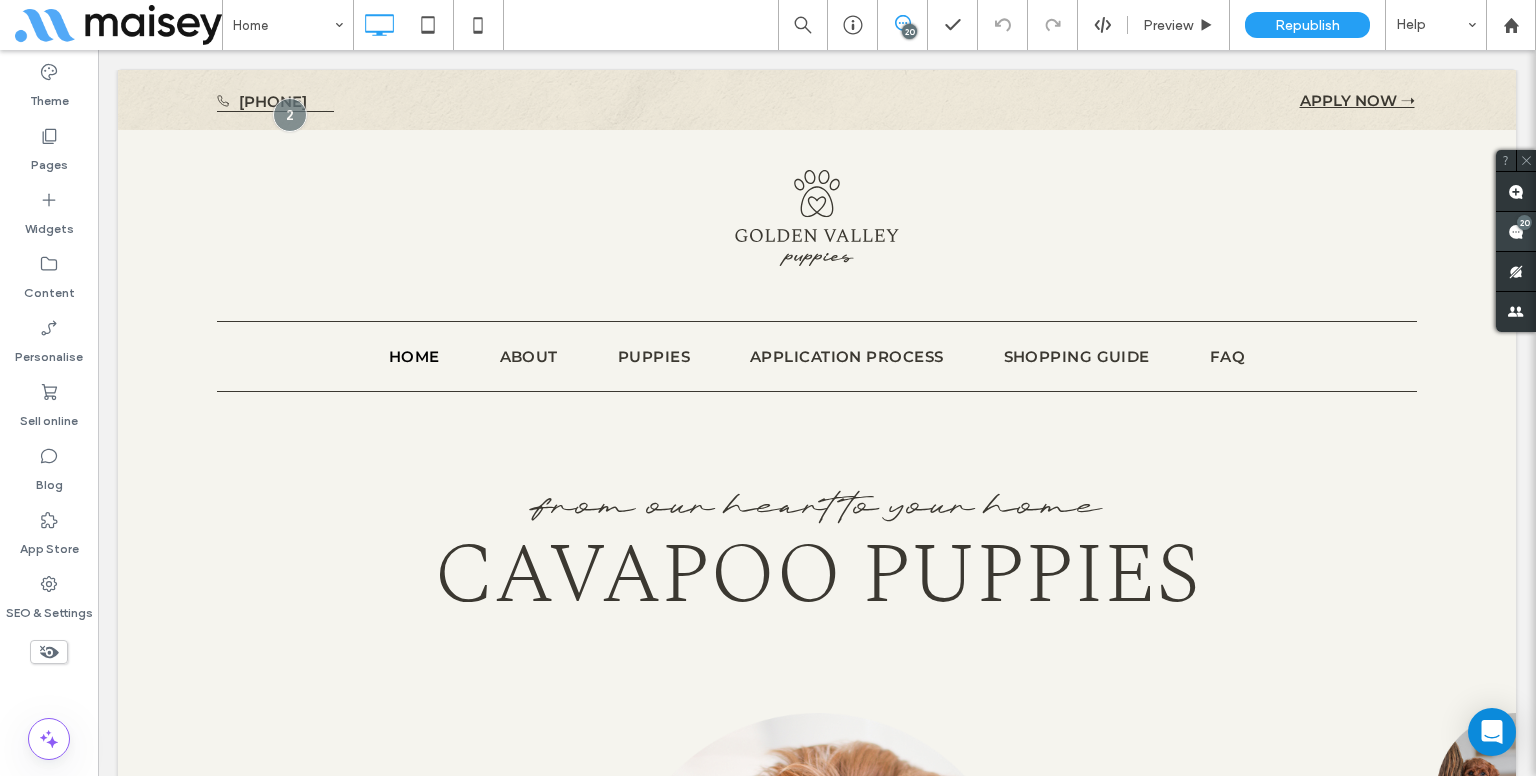 click at bounding box center [1516, 231] 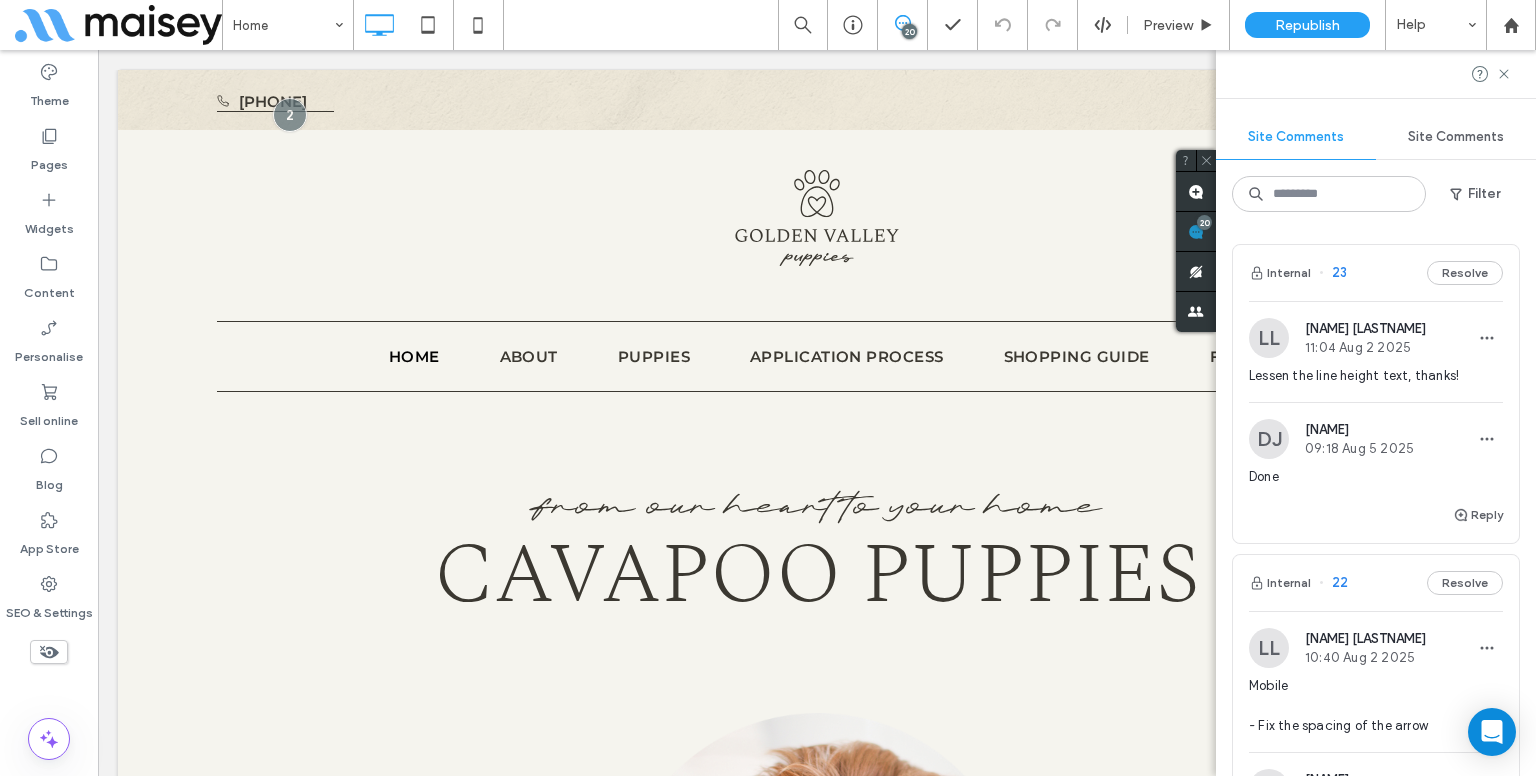 click on "Lessen the line height text, thanks!" at bounding box center (1376, 376) 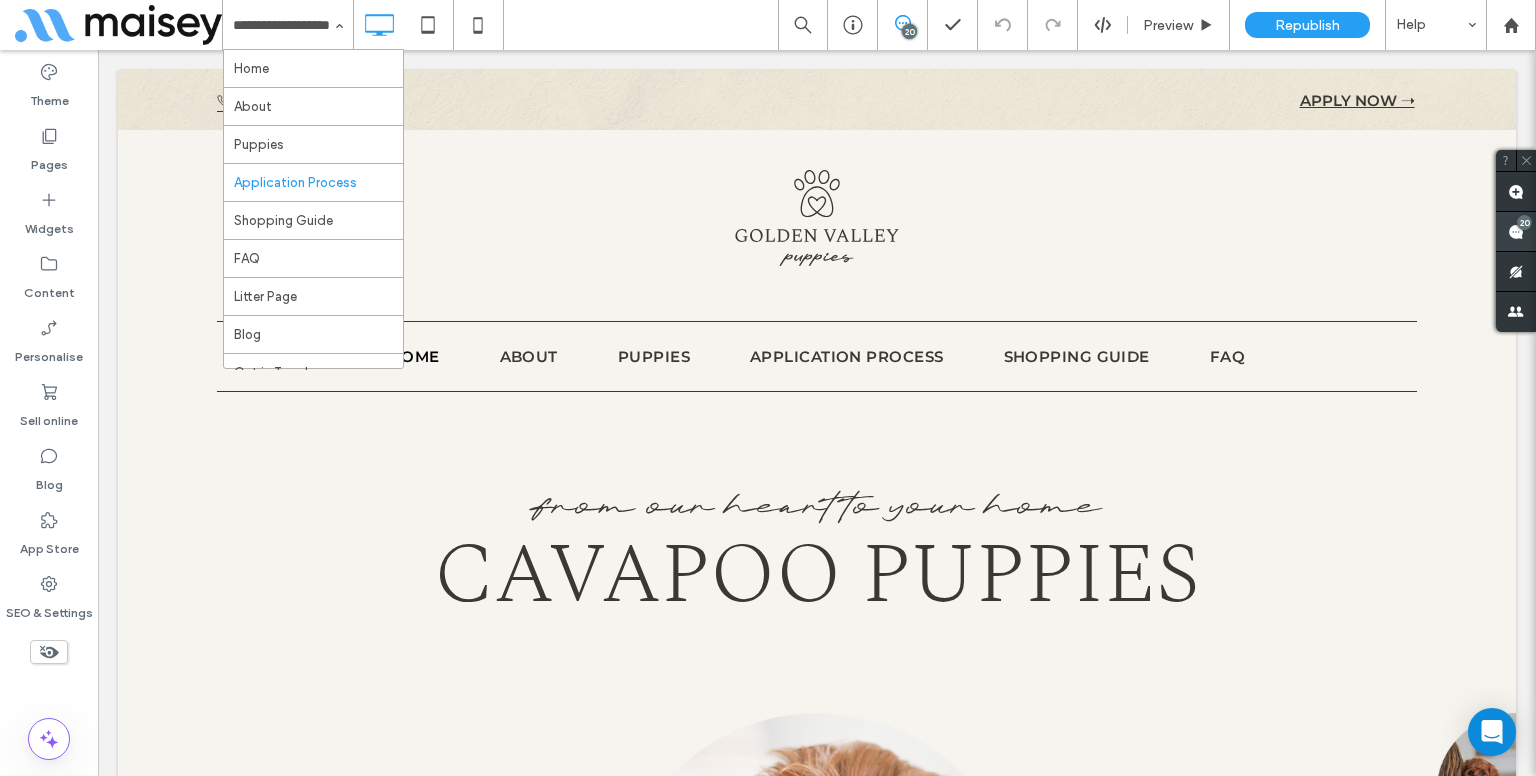 click at bounding box center [1516, 231] 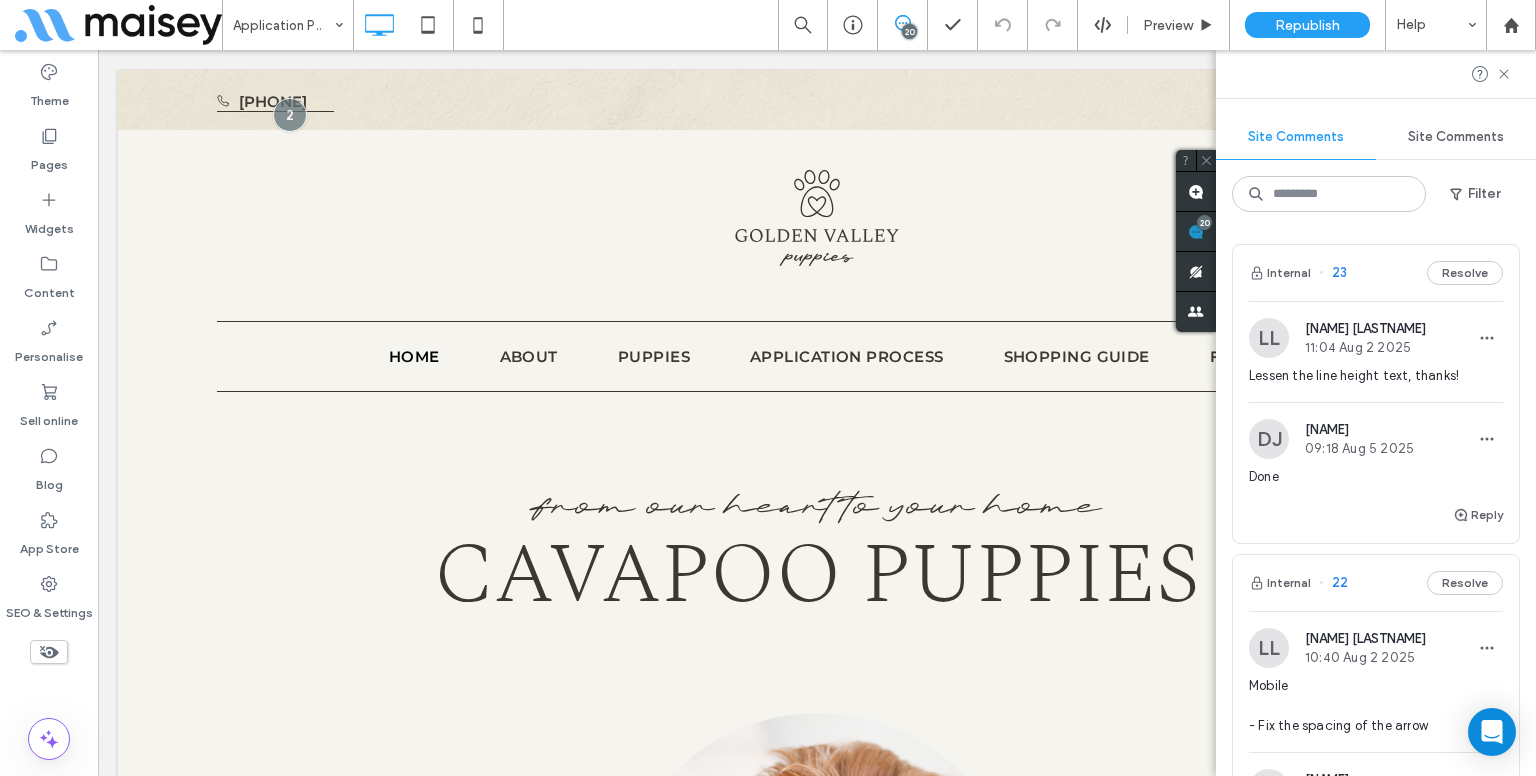 click on "Lessen the line height text, thanks!" at bounding box center (1376, 376) 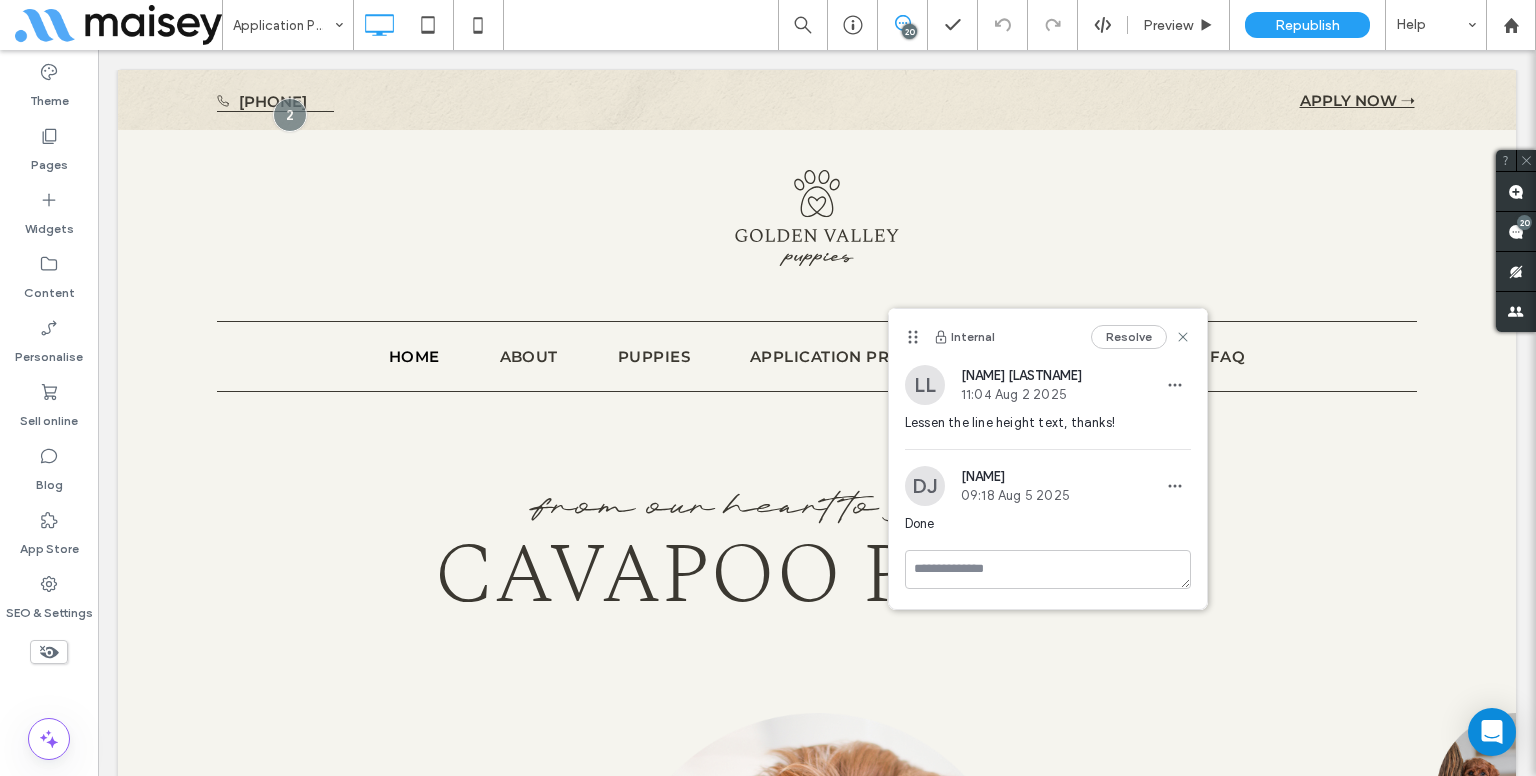 click on "Resolve" at bounding box center [1129, 337] 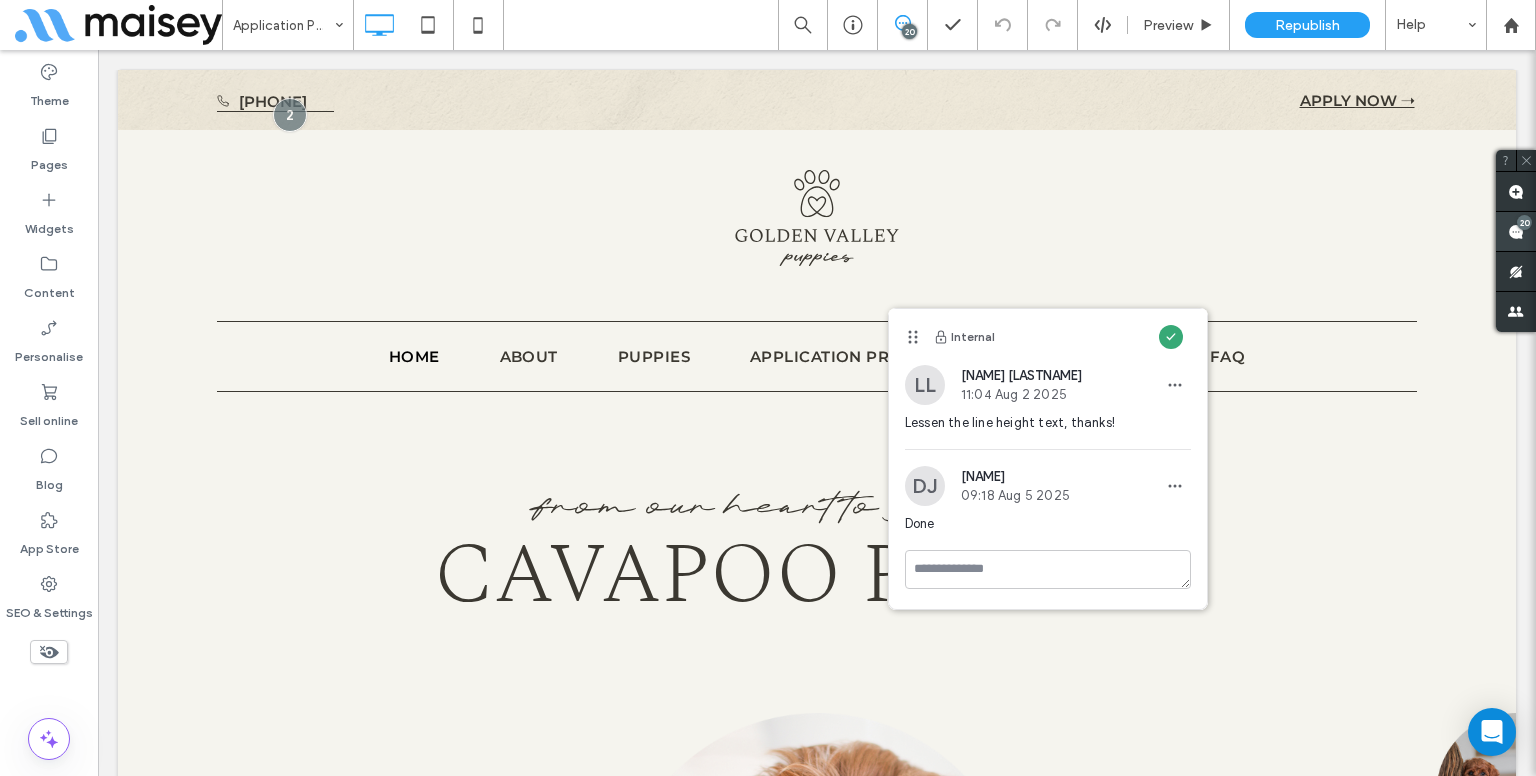 click 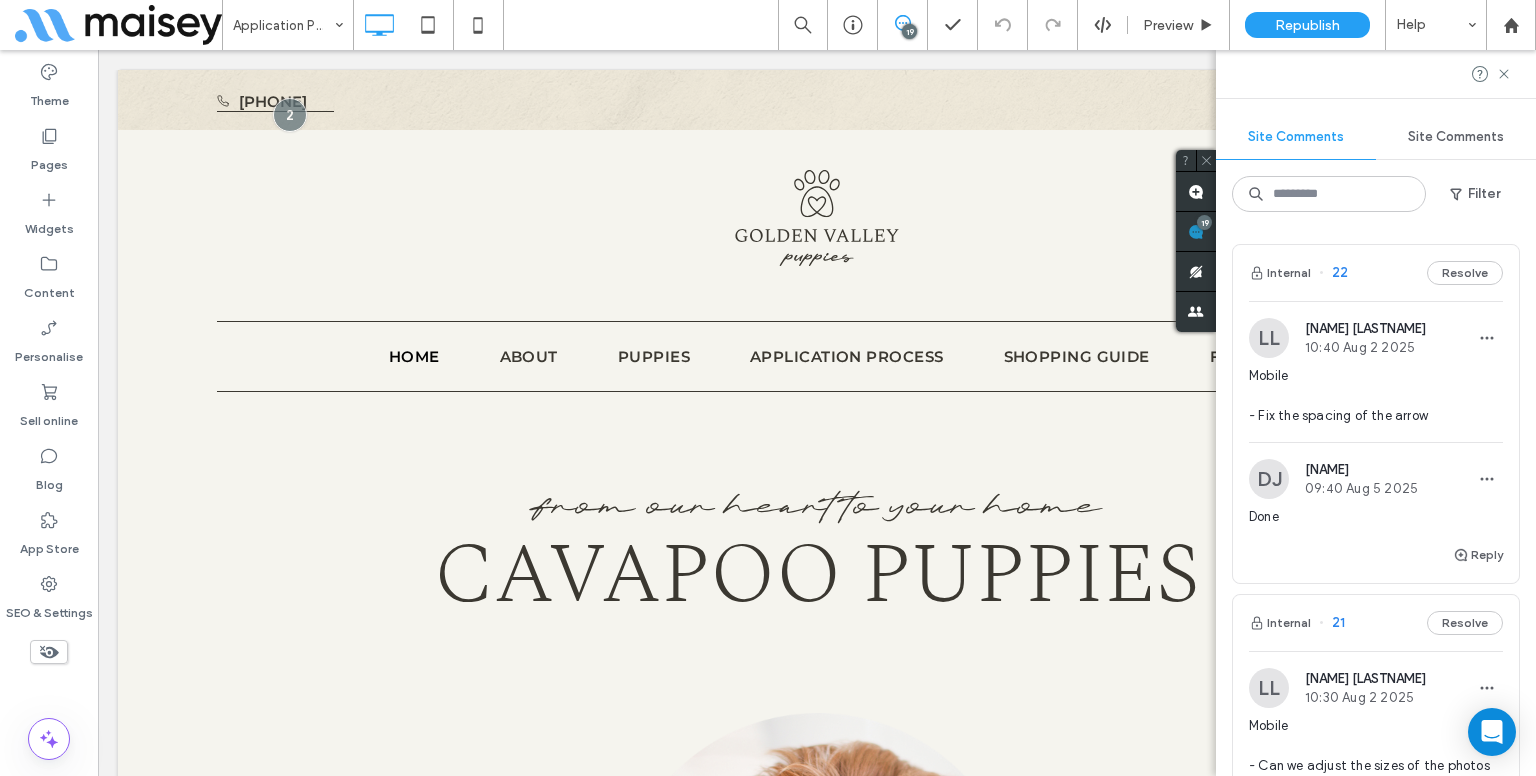 click on "Mobile
- Fix the spacing of the arrow" at bounding box center [1376, 396] 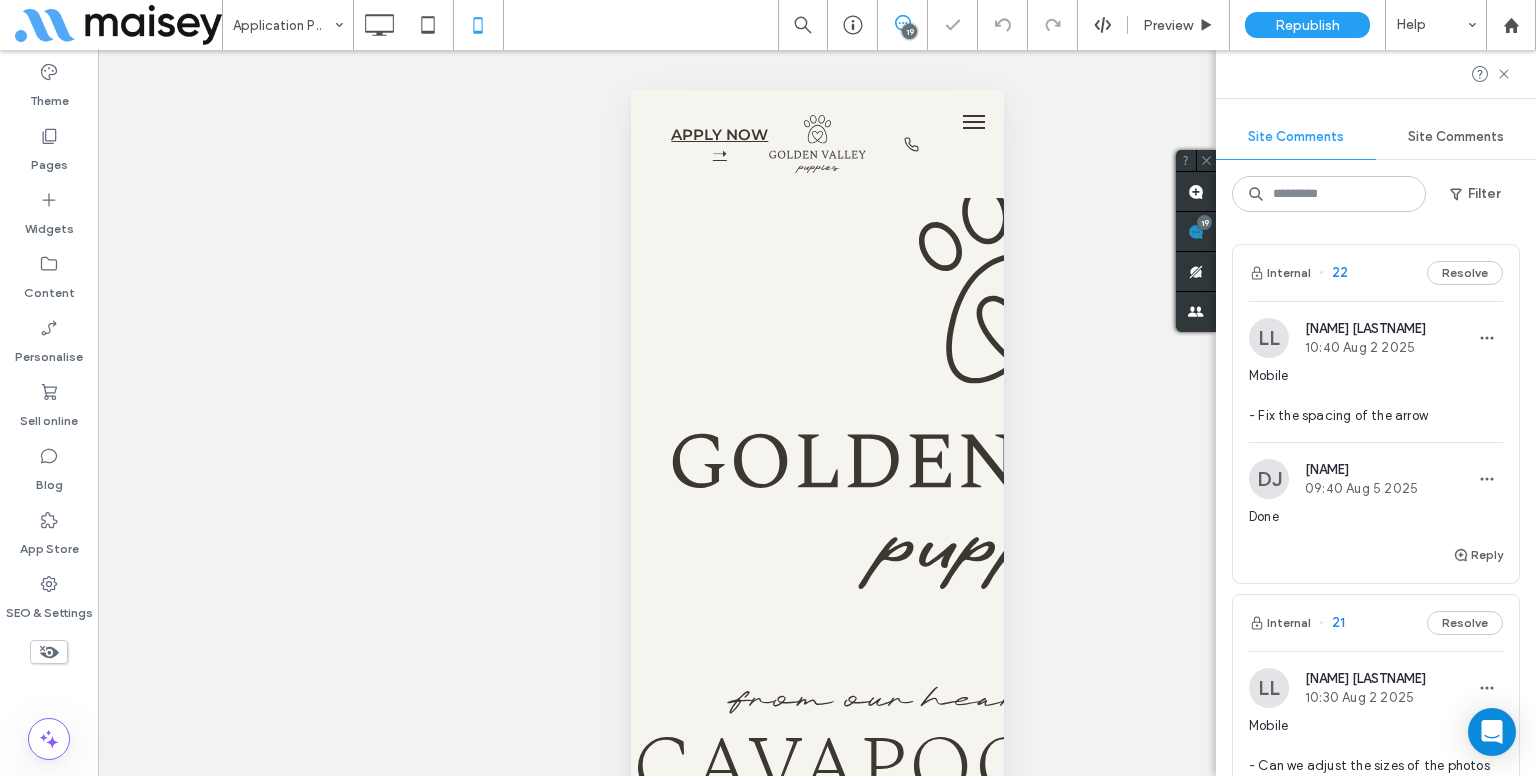 click on "Mobile
- Fix the spacing of the arrow" at bounding box center [1376, 396] 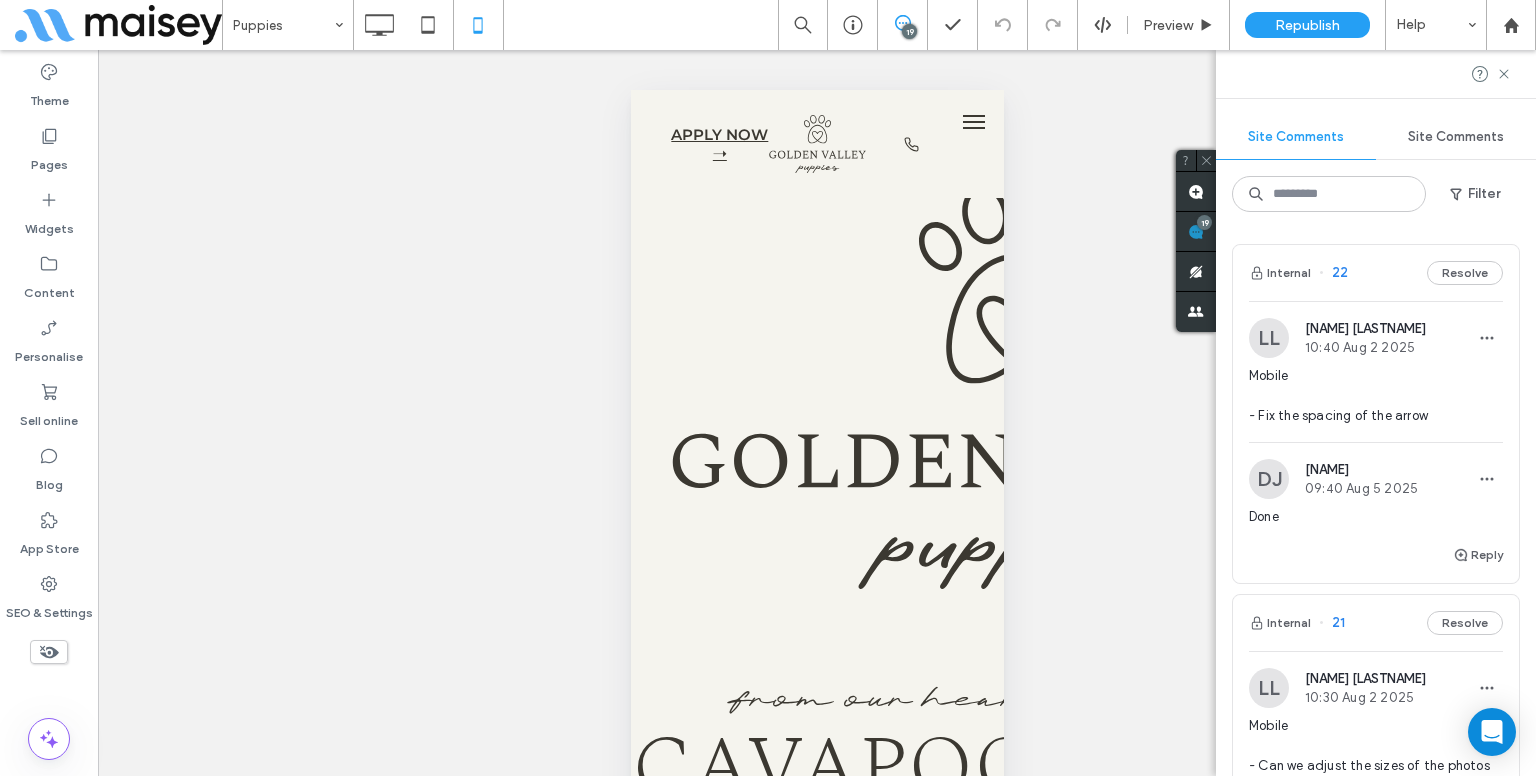 click on "Mobile
- Fix the spacing of the arrow" at bounding box center [1376, 396] 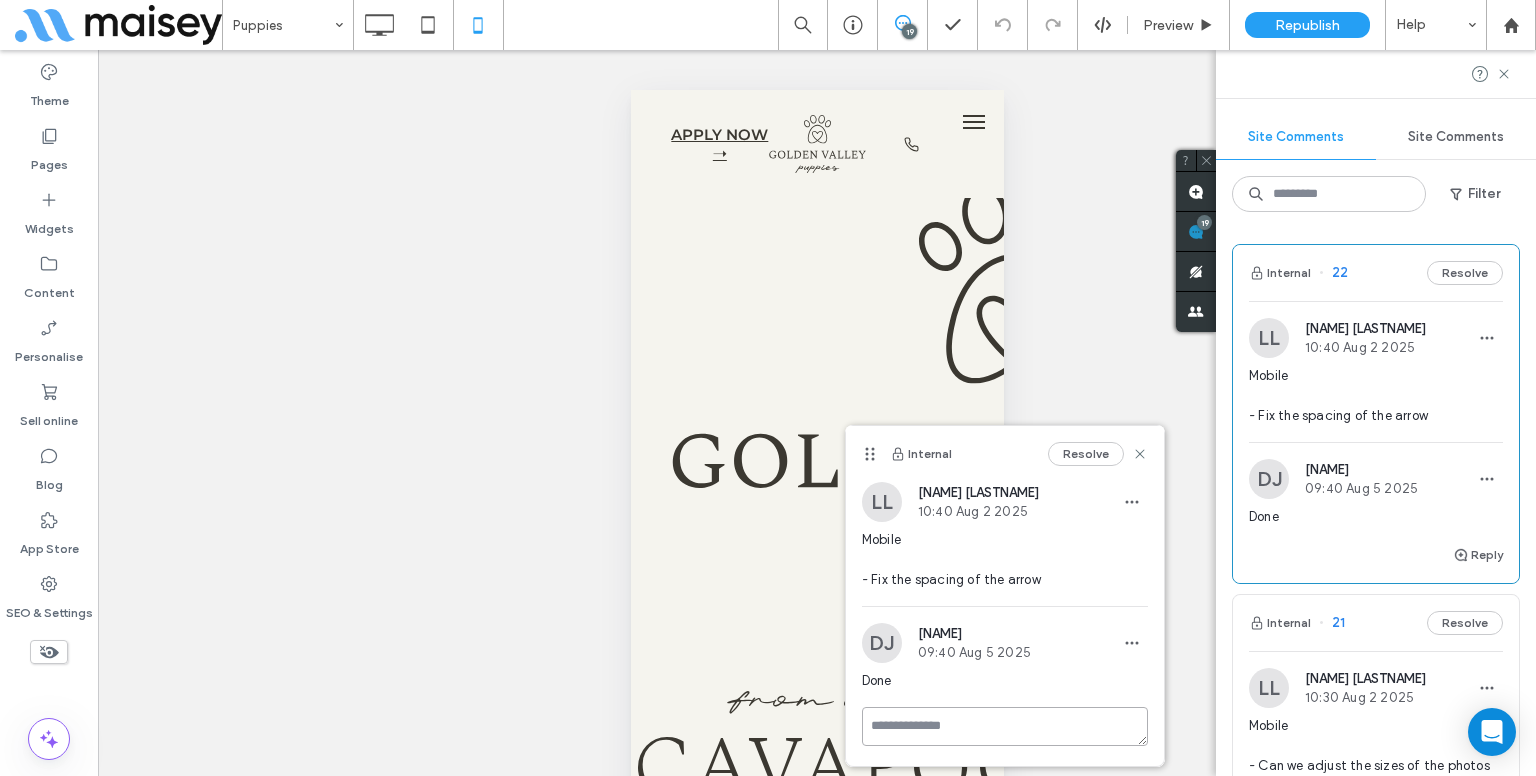 click at bounding box center (1005, 726) 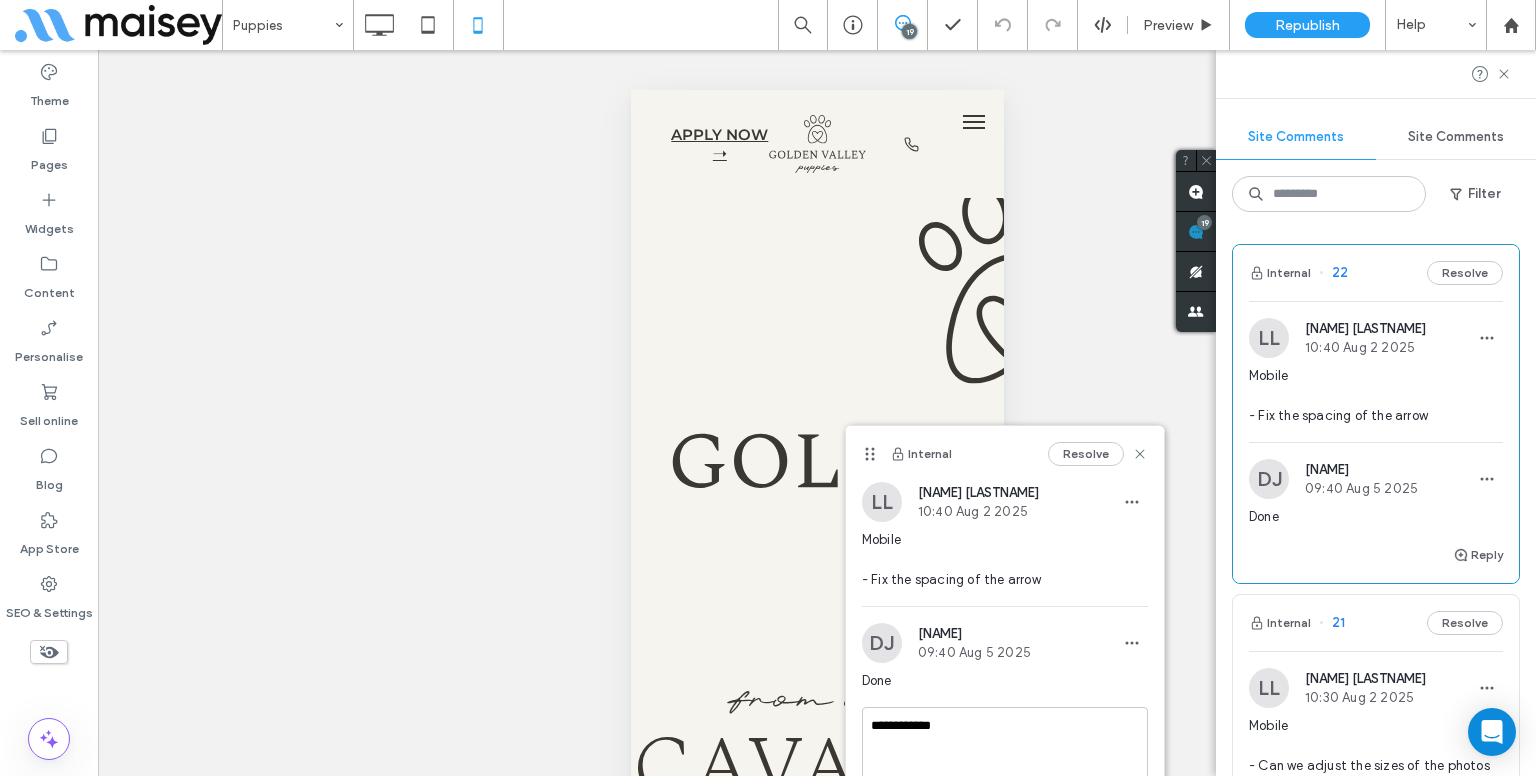 click on "DJ Dev Jeffrey 09:40 Aug 5 2025 Done" at bounding box center [1005, 665] 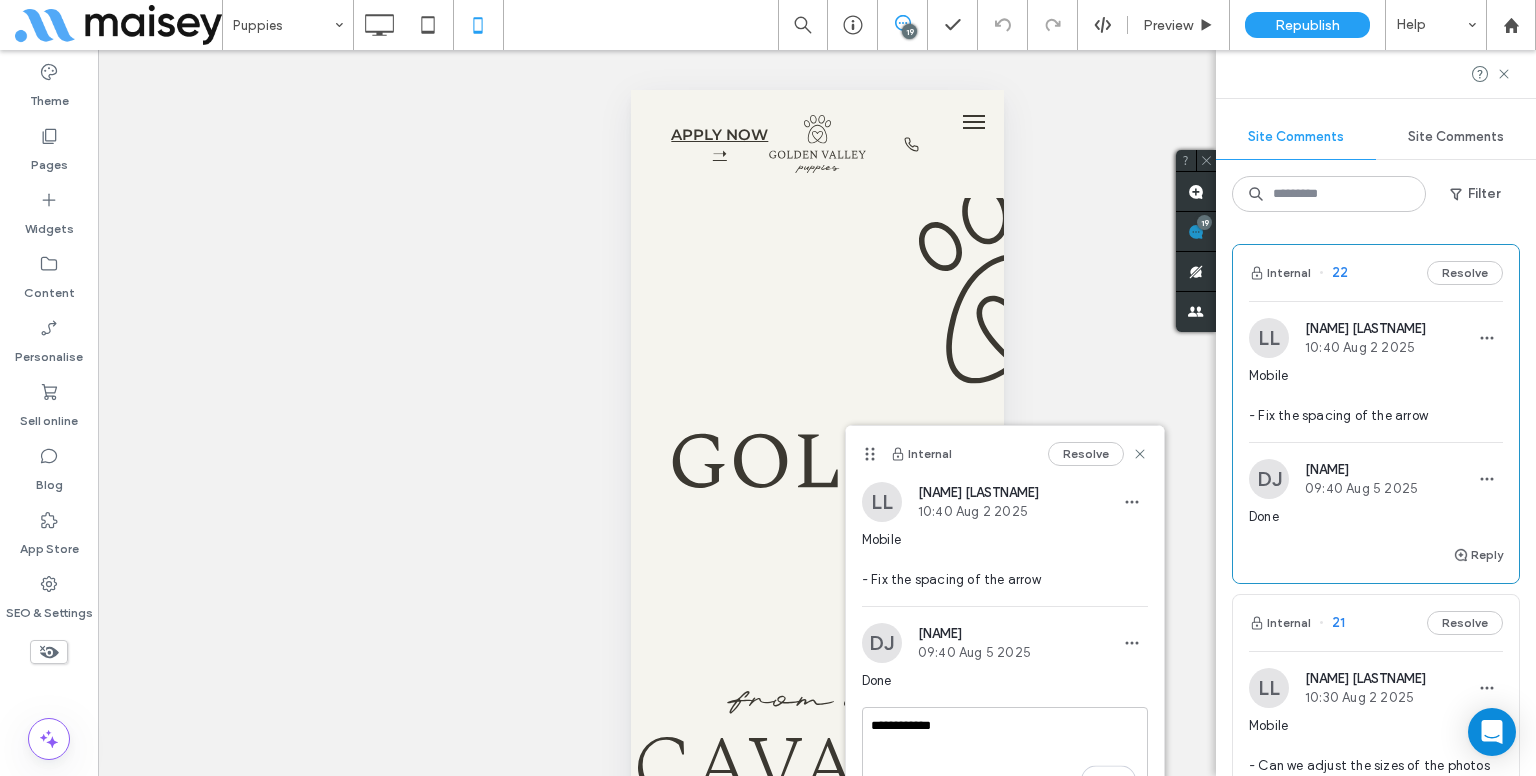 click on "DJ Dev Jeffrey 09:40 Aug 5 2025 Done" at bounding box center (1005, 665) 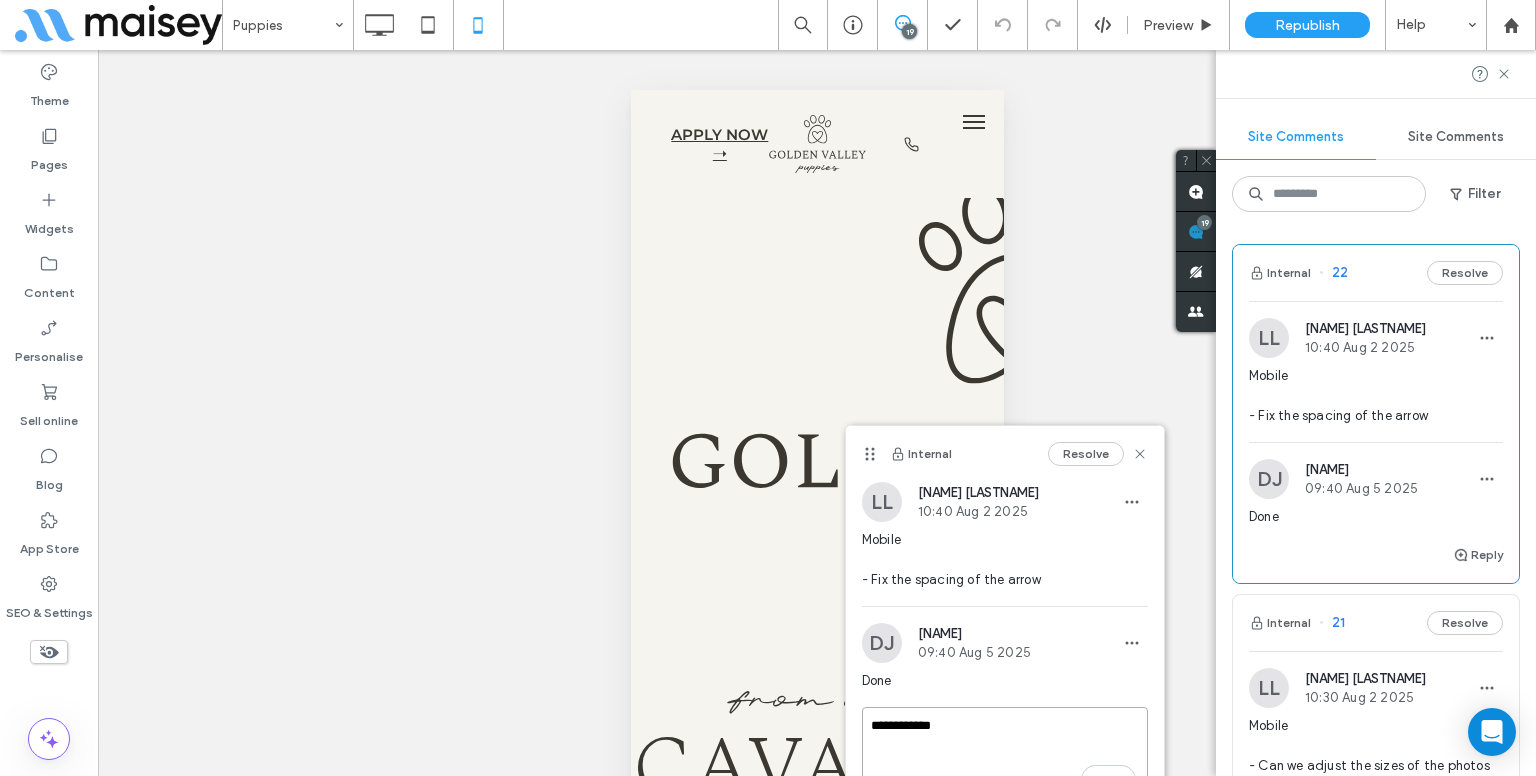 click on "**********" at bounding box center (1005, 757) 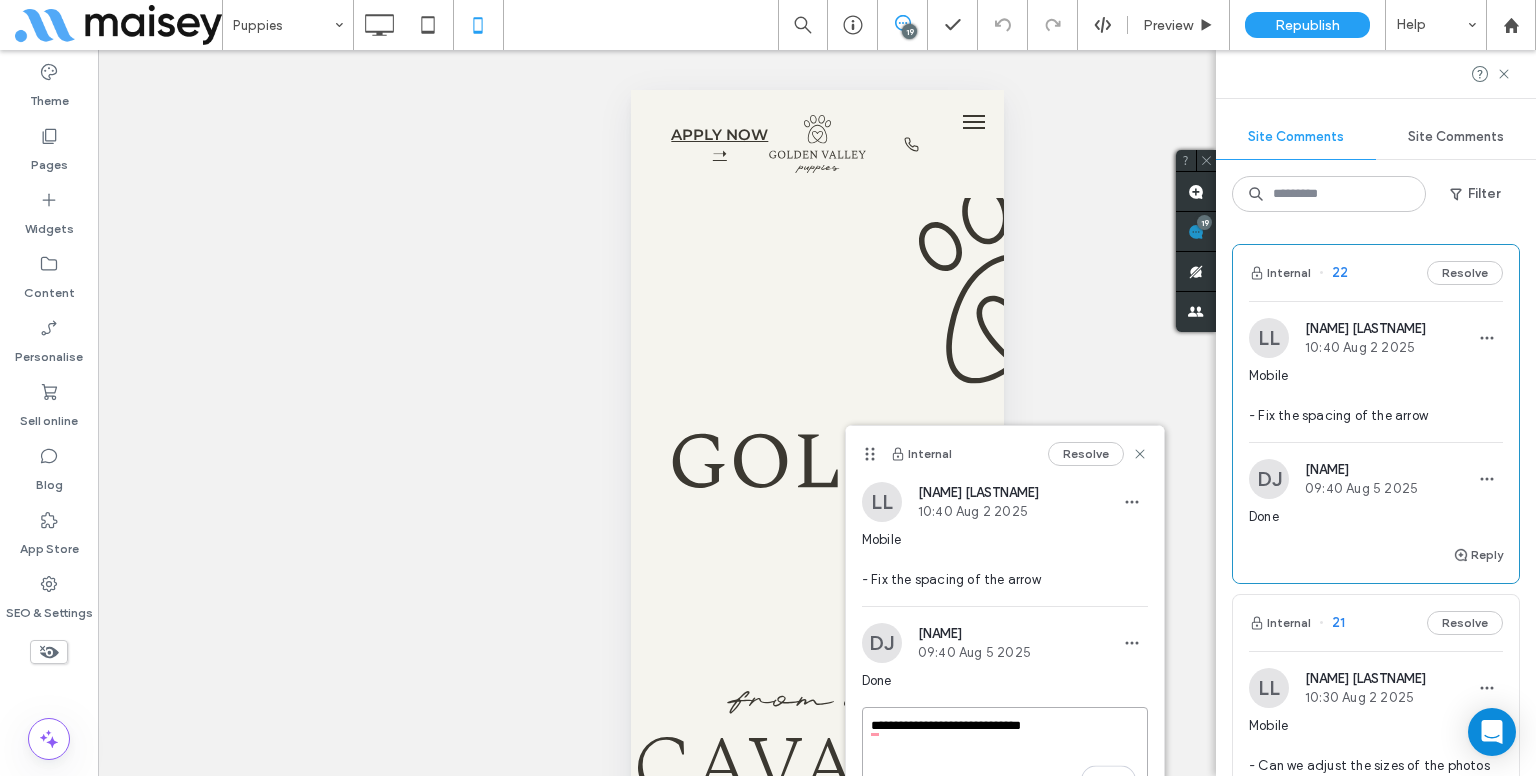 click on "**********" at bounding box center [1005, 757] 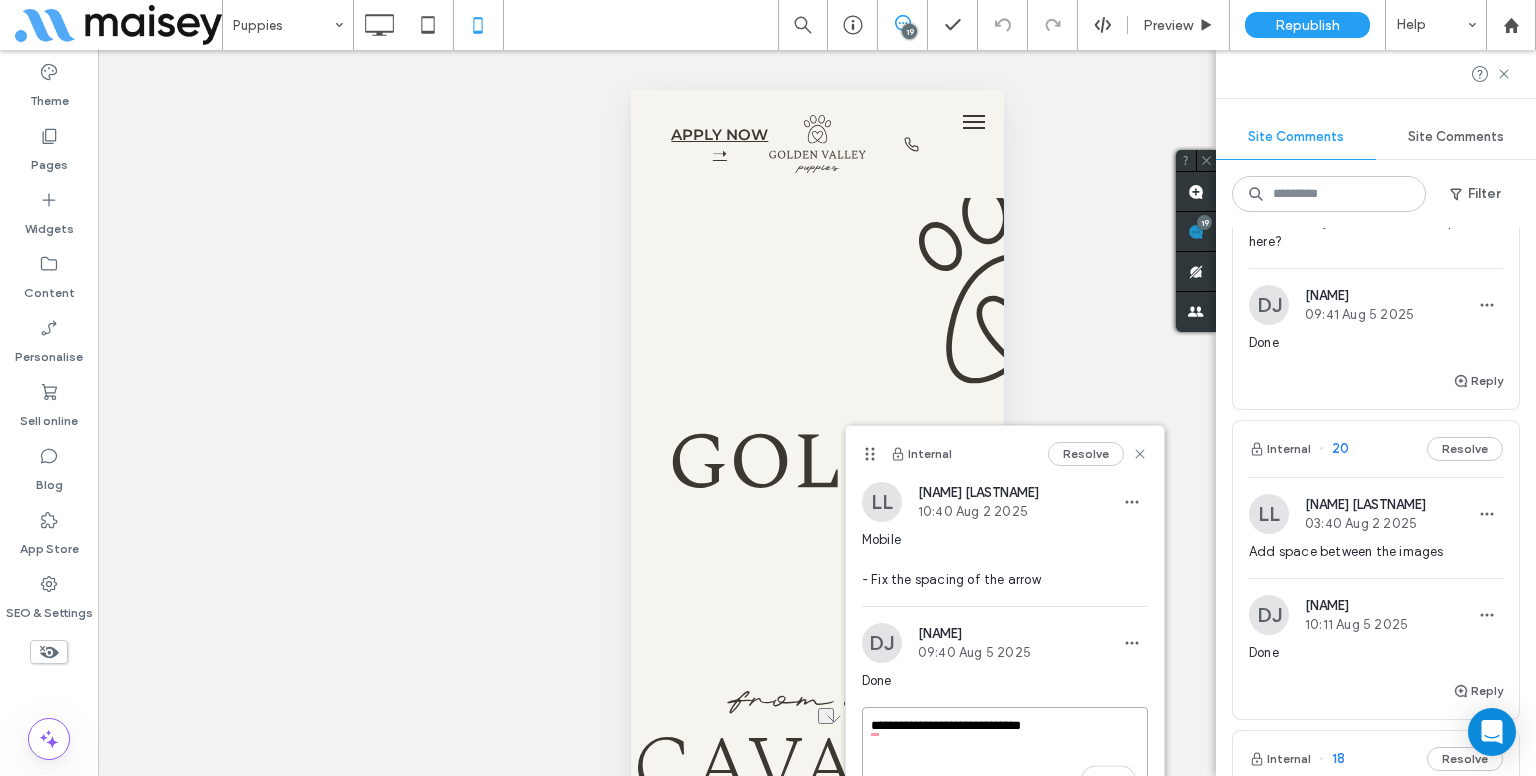 scroll, scrollTop: 700, scrollLeft: 0, axis: vertical 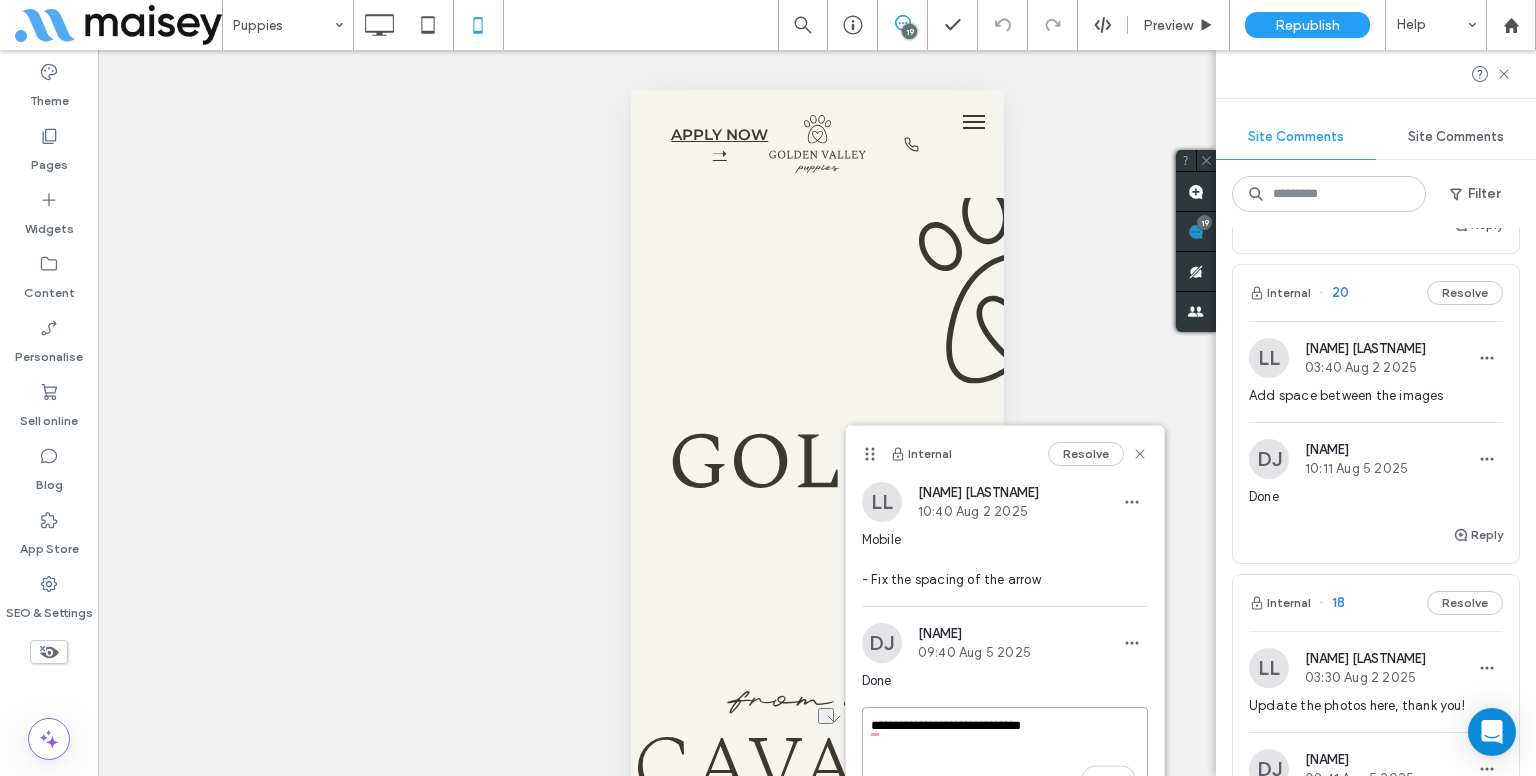 type on "**********" 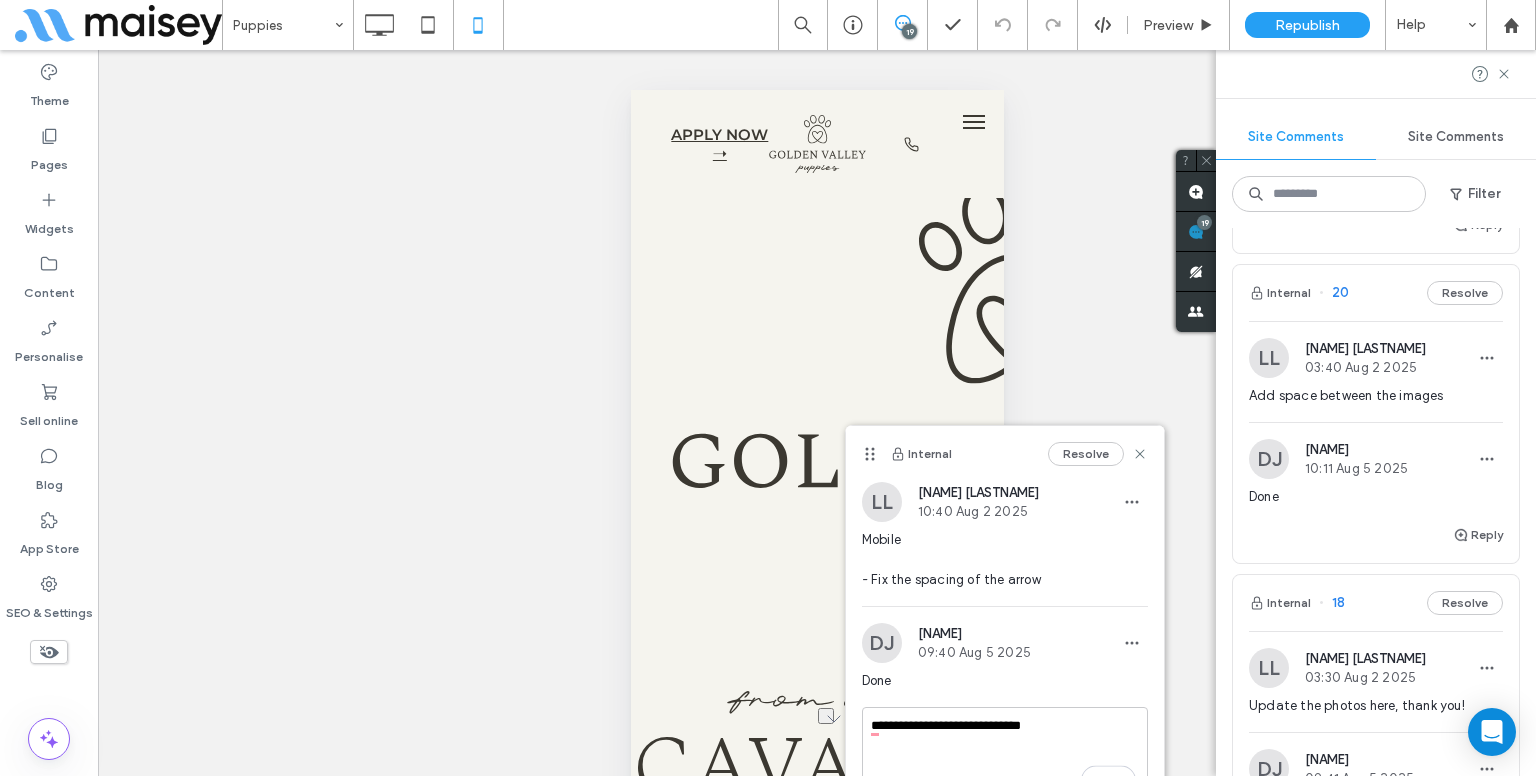 click on "Mobile
- Fix the spacing of the arrow" at bounding box center [1005, 568] 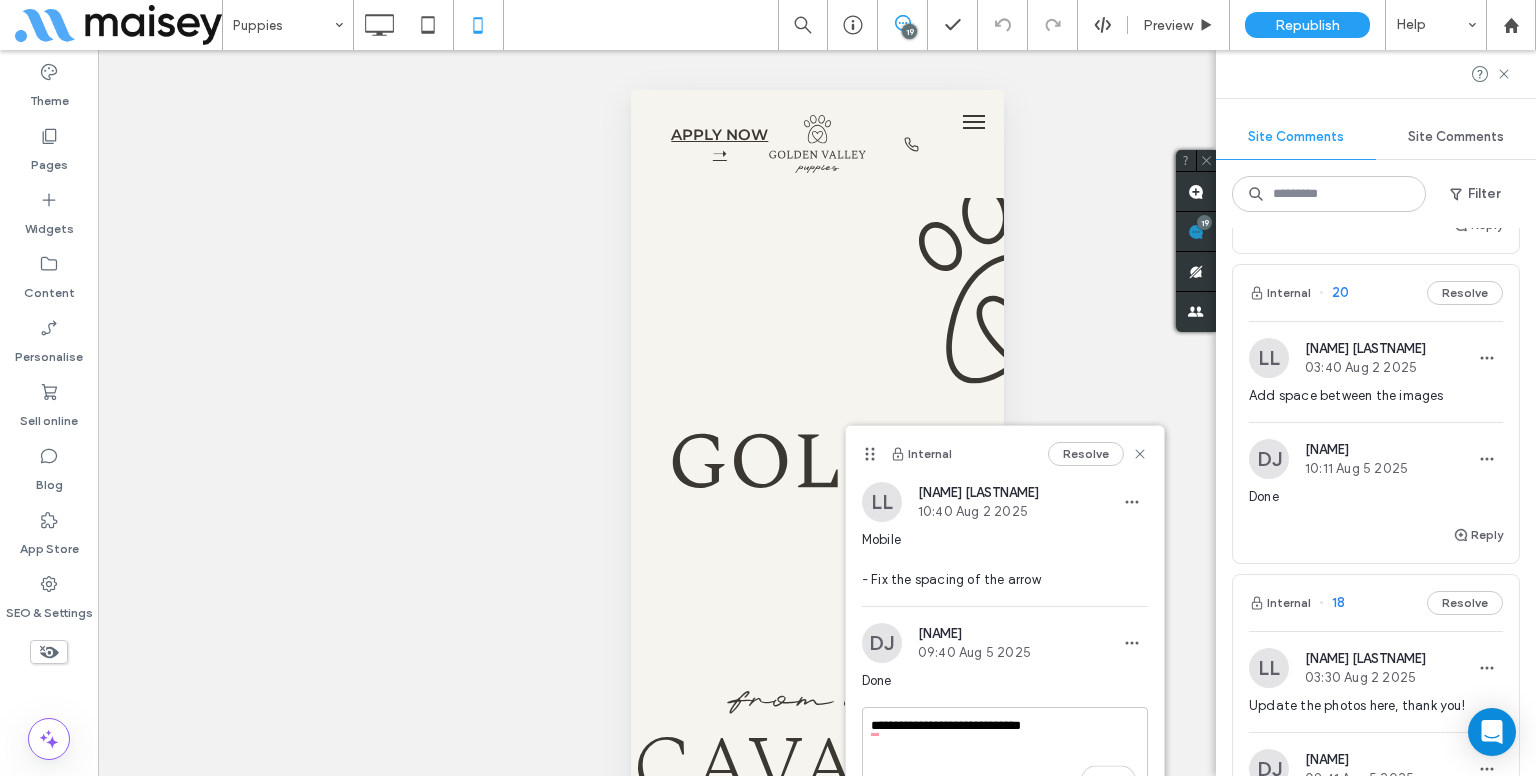 click on "Unhide?
Yes
Unhide?
Yes
Unhide?
Yes
Unhide?
Yes
Unhide?
Yes
Unhide?
Yes
Unhide?
Yes
Unhide?
Yes
Unhide?
Yes" at bounding box center [817, 438] 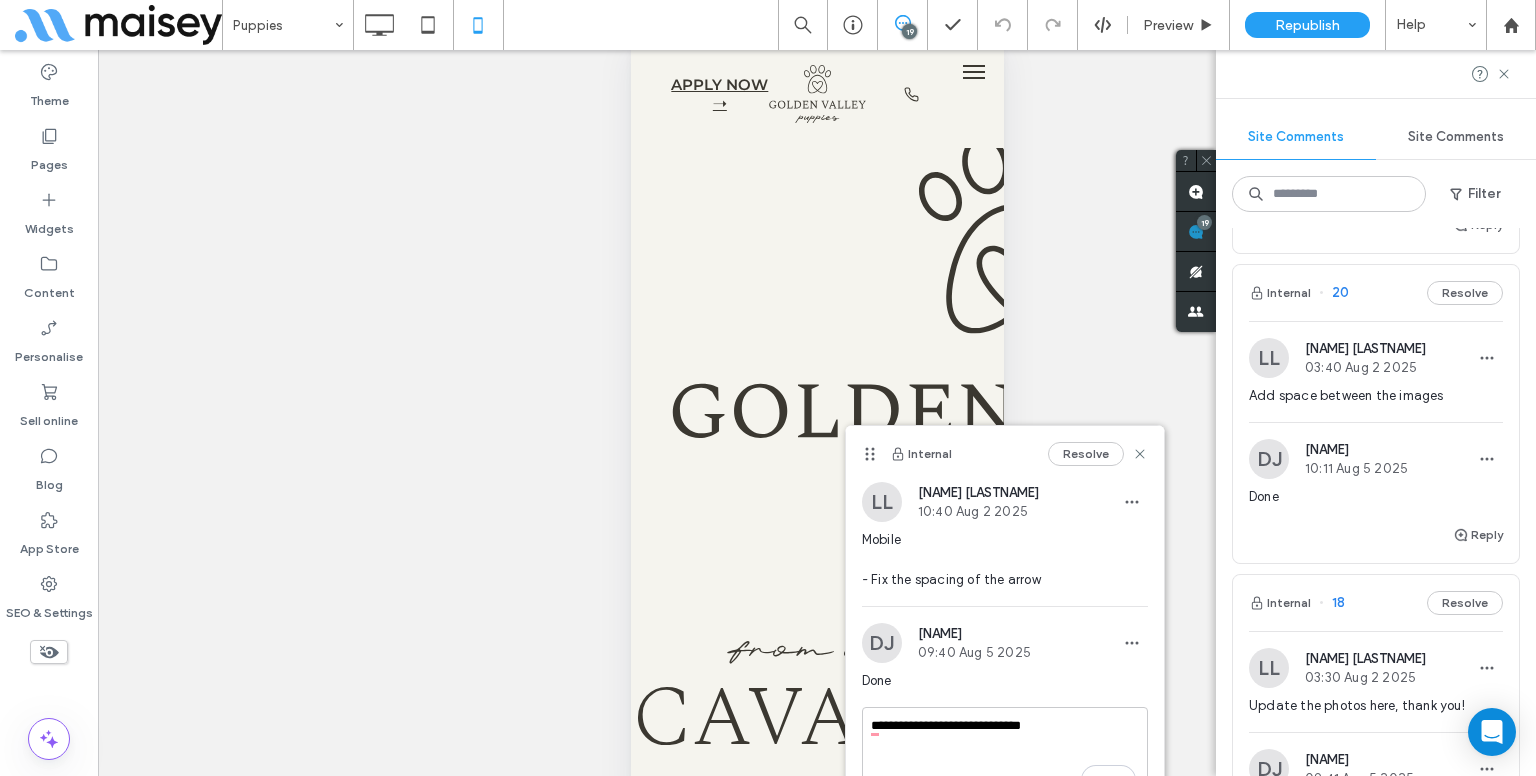 scroll, scrollTop: 0, scrollLeft: 0, axis: both 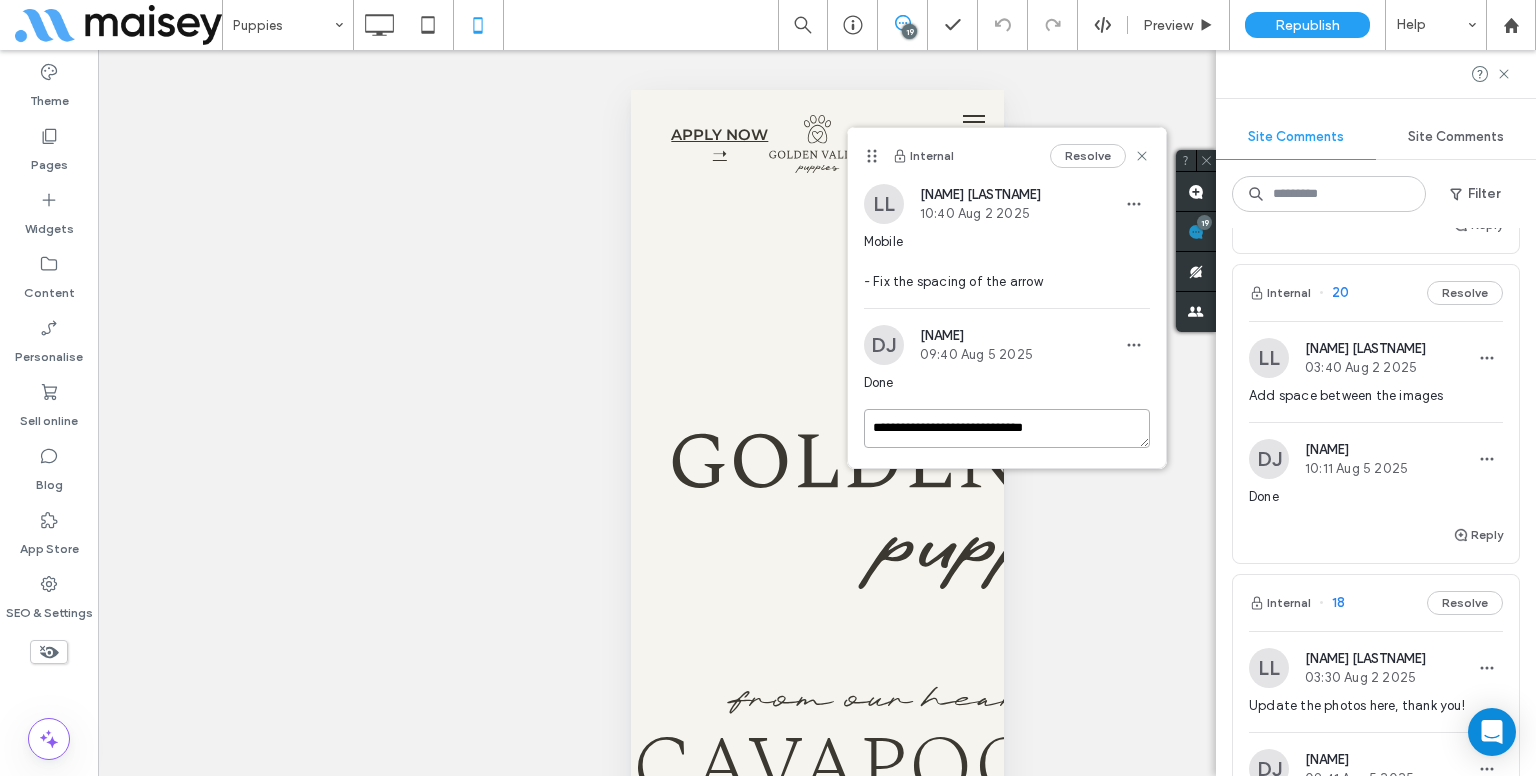 click on "**********" at bounding box center (1007, 428) 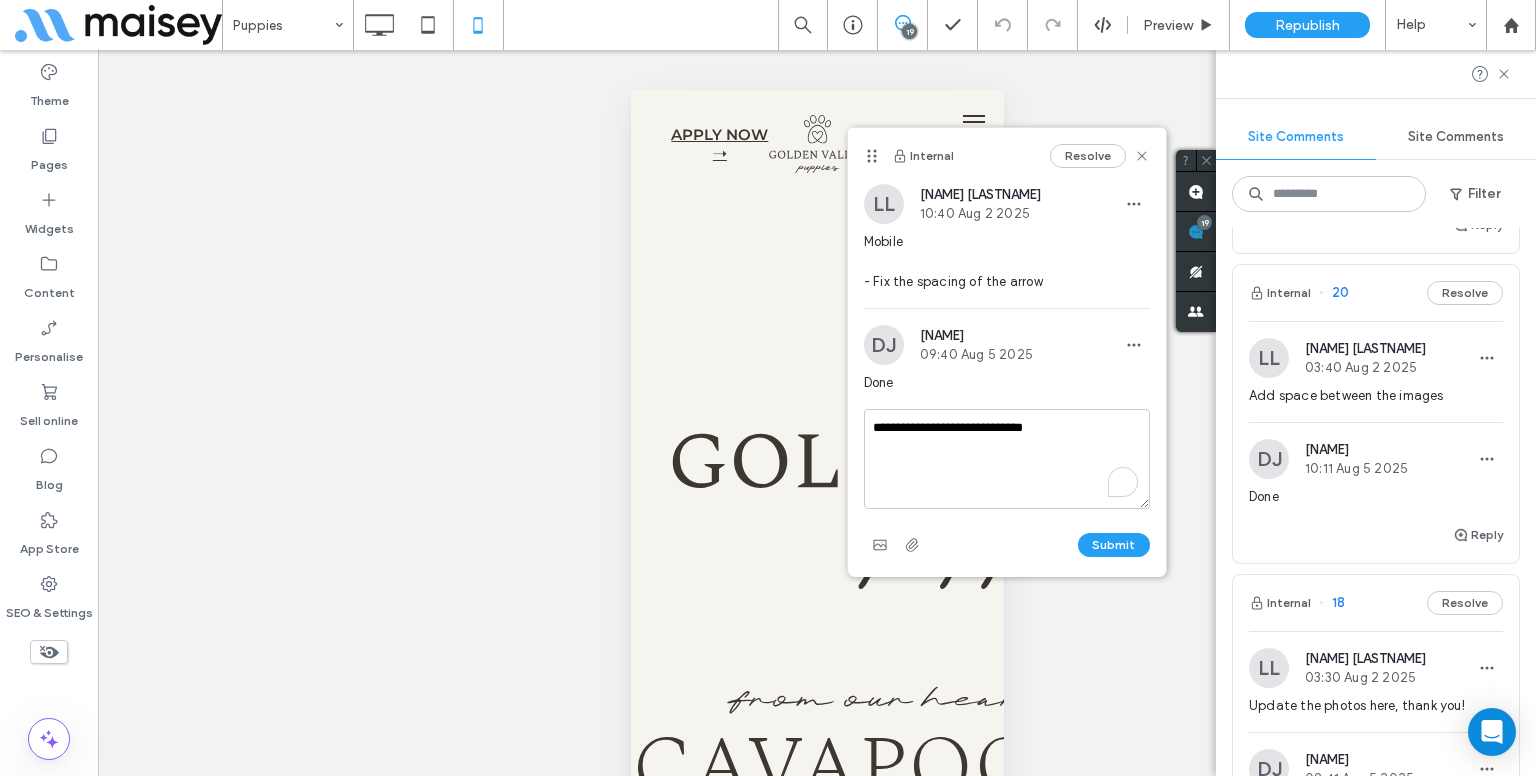 click on "Submit" at bounding box center [1007, 545] 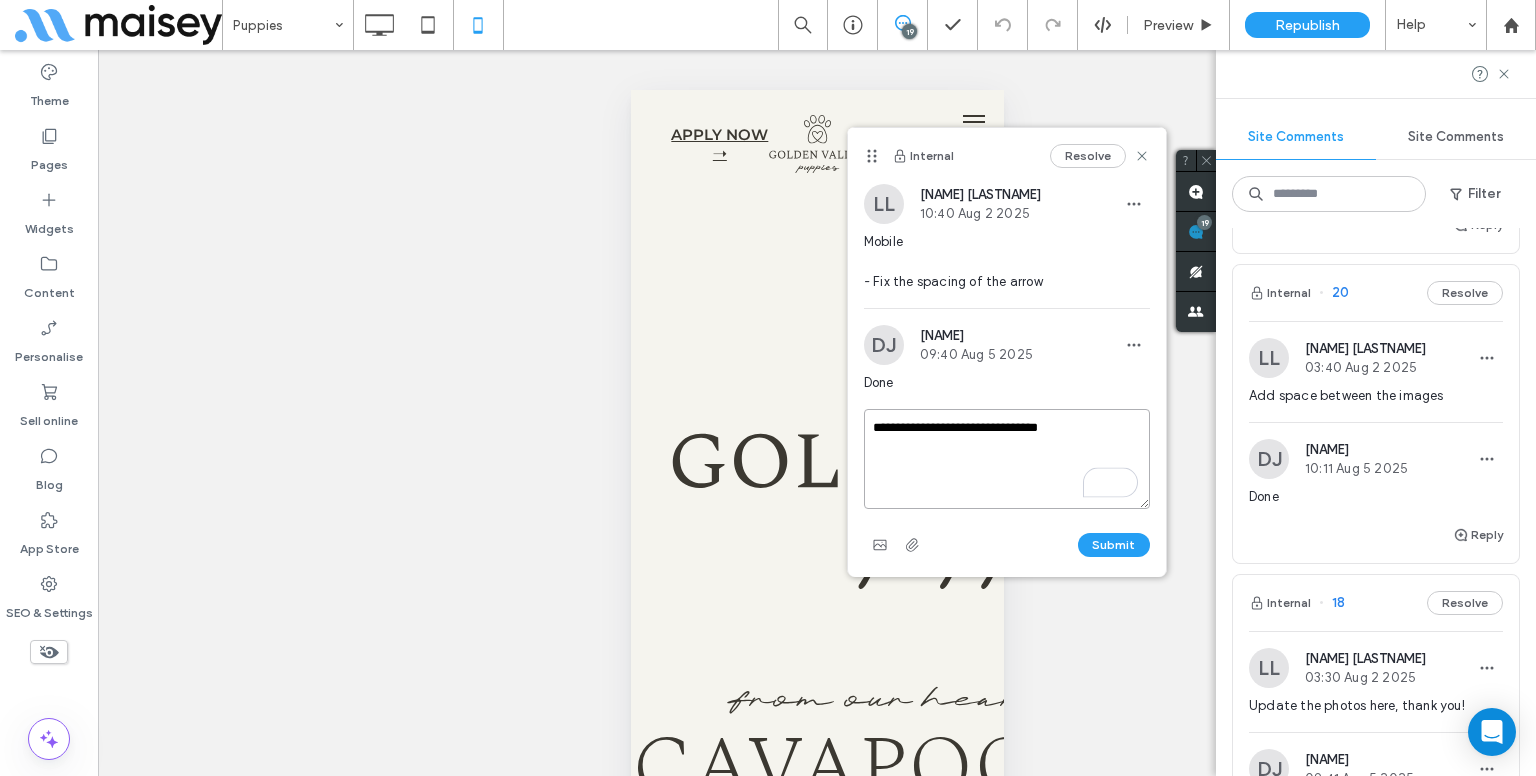 click on "**********" at bounding box center [1007, 459] 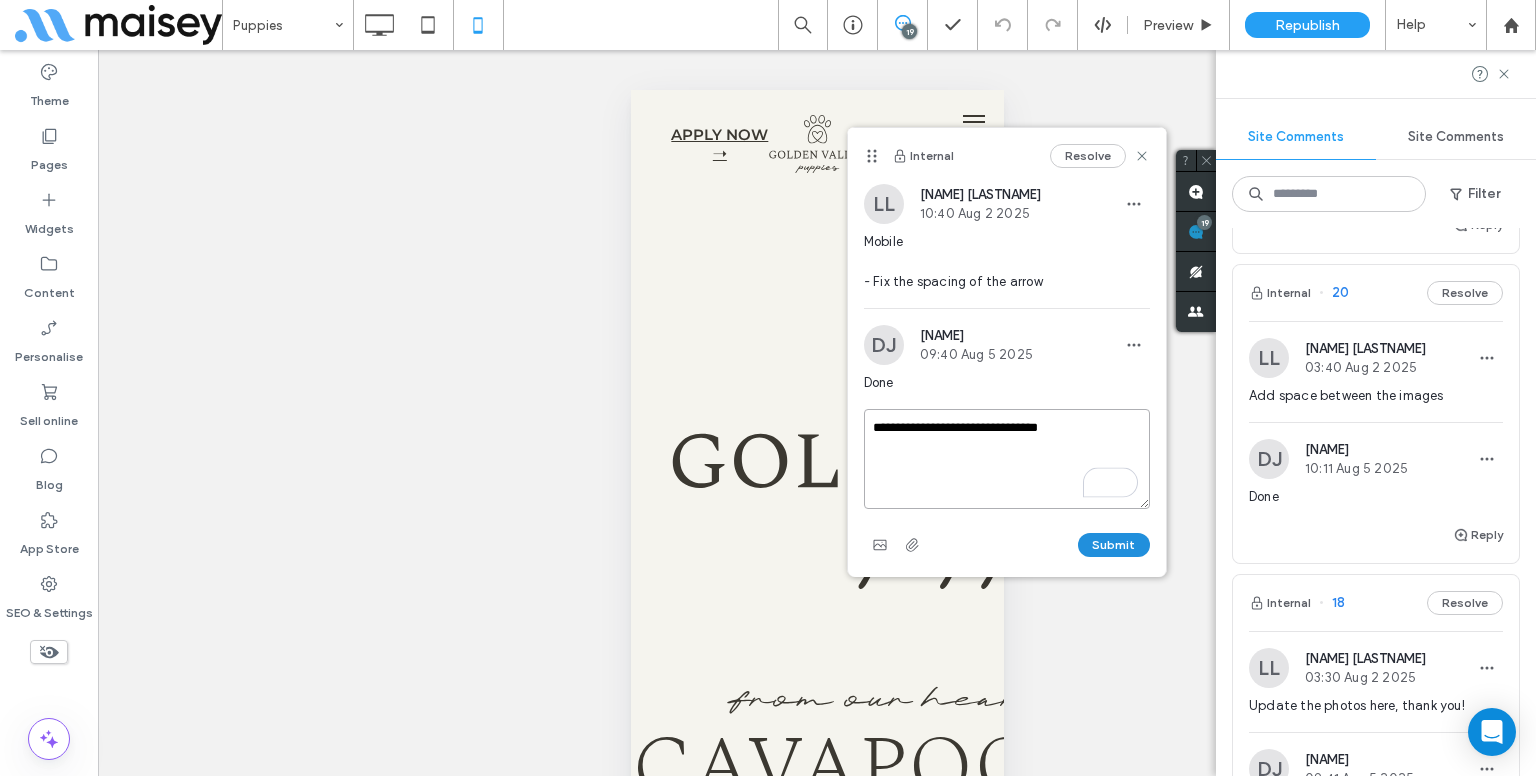 type on "**********" 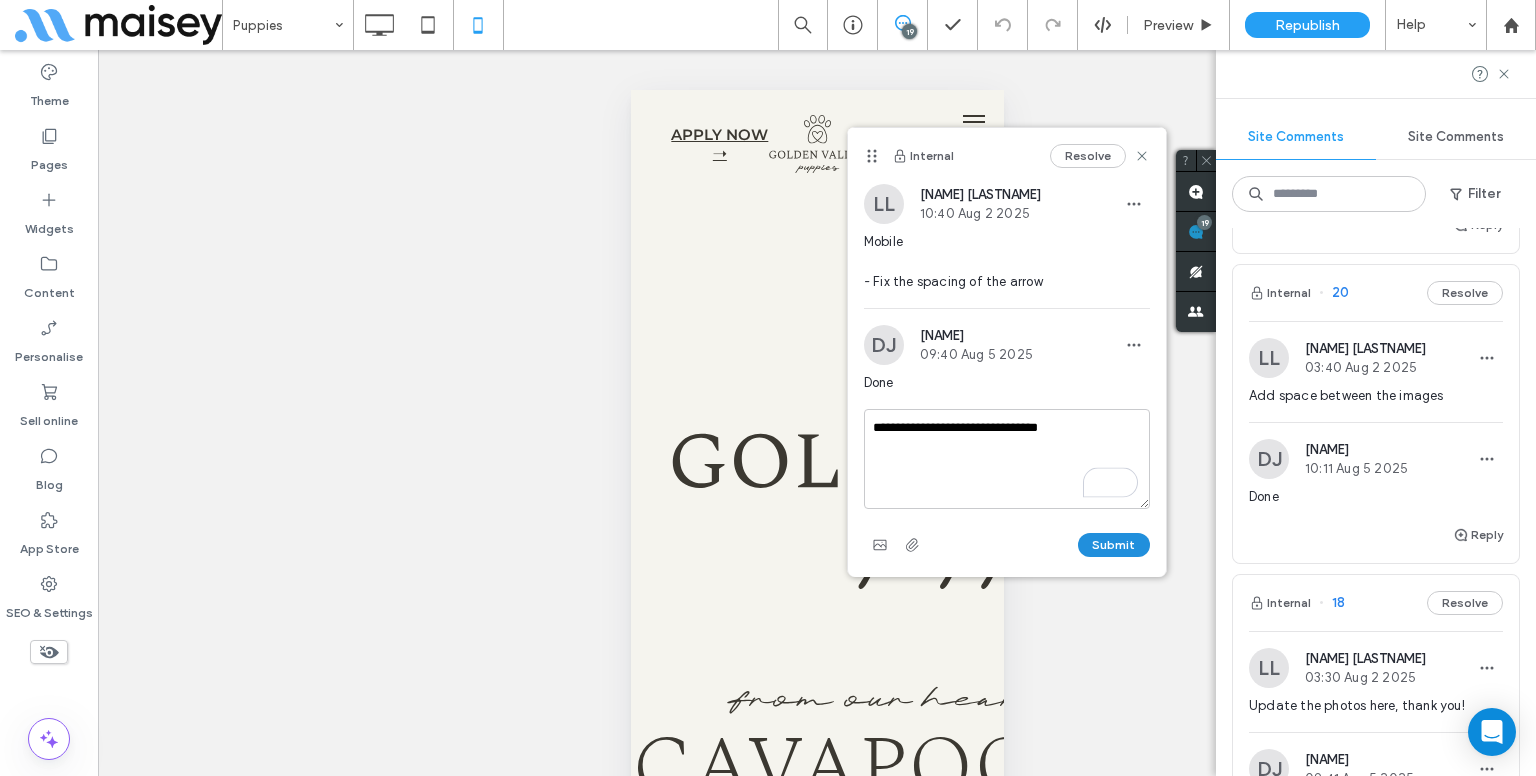 click on "Submit" at bounding box center (1114, 545) 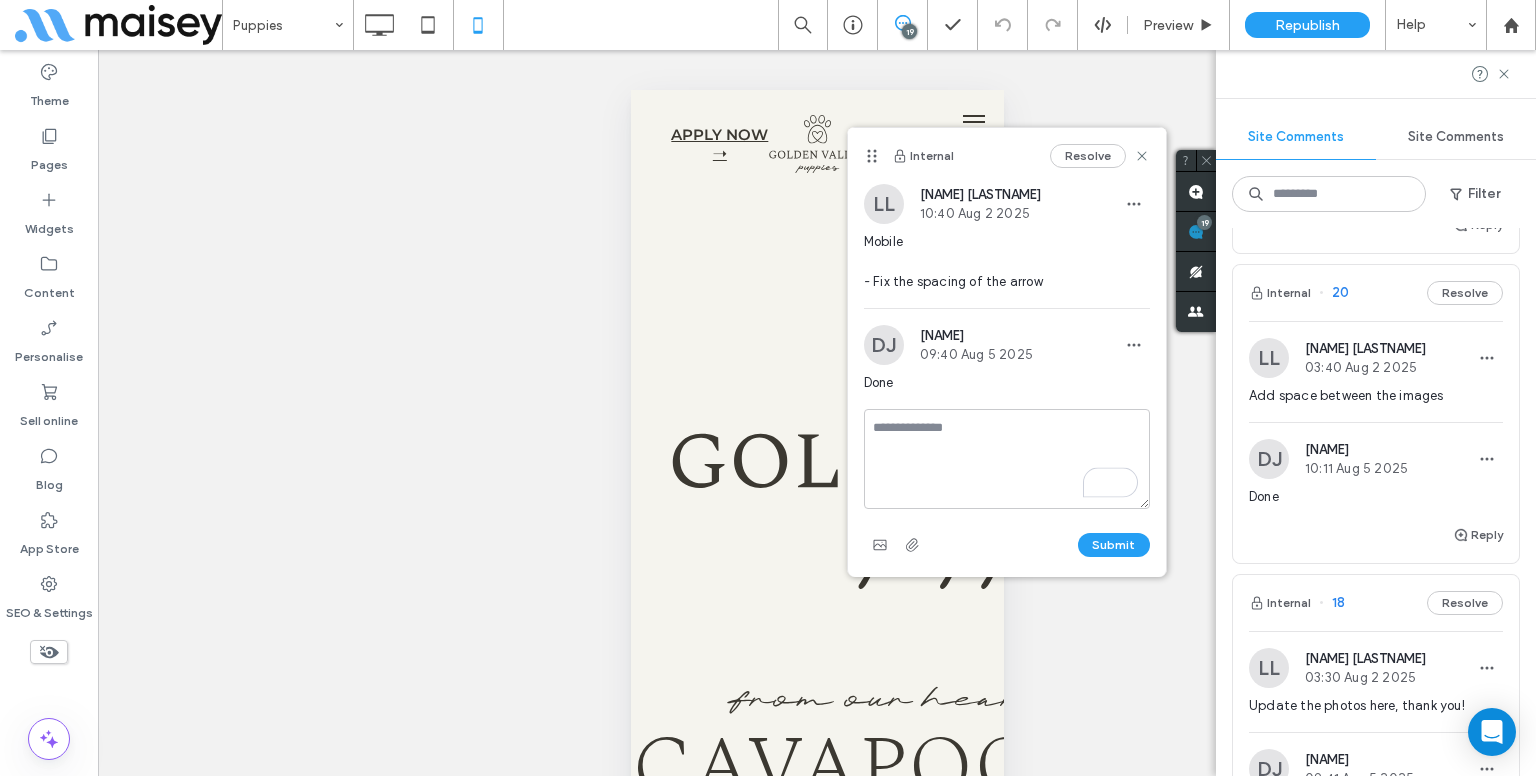 scroll, scrollTop: 758, scrollLeft: 0, axis: vertical 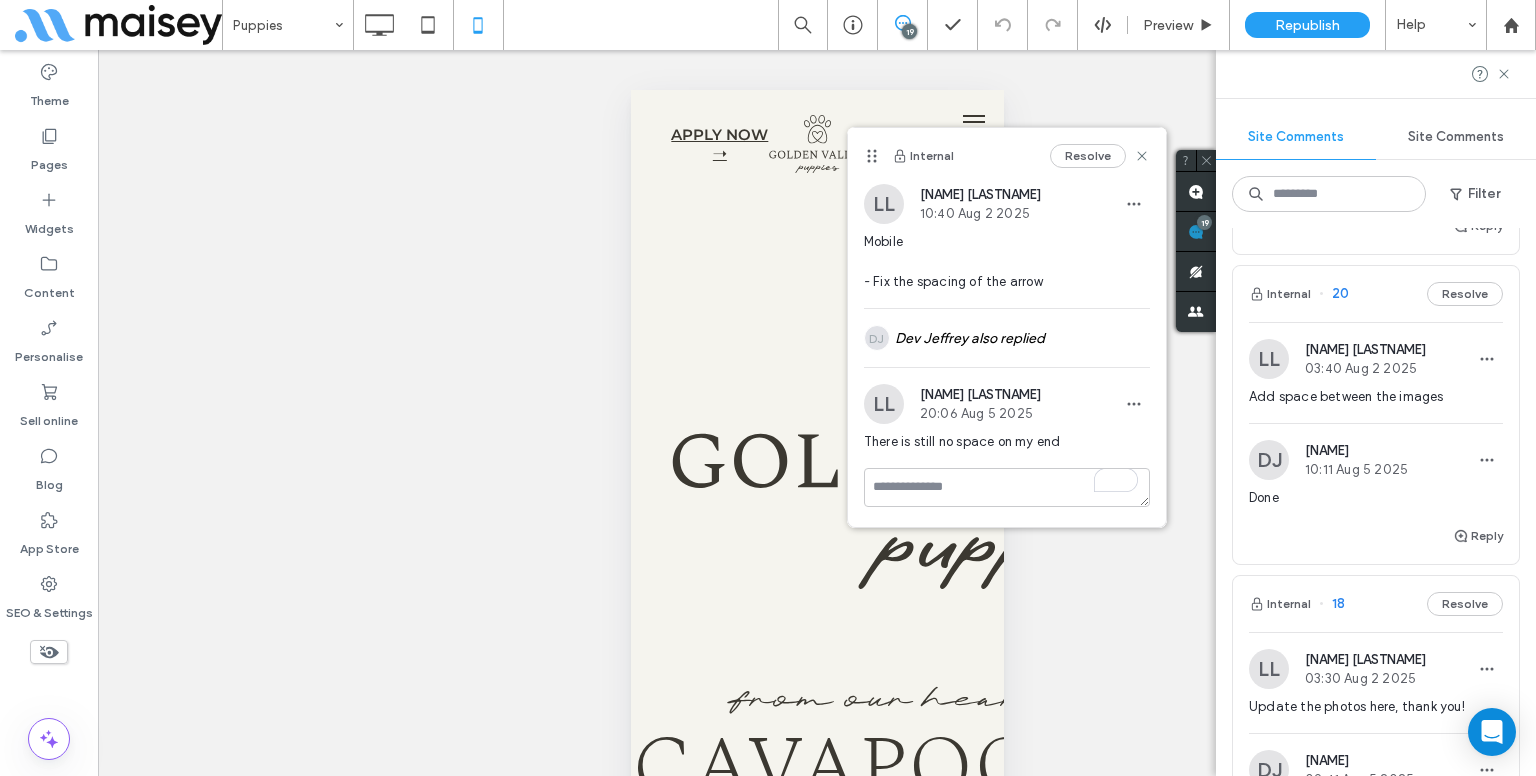 click on "Add space between the images" at bounding box center (1376, 397) 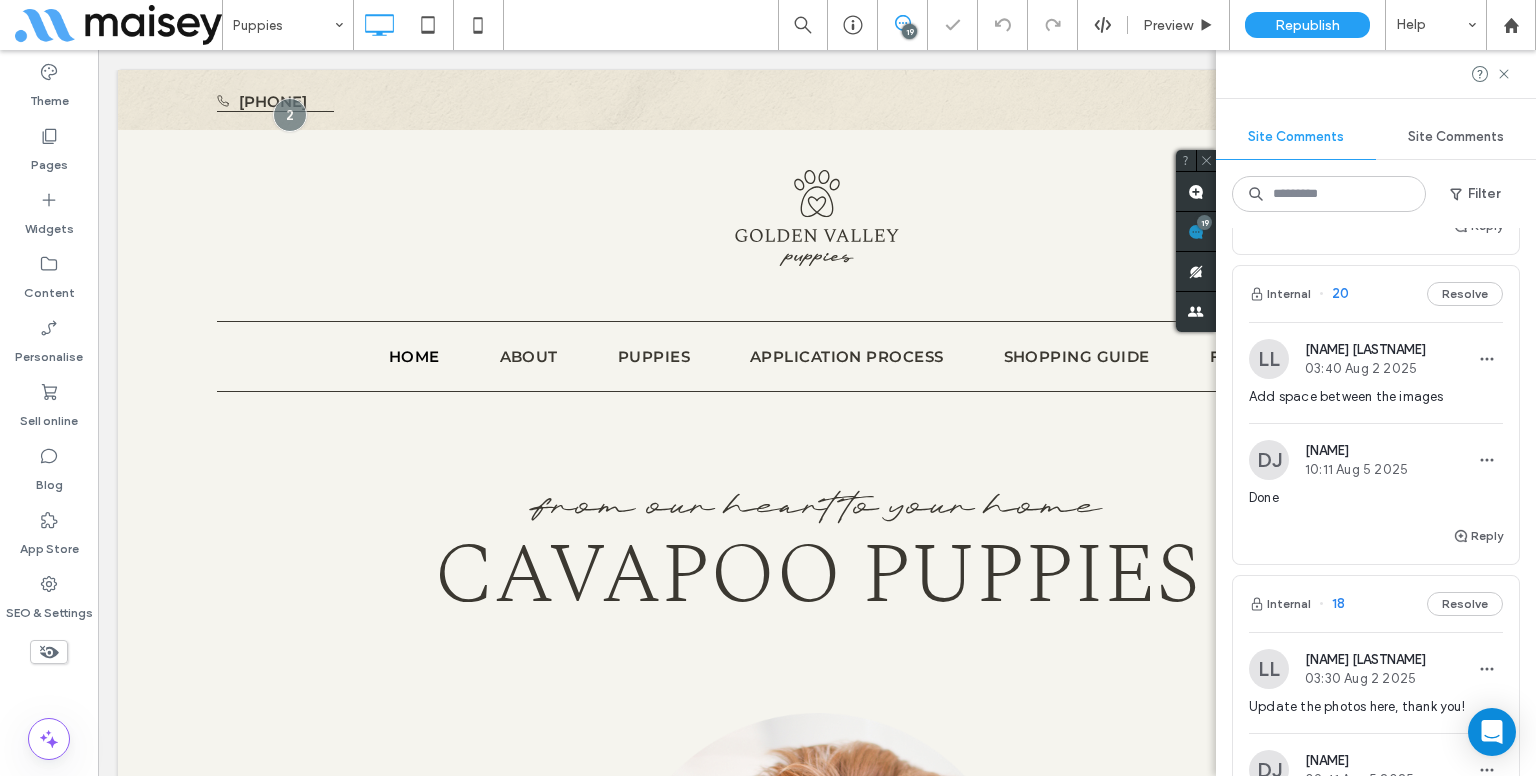 scroll, scrollTop: 0, scrollLeft: 0, axis: both 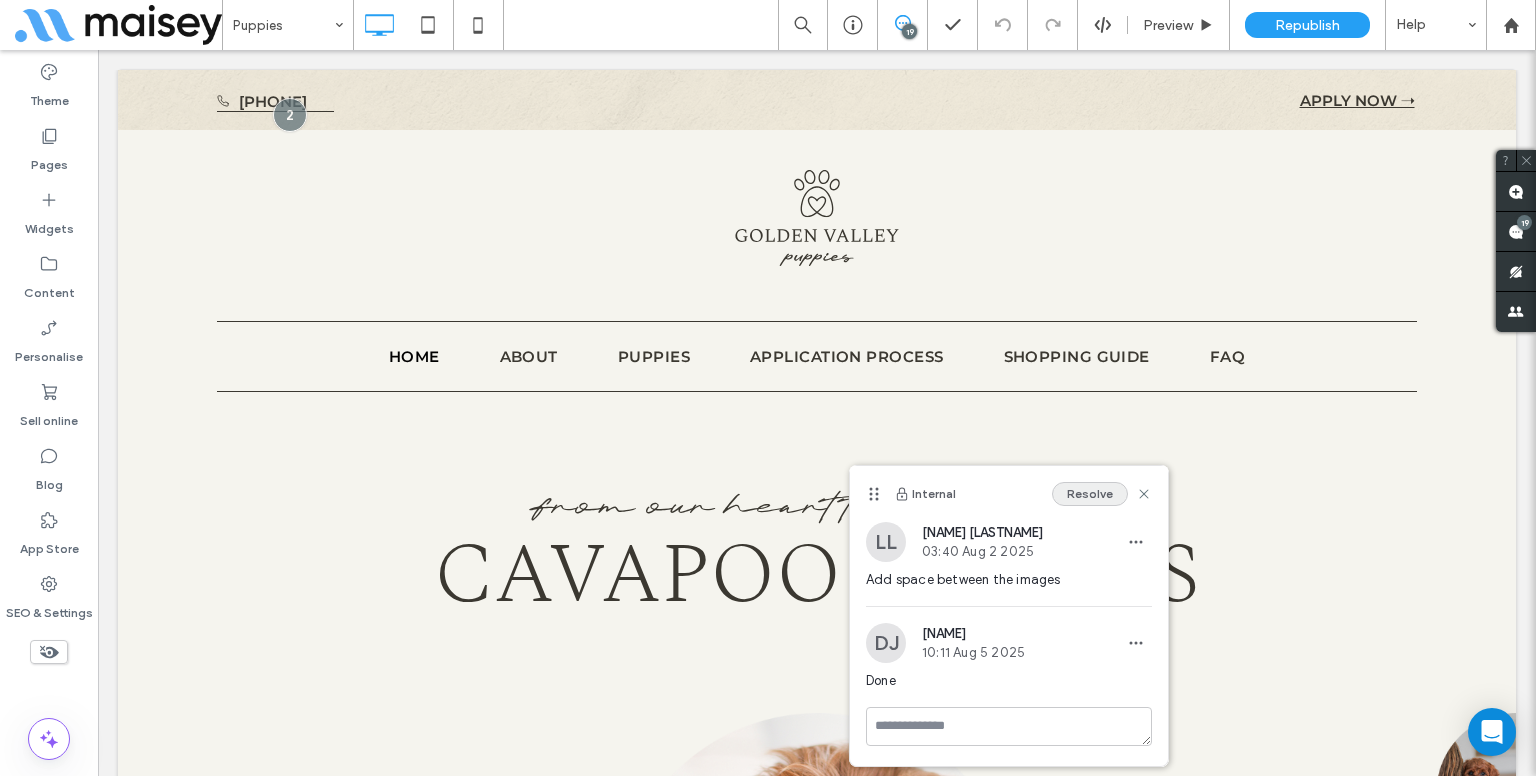 click on "Resolve" at bounding box center [1090, 494] 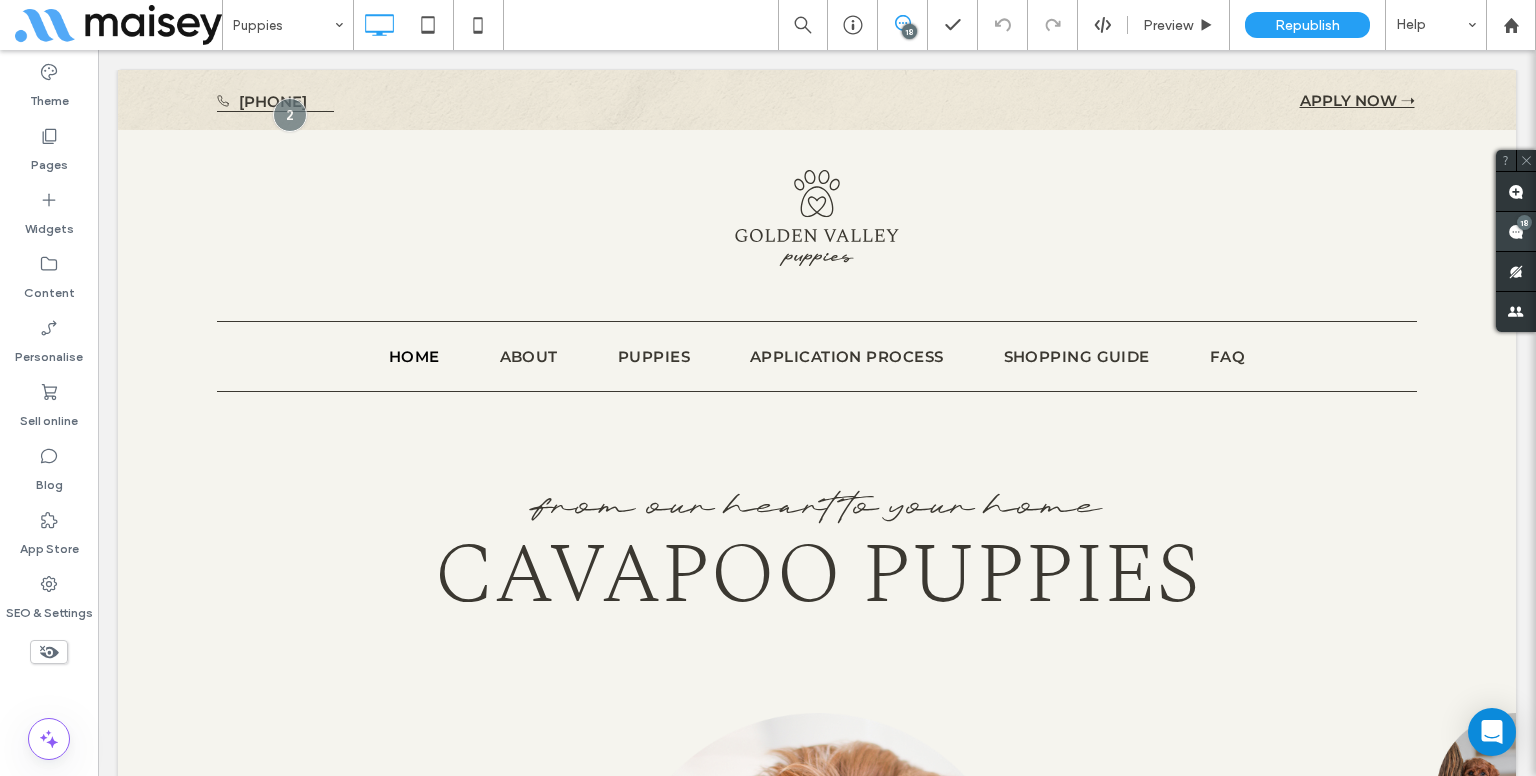 click at bounding box center (1516, 231) 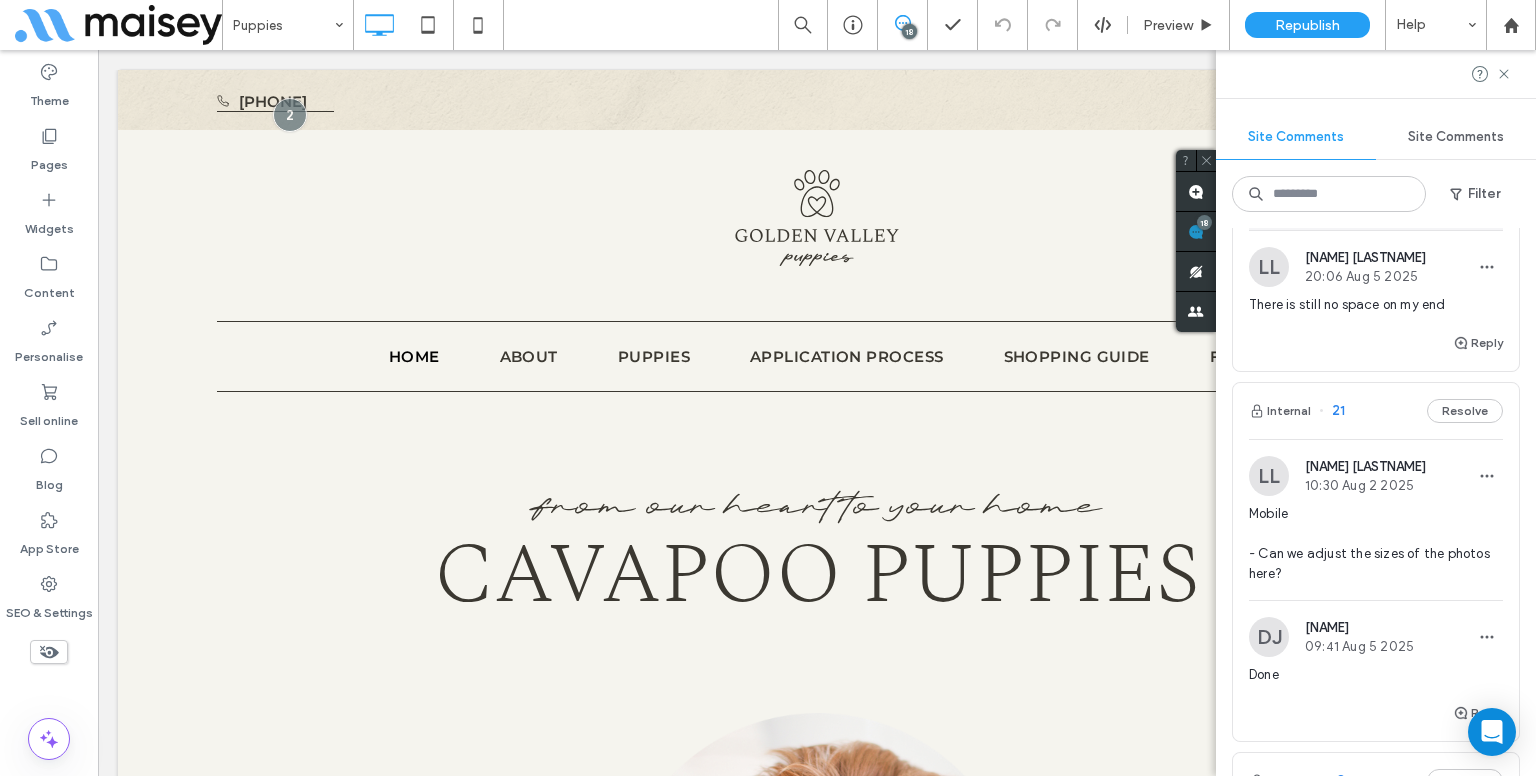 scroll, scrollTop: 300, scrollLeft: 0, axis: vertical 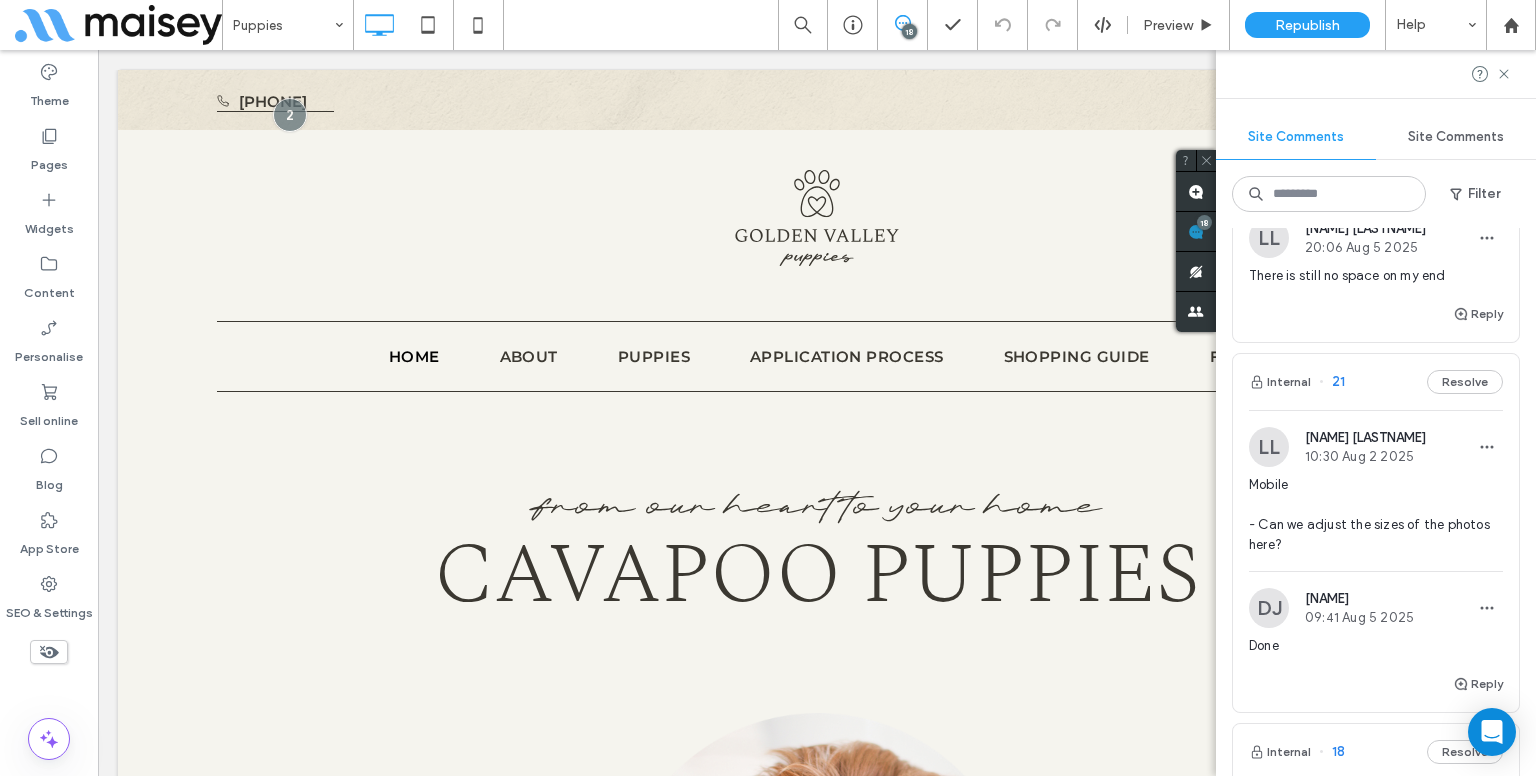 click on "Mobile
- Can we adjust the sizes of the photos here?" at bounding box center [1376, 515] 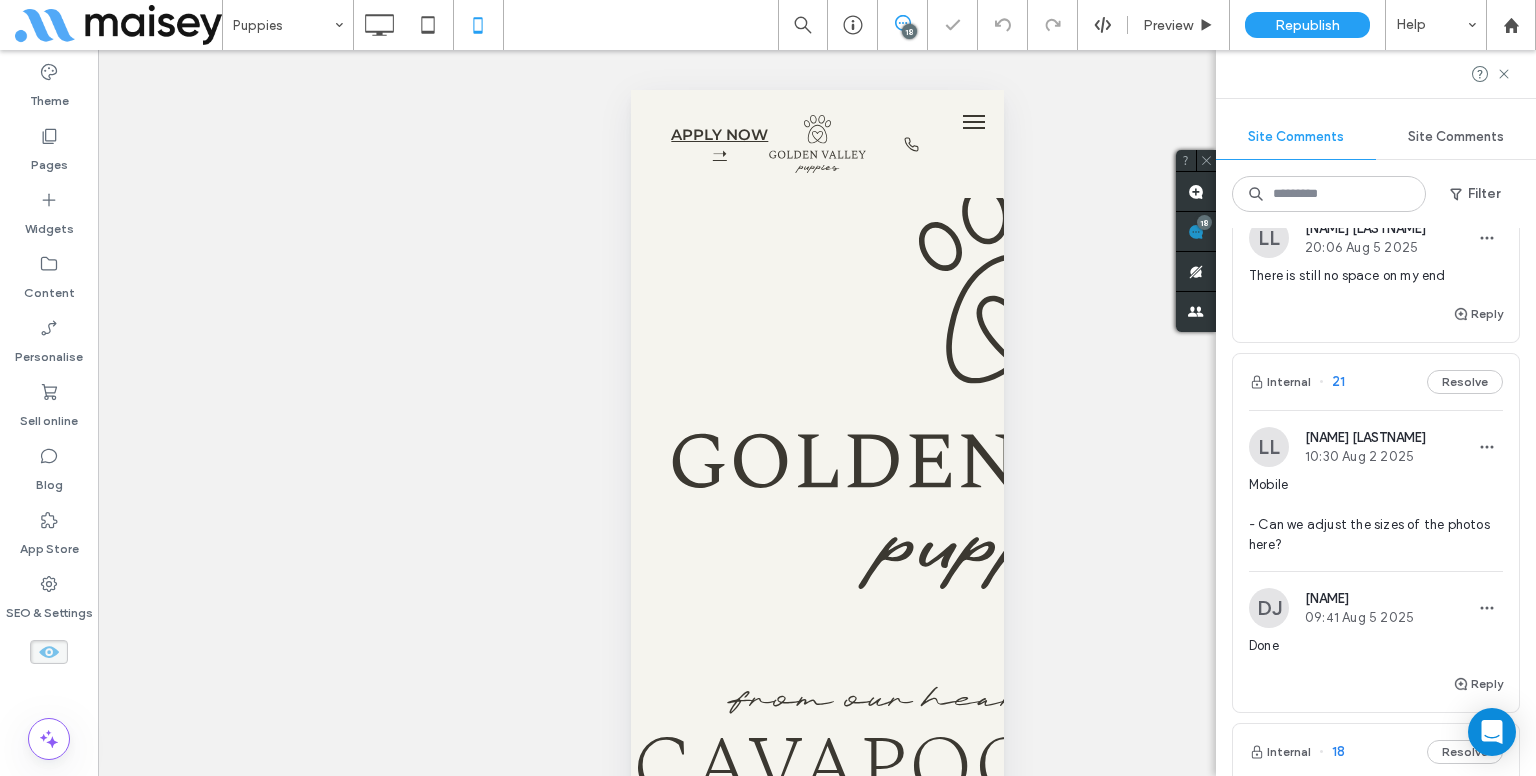 click on "Mobile
- Can we adjust the sizes of the photos here?" at bounding box center [1376, 515] 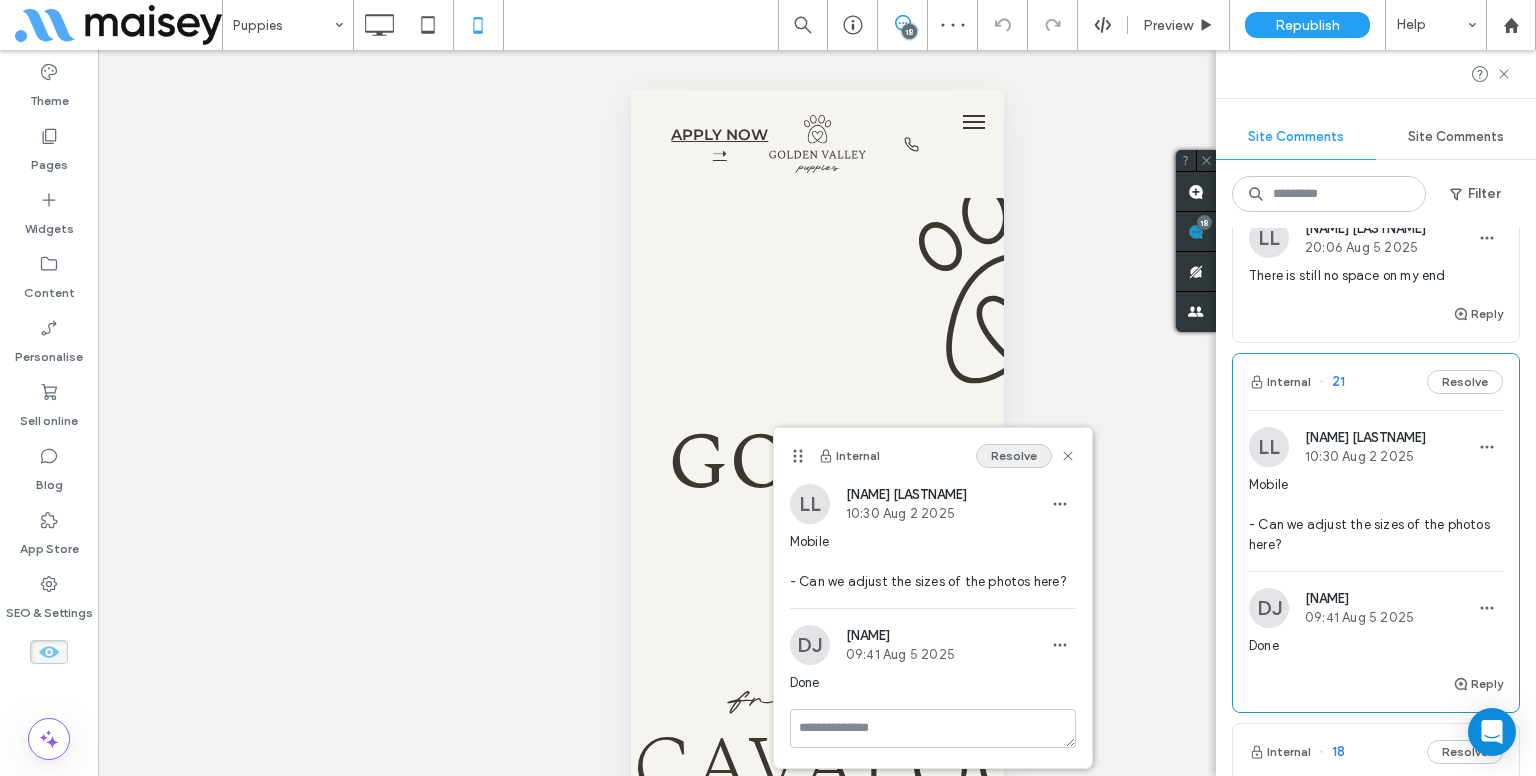 click on "Resolve" at bounding box center (1014, 456) 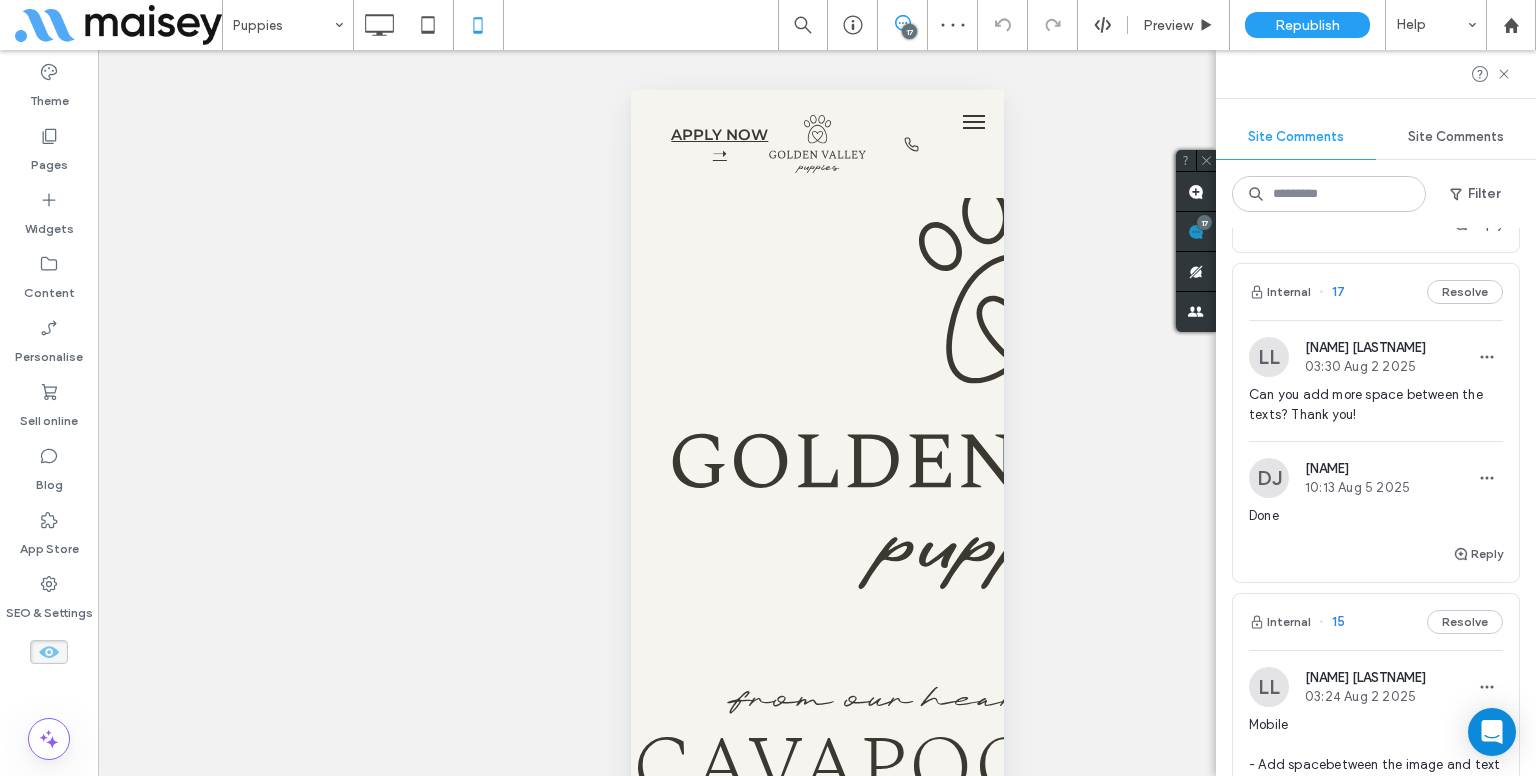 scroll, scrollTop: 272, scrollLeft: 0, axis: vertical 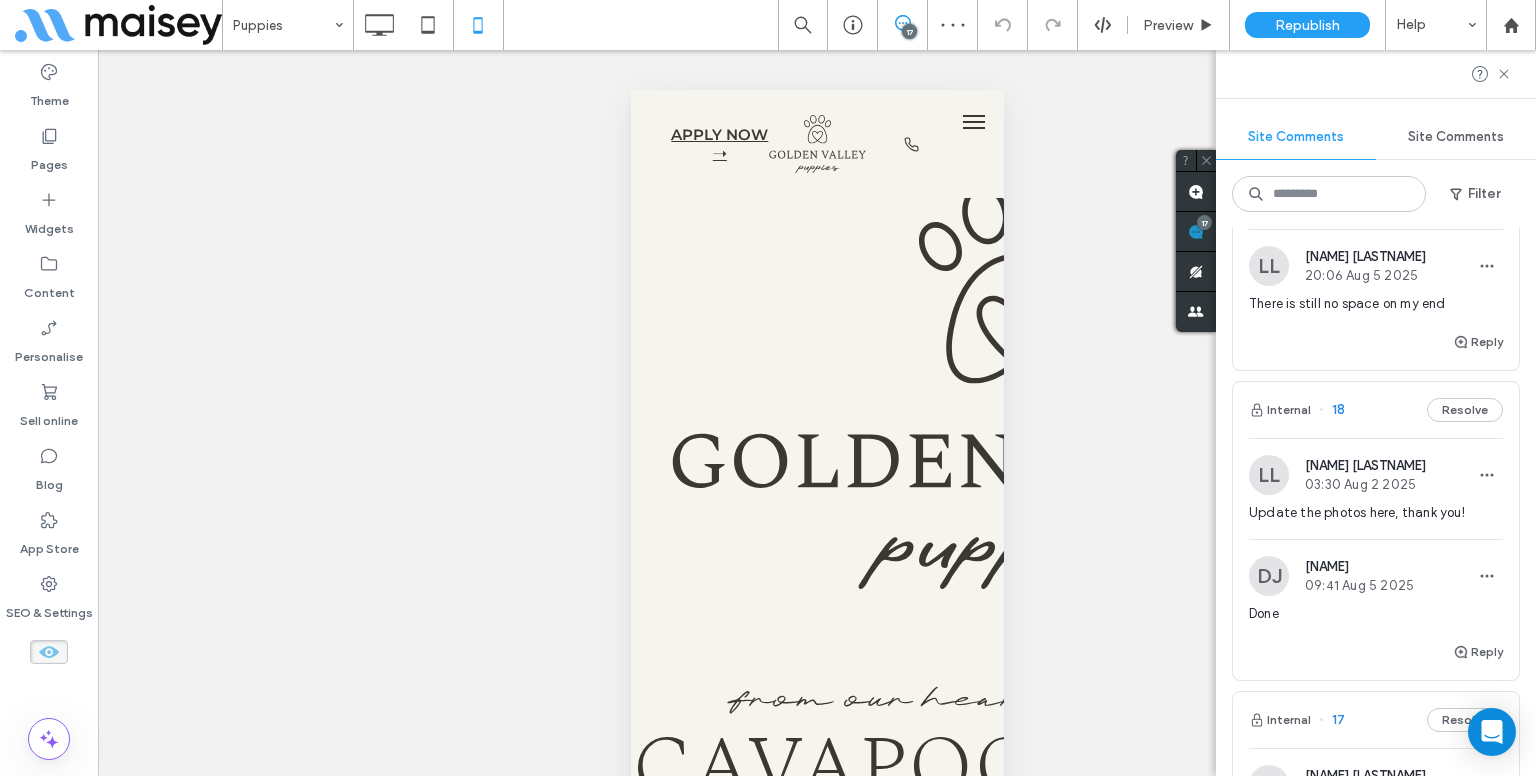 click on "03:30 Aug 2 2025" at bounding box center [1365, 484] 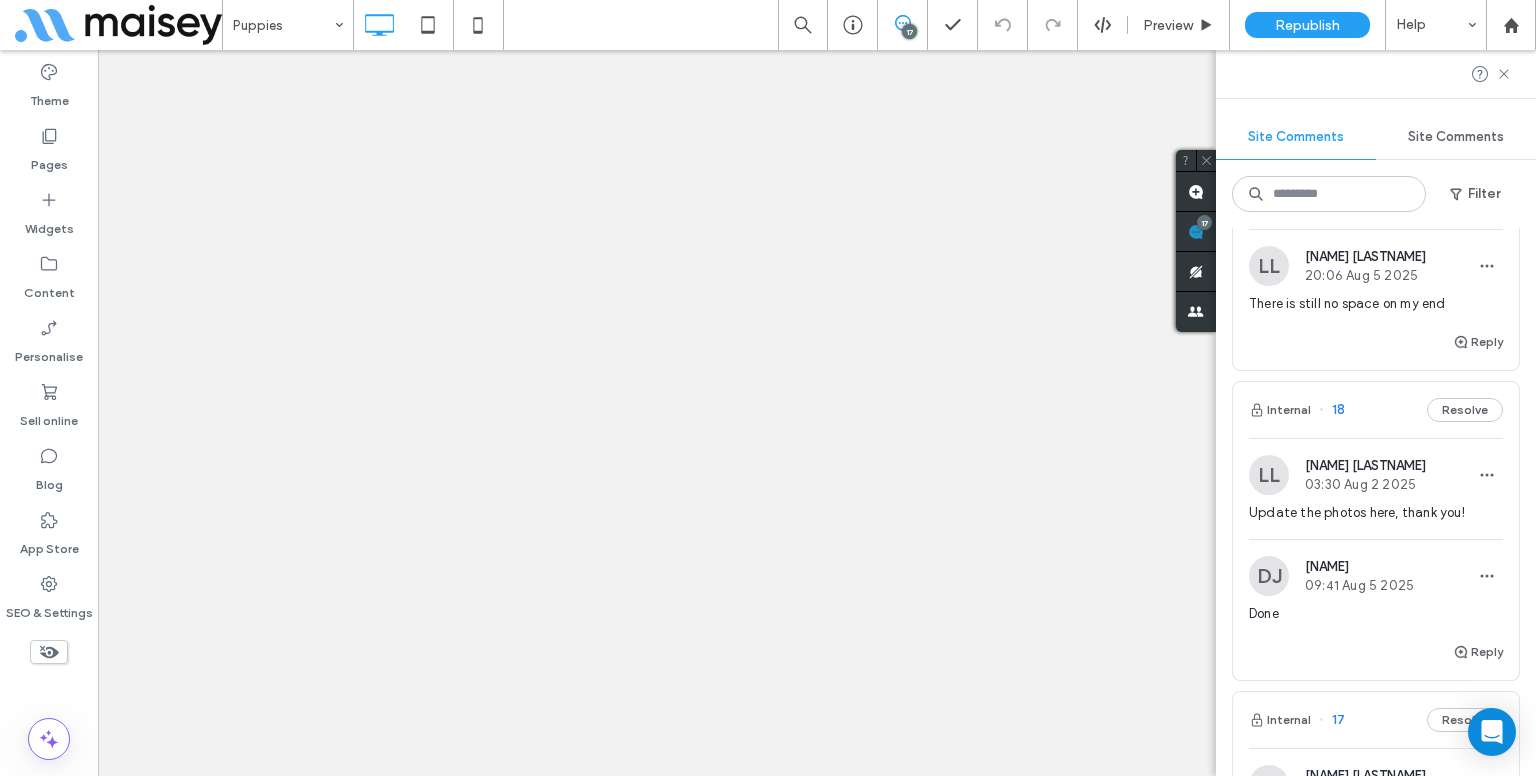 click on "03:30 Aug 2 2025" at bounding box center (1365, 484) 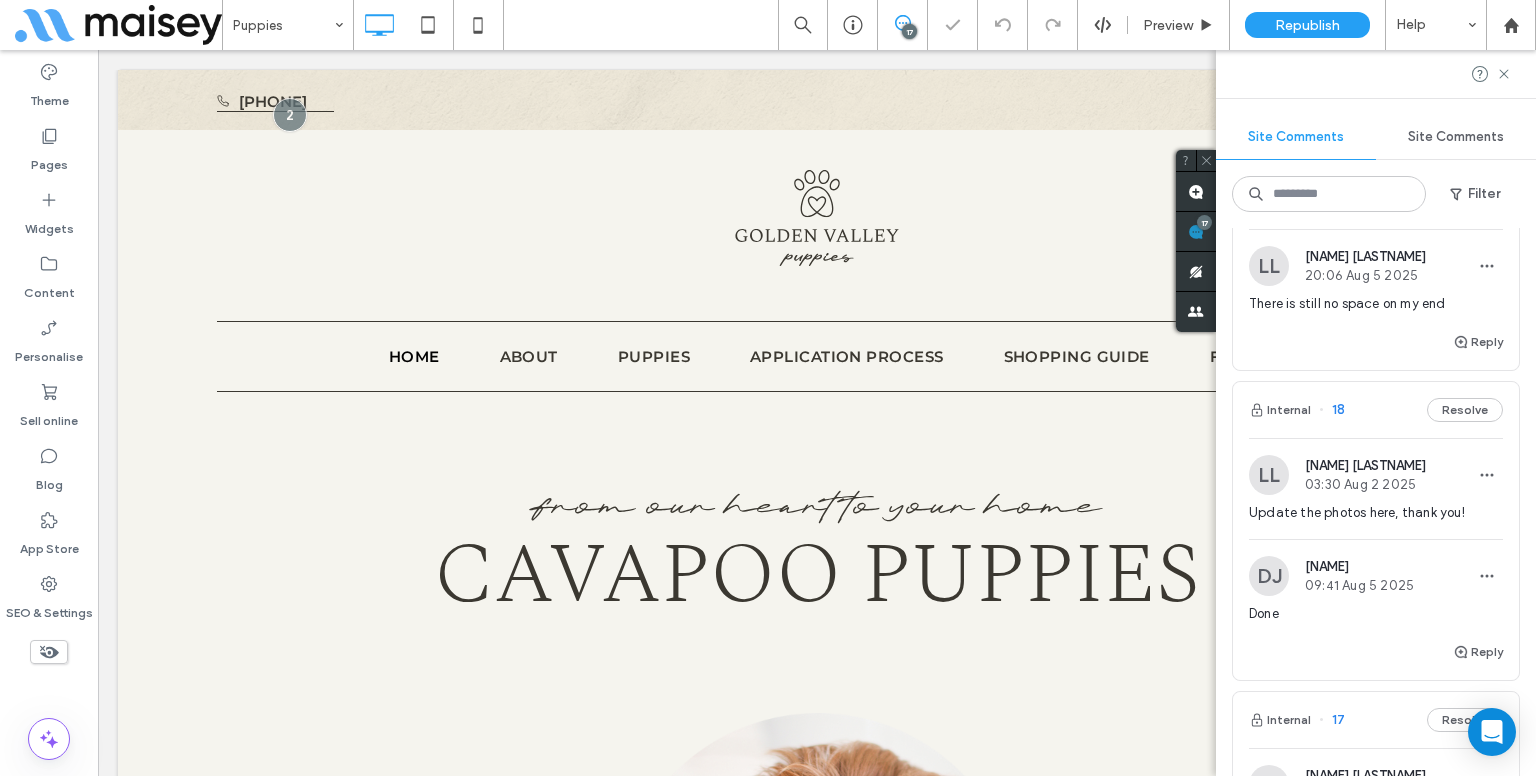 scroll, scrollTop: 0, scrollLeft: 0, axis: both 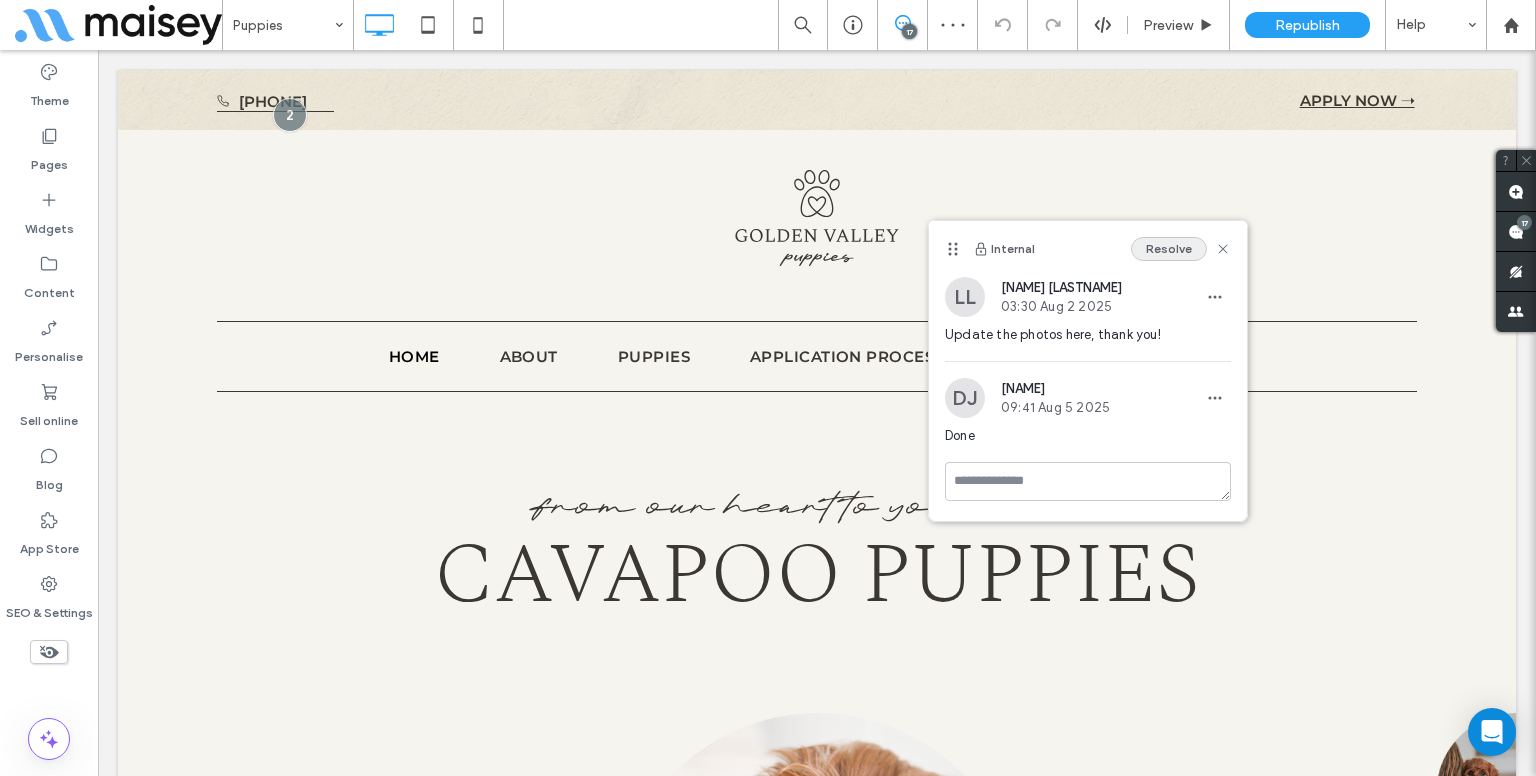 click on "Resolve" at bounding box center (1169, 249) 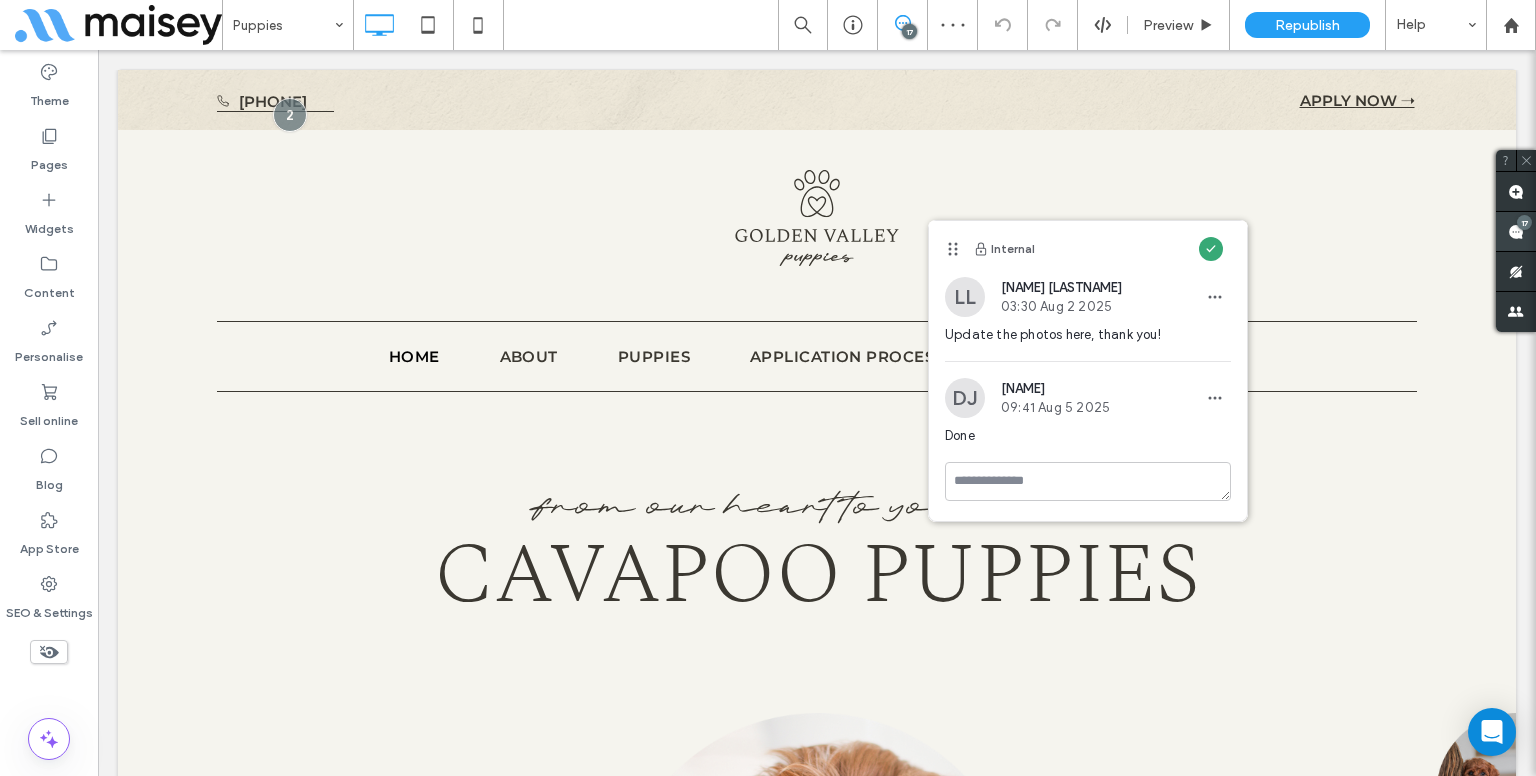 click at bounding box center (1516, 231) 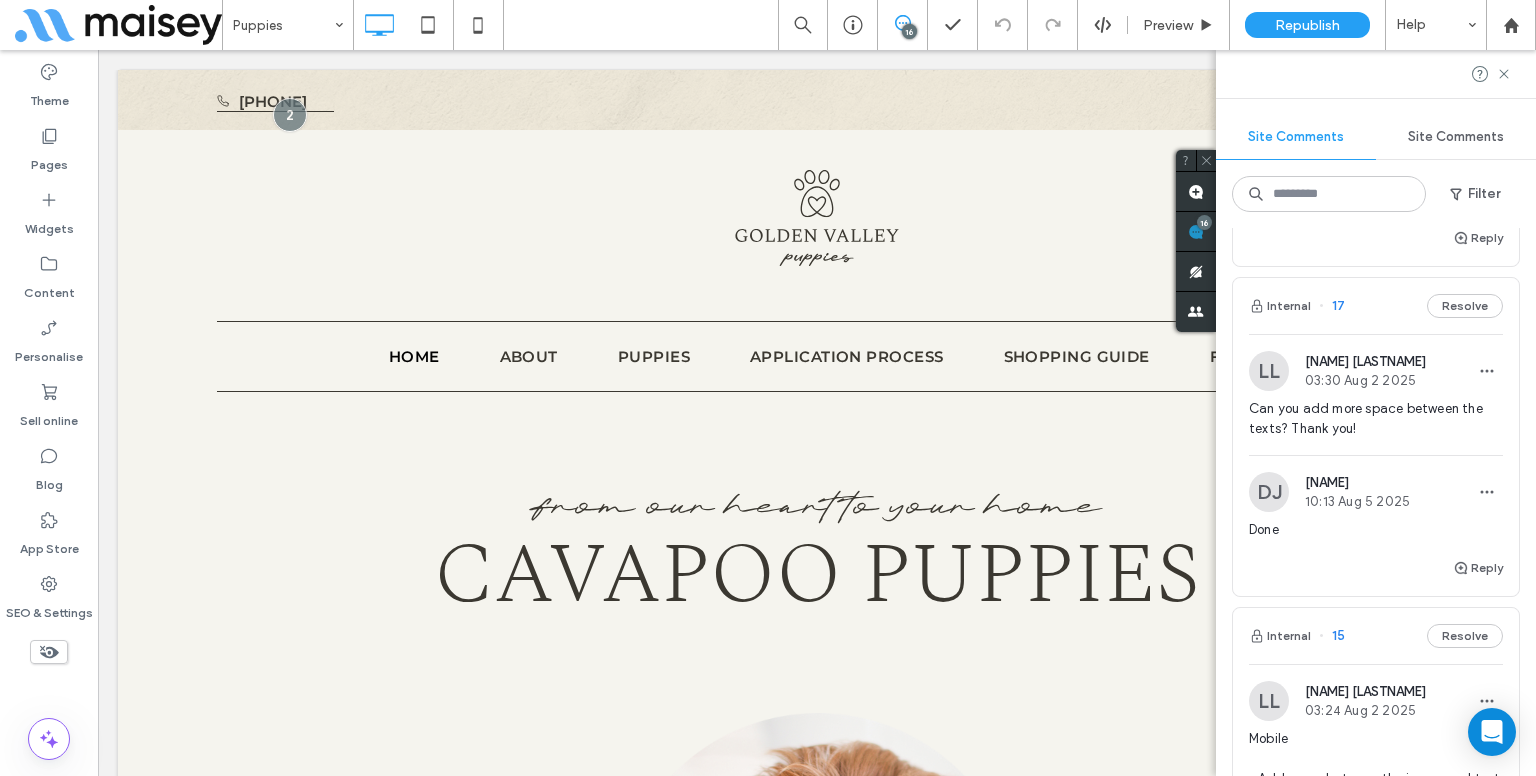 scroll, scrollTop: 400, scrollLeft: 0, axis: vertical 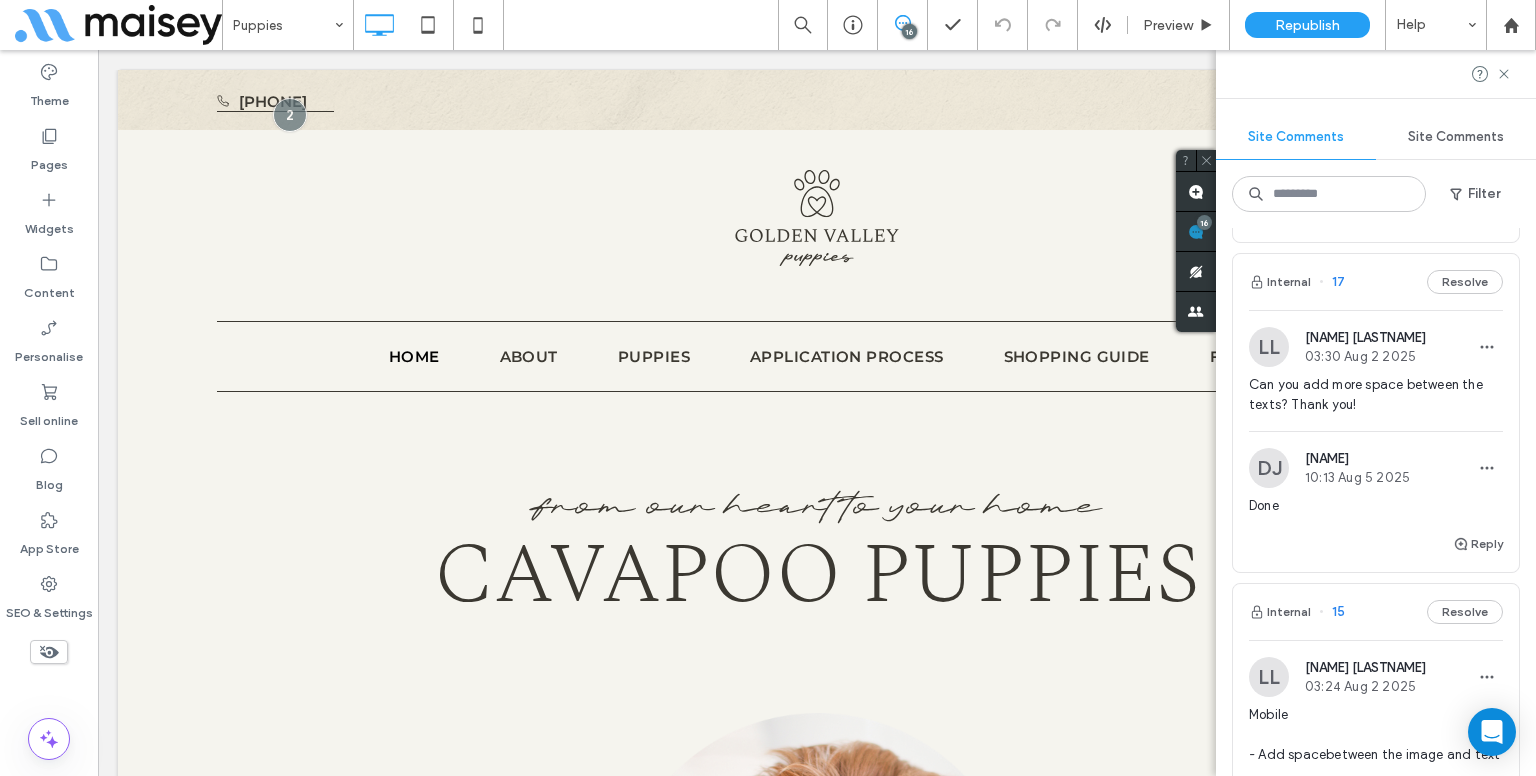 click on "DJ Dev Jeffrey 10:13 Aug 5 2025 Done" at bounding box center [1376, 490] 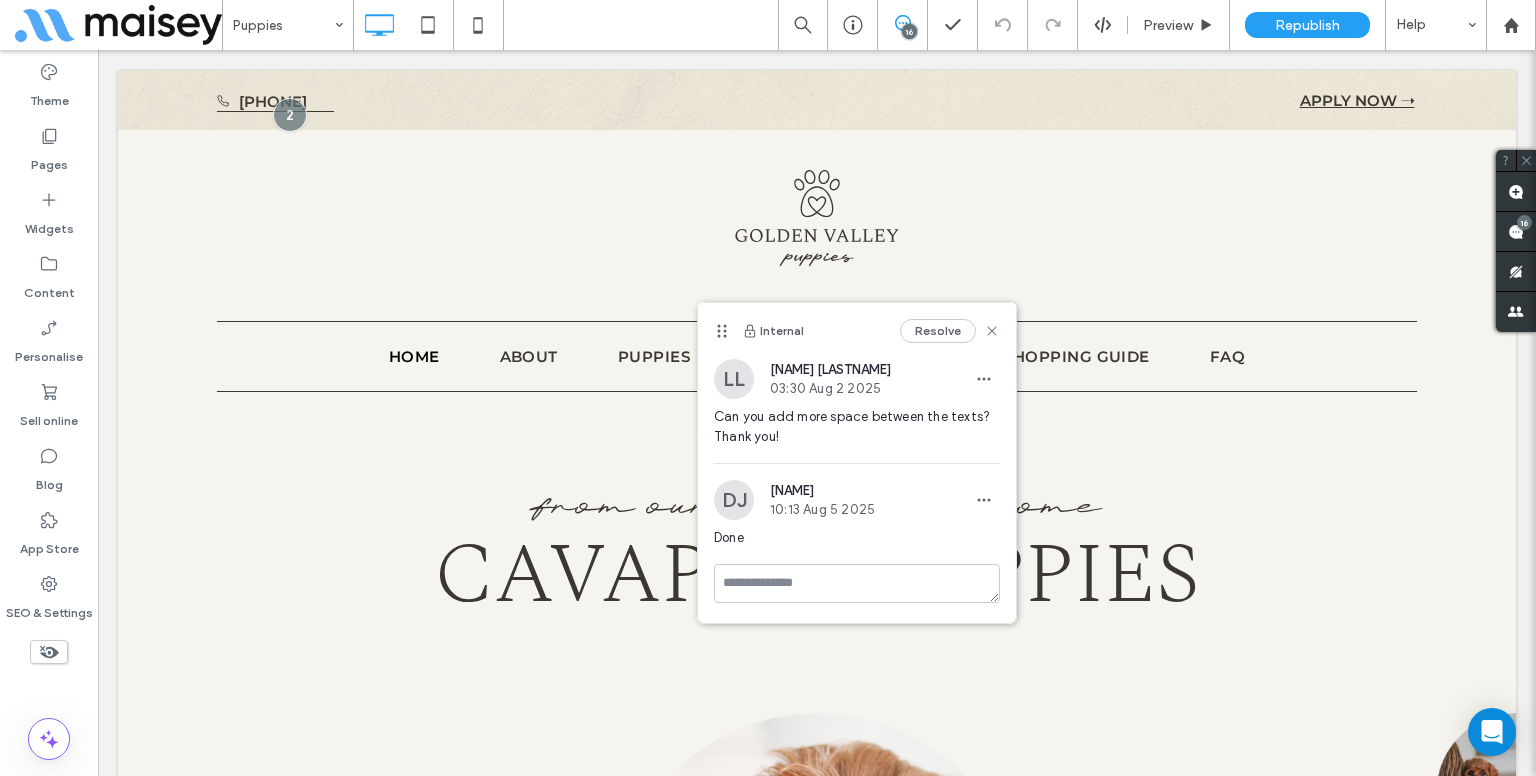 scroll, scrollTop: 0, scrollLeft: 0, axis: both 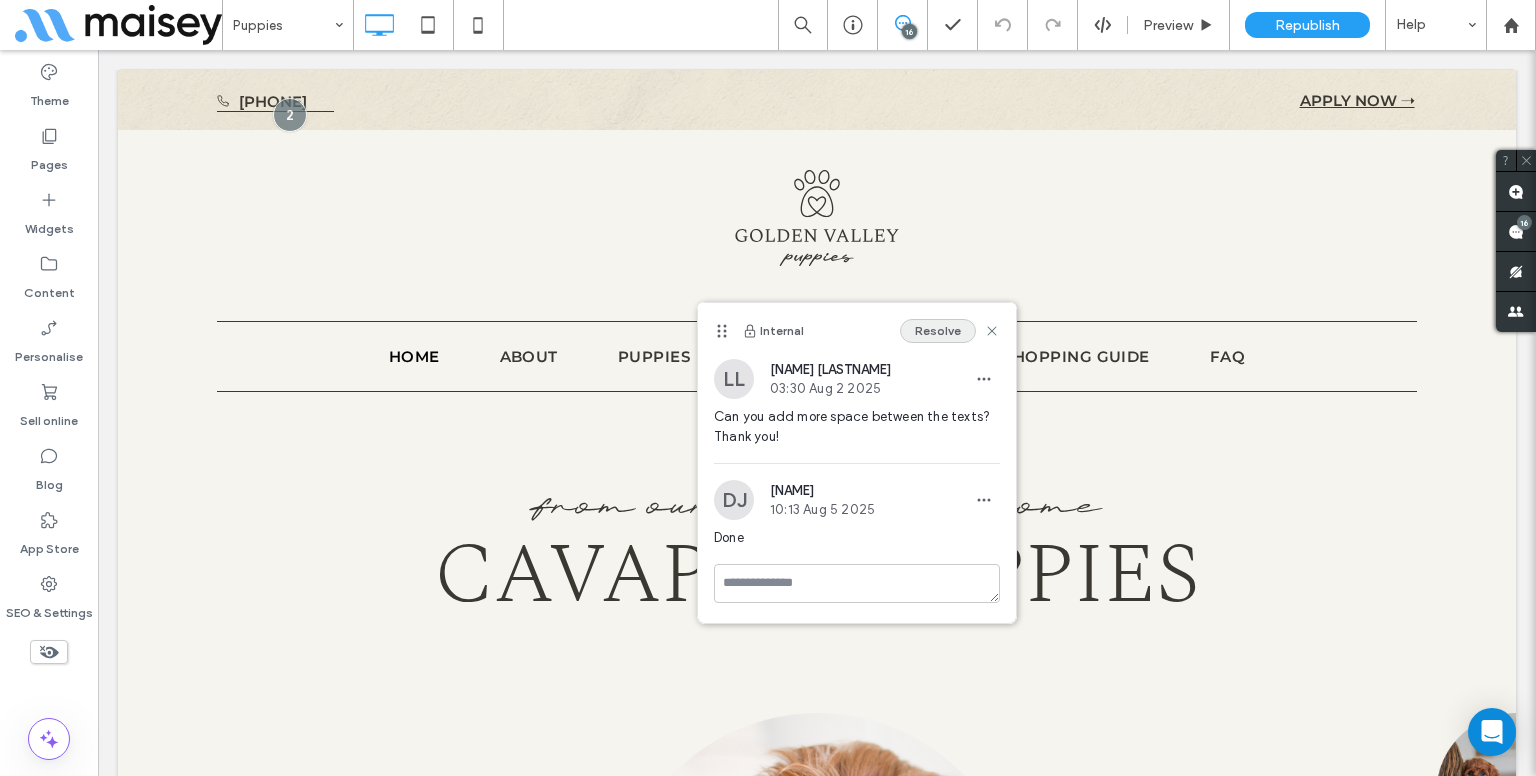 click on "Resolve" at bounding box center [938, 331] 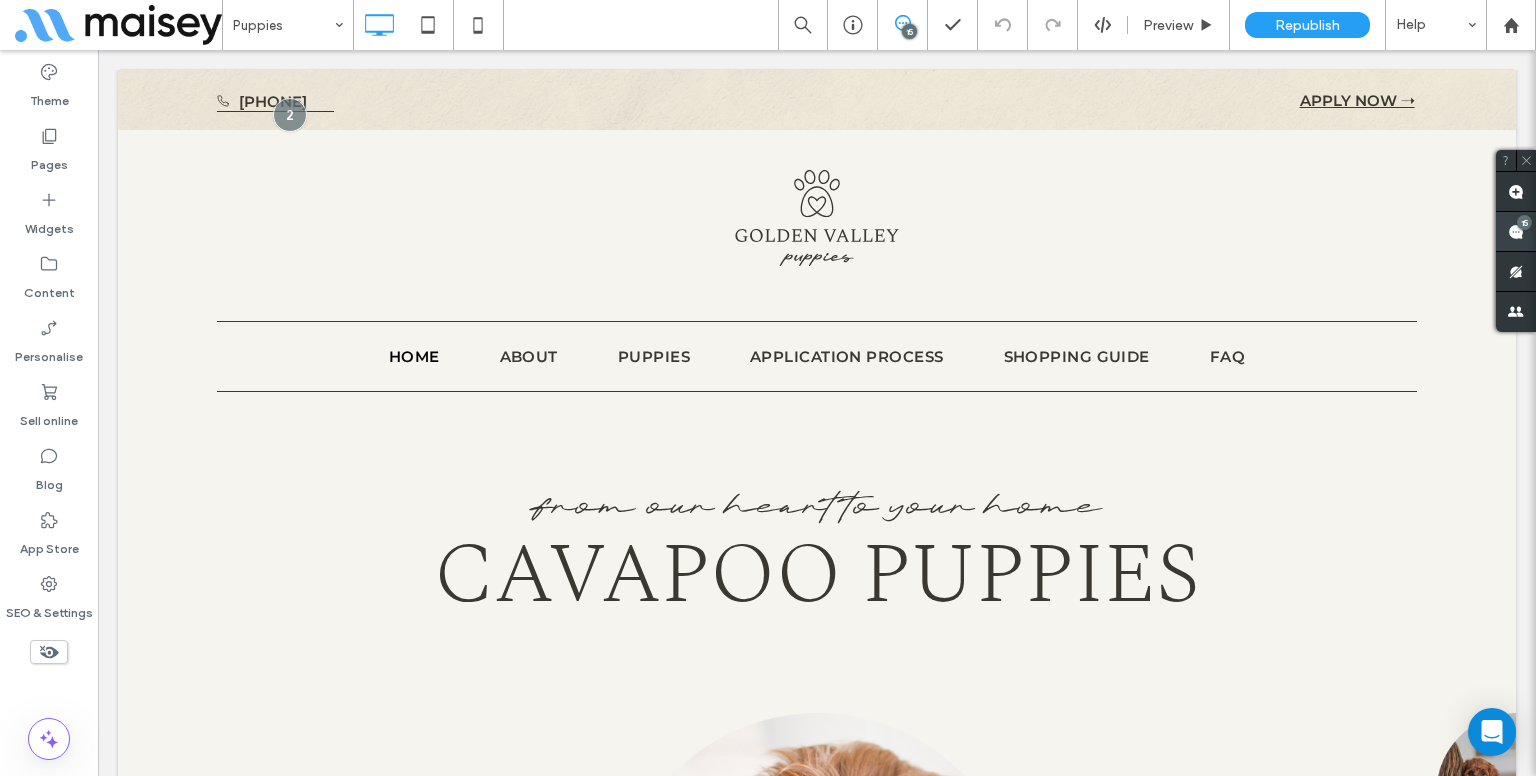 click at bounding box center [1516, 231] 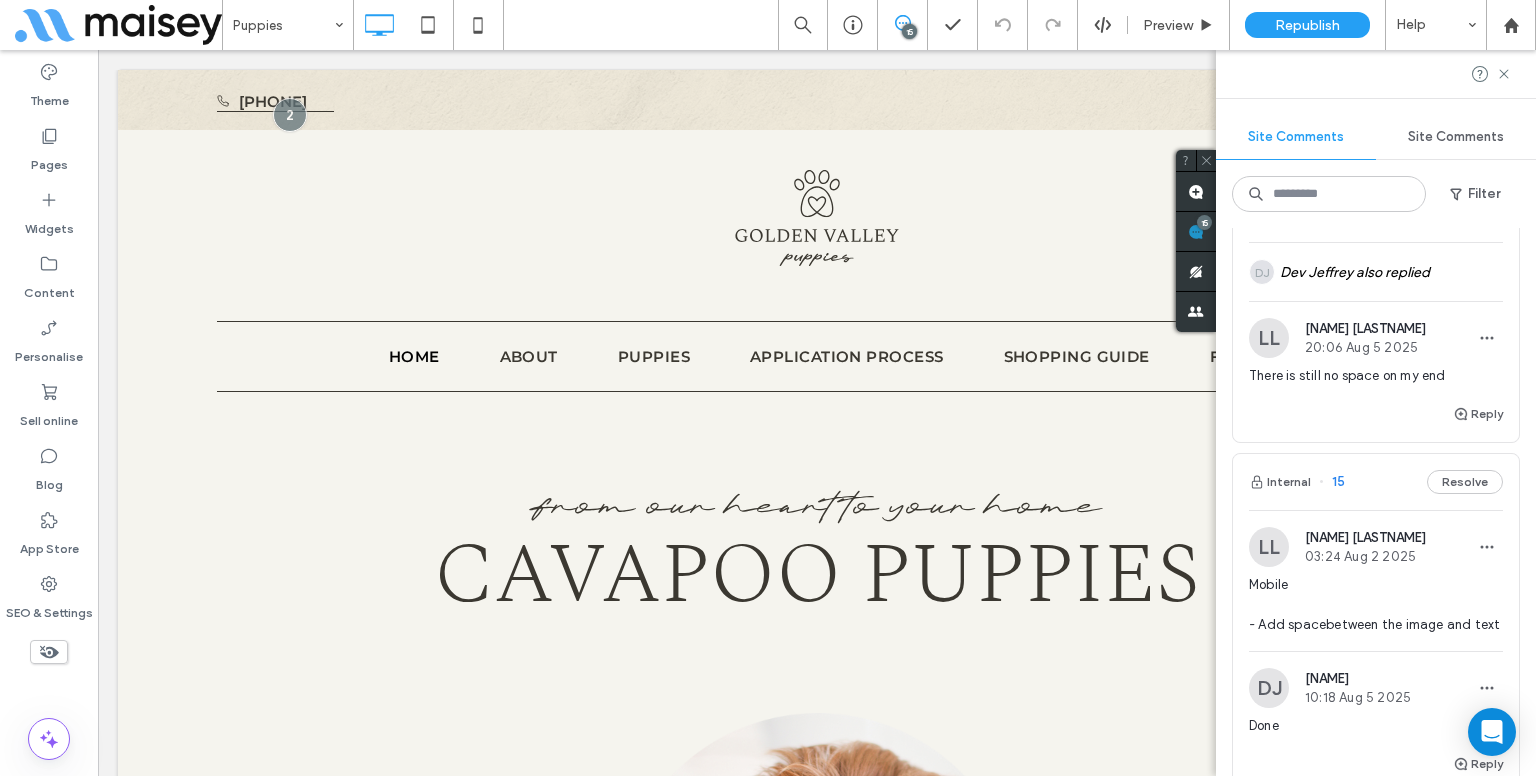 scroll, scrollTop: 300, scrollLeft: 0, axis: vertical 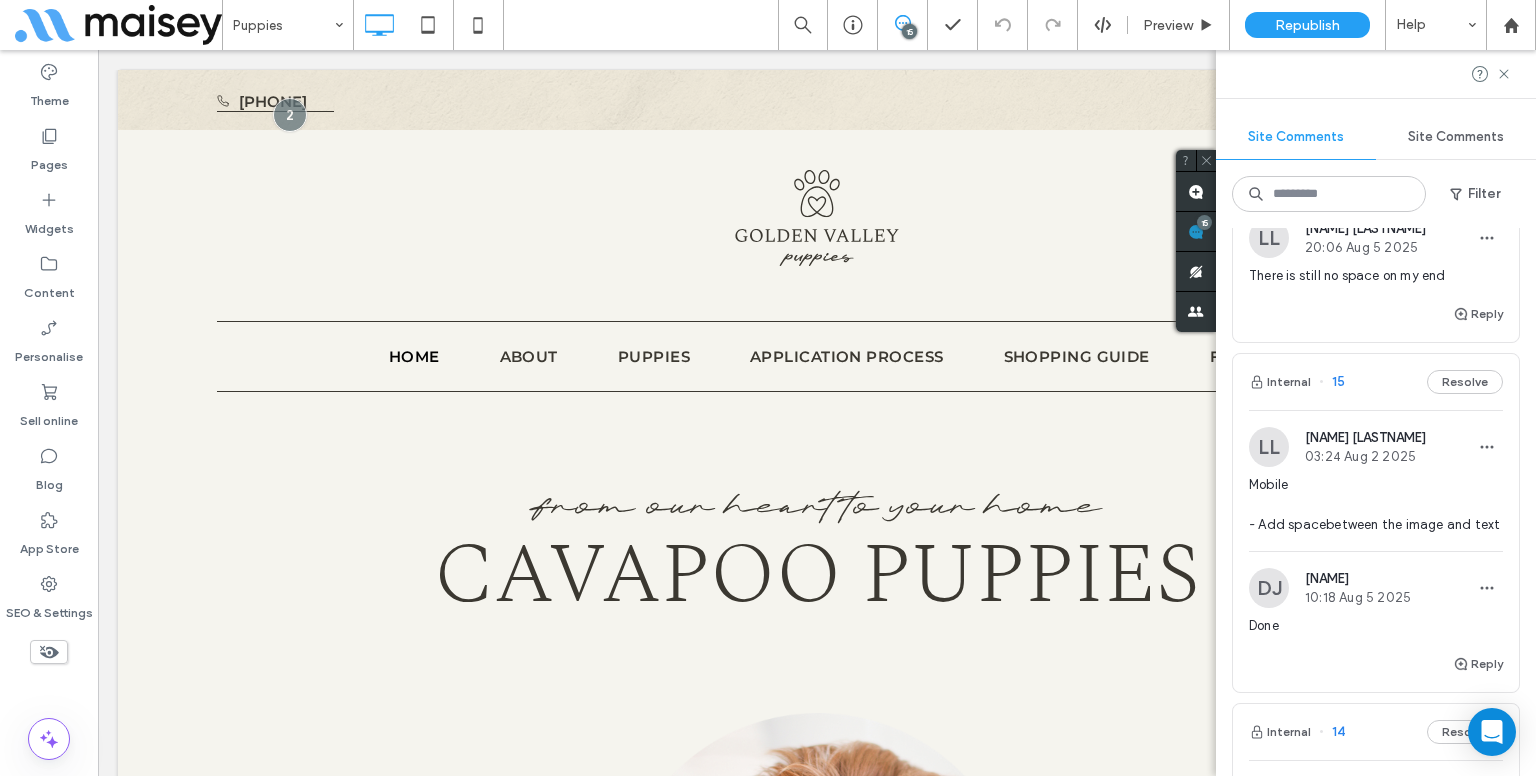 click on "Mobile
- Add spacebetween the image and text" at bounding box center [1376, 505] 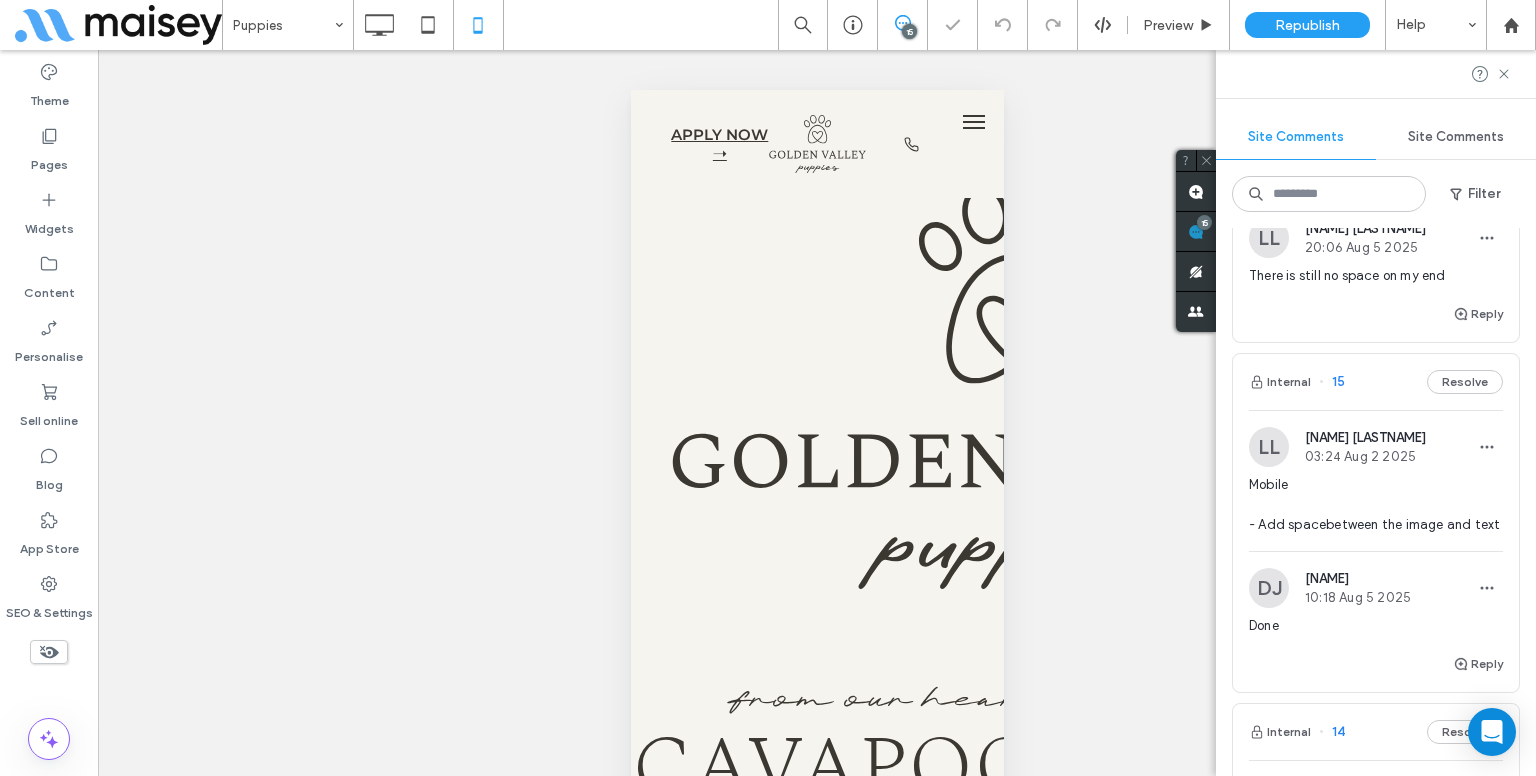 click on "Mobile
- Add spacebetween the image and text" at bounding box center (1376, 505) 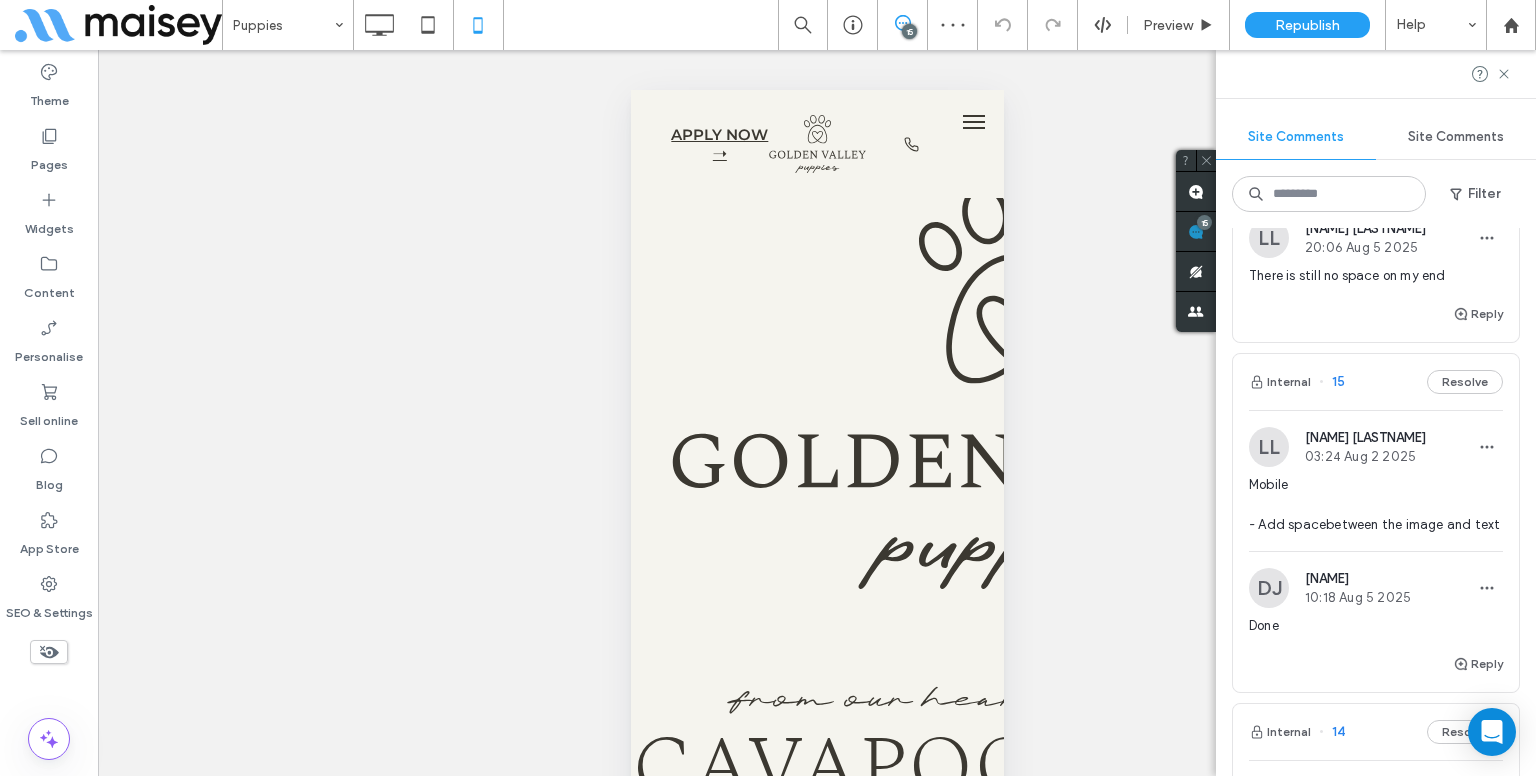 click on "Mobile
- Add spacebetween the image and text" at bounding box center (1376, 505) 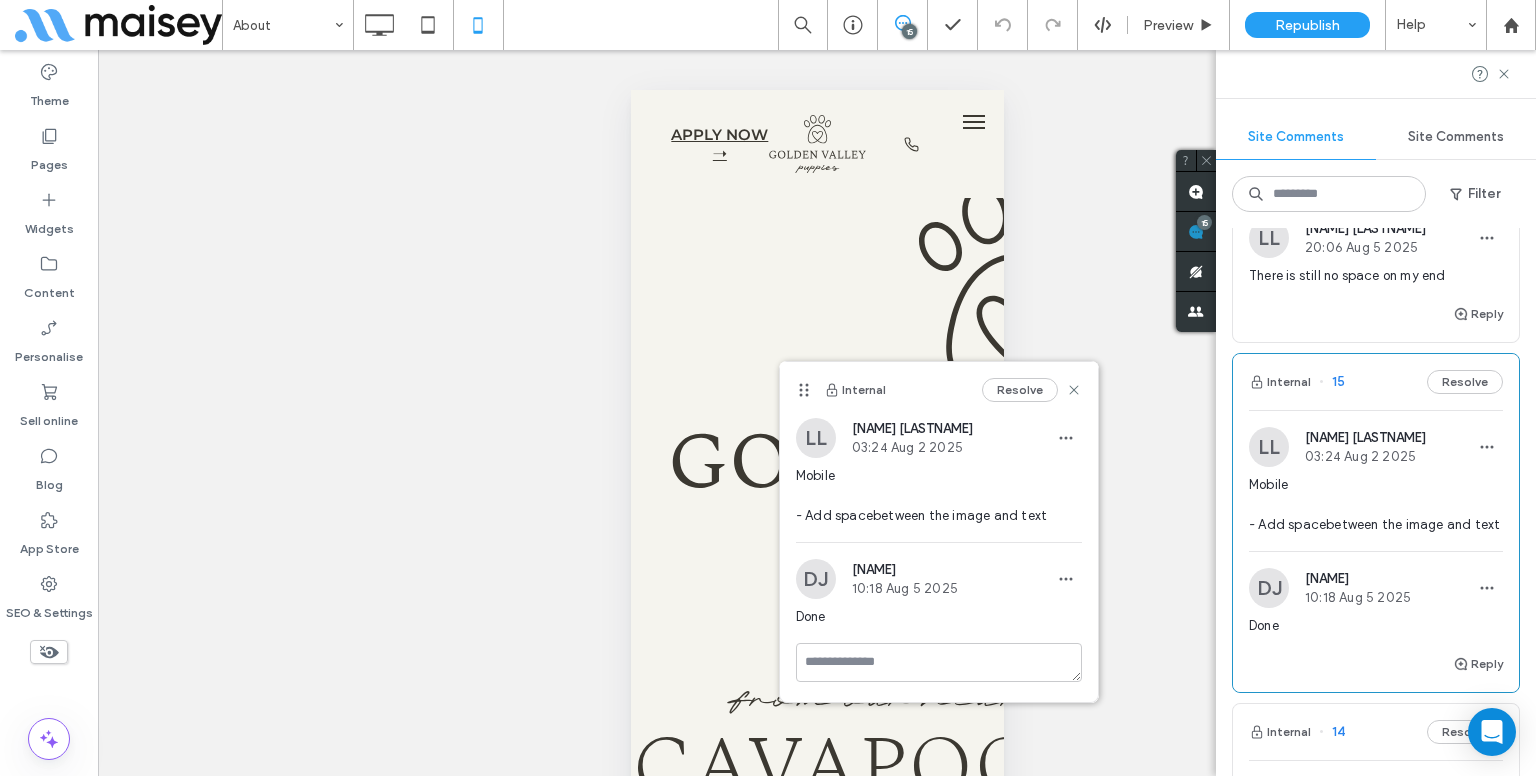 click on "Resolve" at bounding box center [1020, 390] 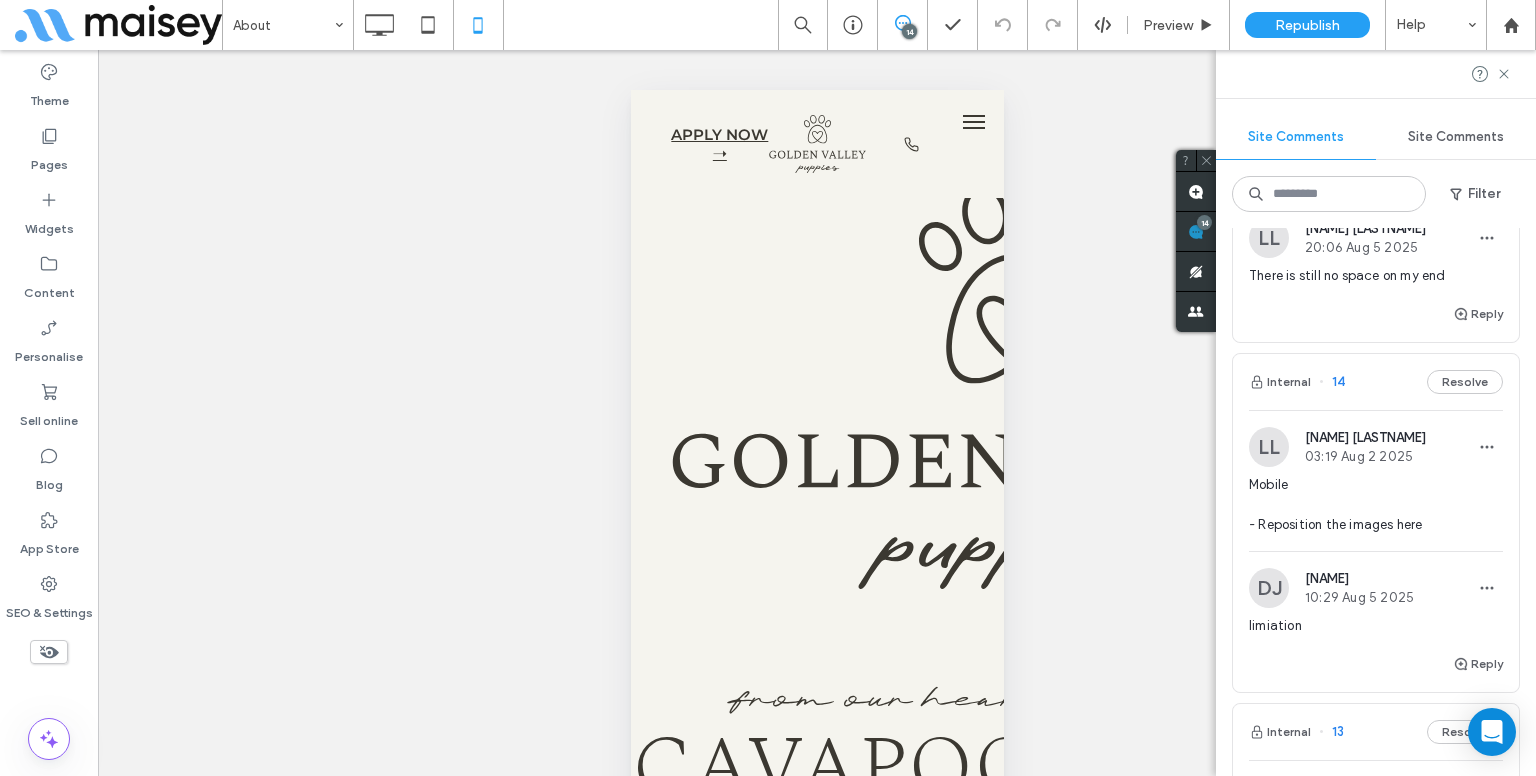 scroll, scrollTop: 600, scrollLeft: 0, axis: vertical 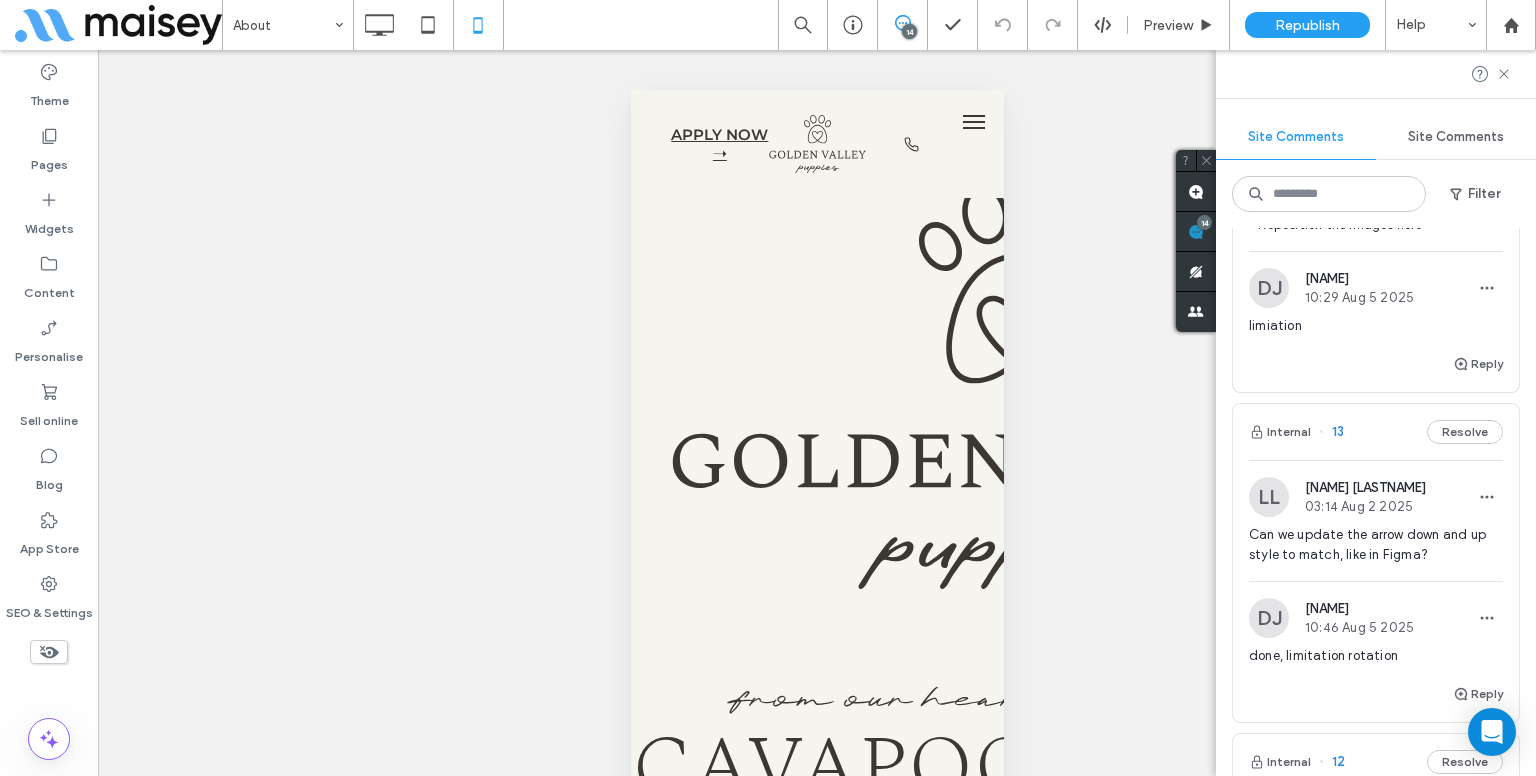 click on "LL [NAME] [LASTNAME] 03:14 Aug 2 2025 Can we update the arrow down and up style to match, like in Figma?" at bounding box center (1376, 529) 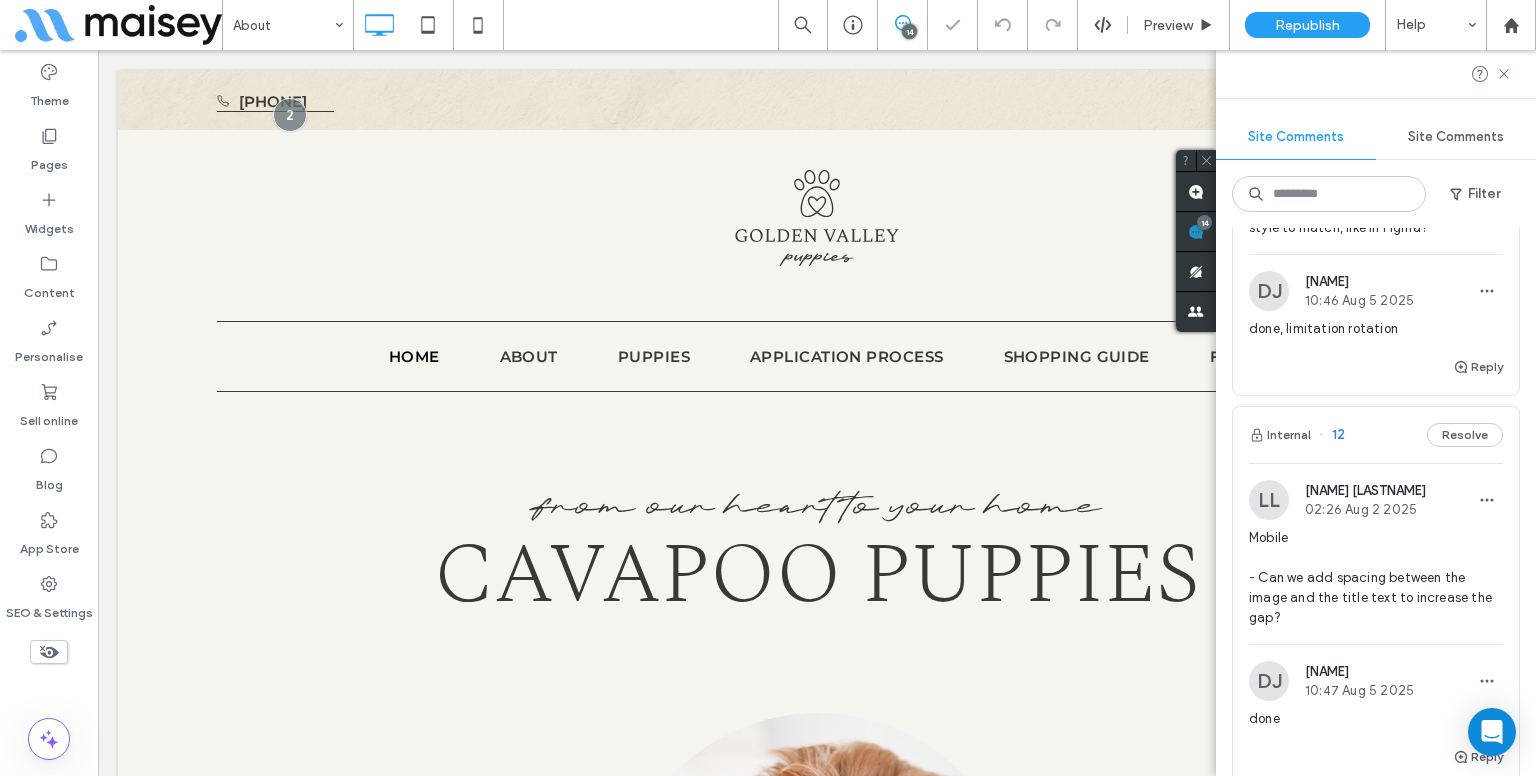 scroll, scrollTop: 1000, scrollLeft: 0, axis: vertical 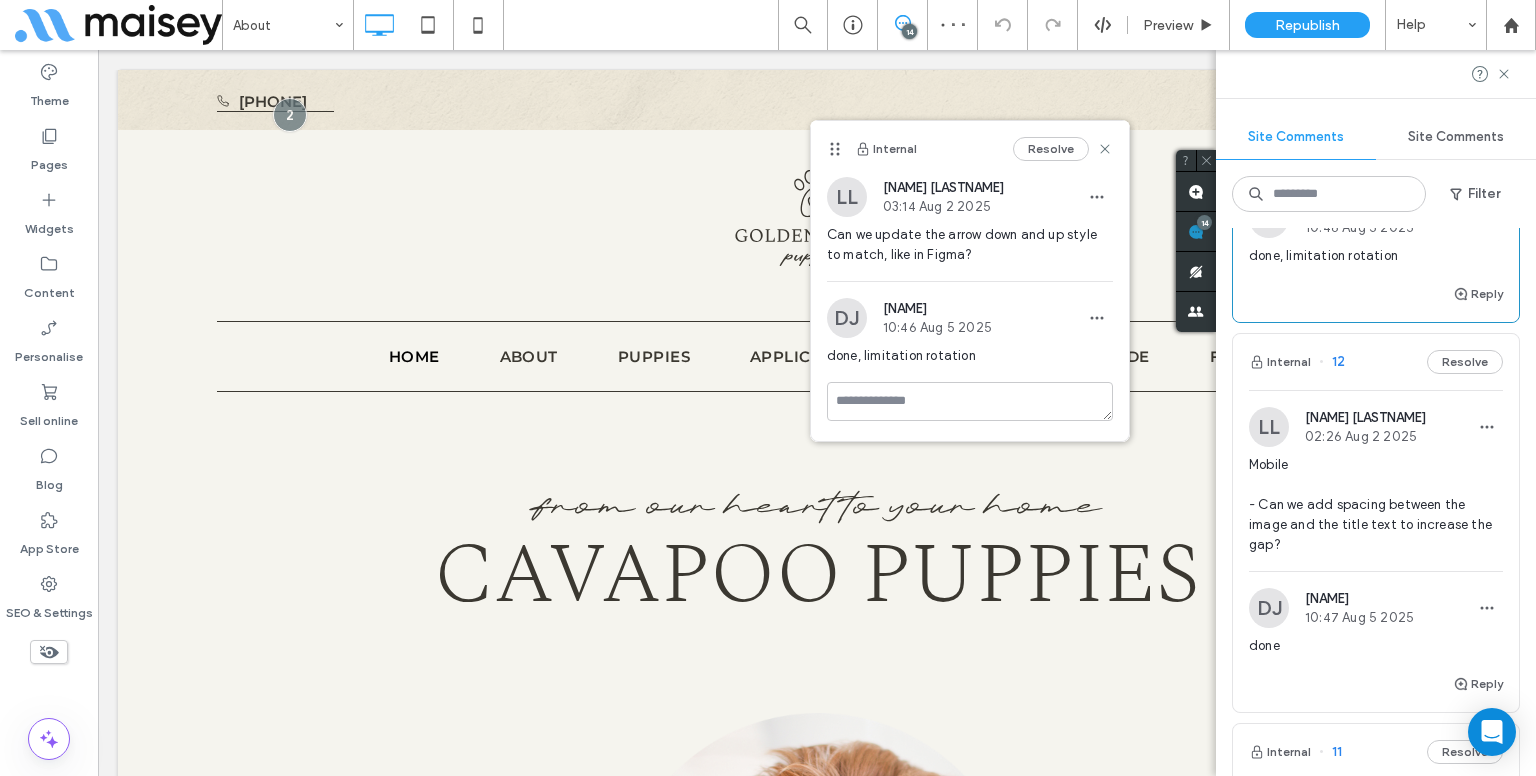 click on "Mobile
- Can we add spacing between the image and the title text to increase the gap?" at bounding box center (1376, 505) 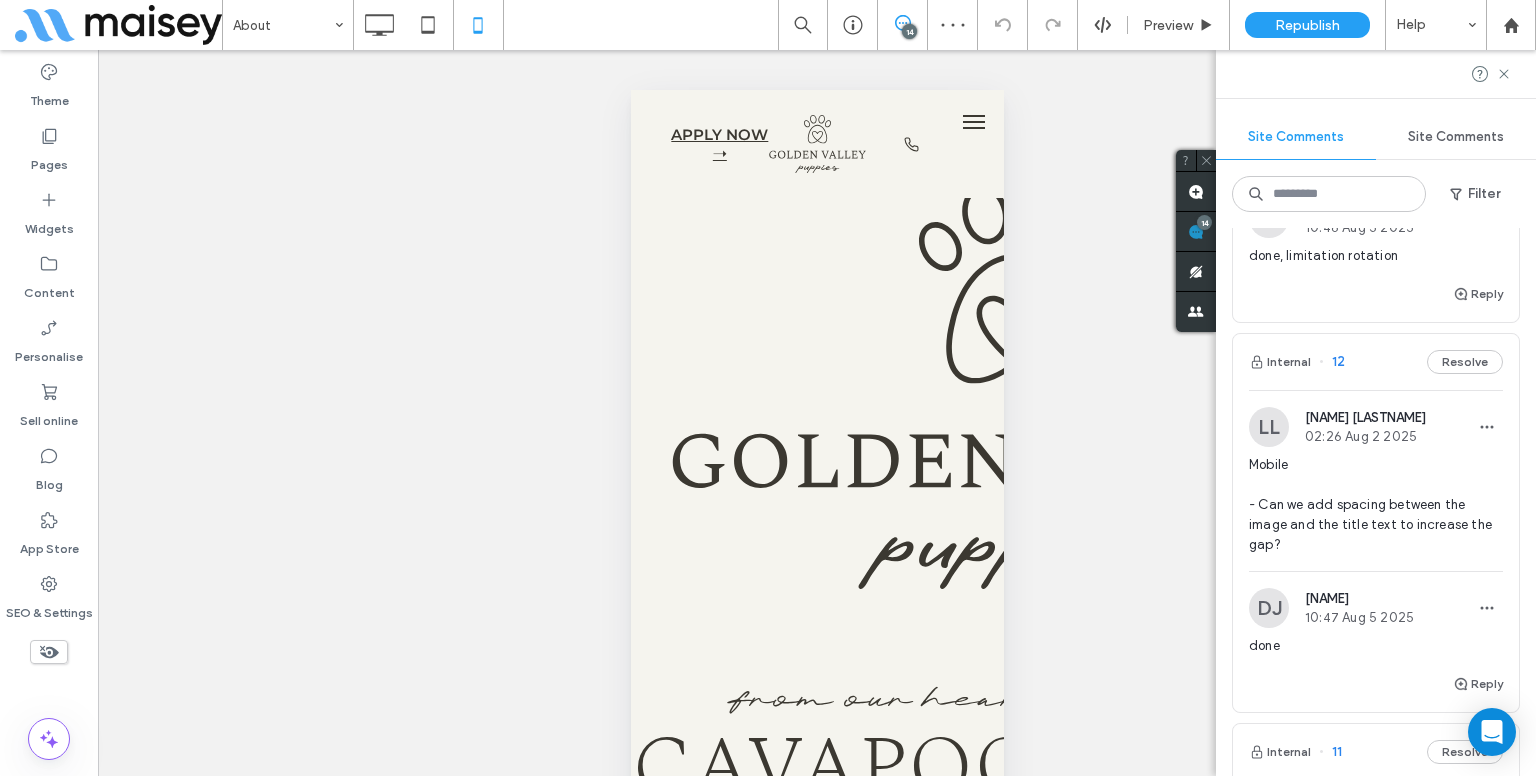 click on "Mobile
- Can we add spacing between the image and the title text to increase the gap?" at bounding box center (1376, 505) 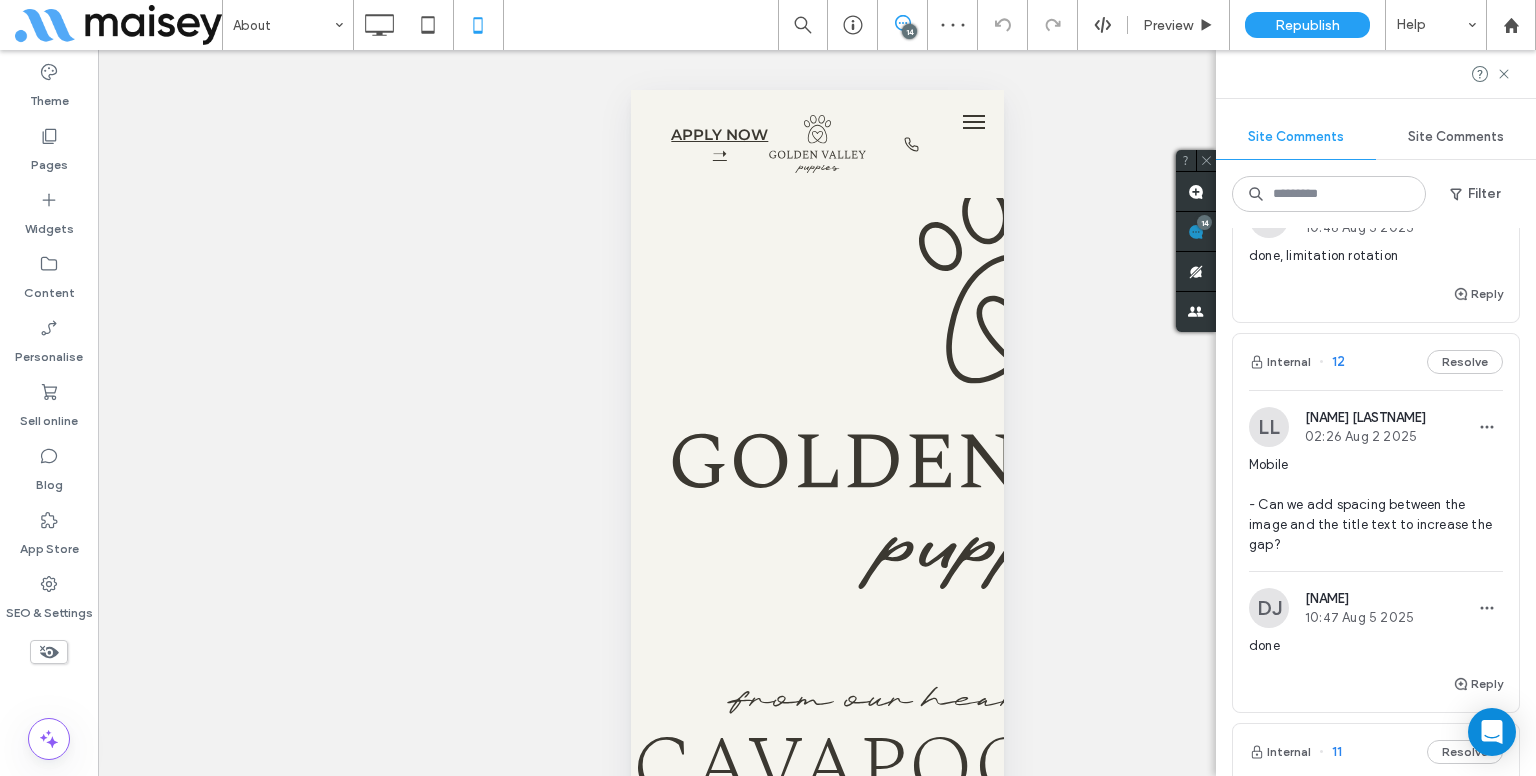 click on "Mobile
- Can we add spacing between the image and the title text to increase the gap?" at bounding box center (1376, 505) 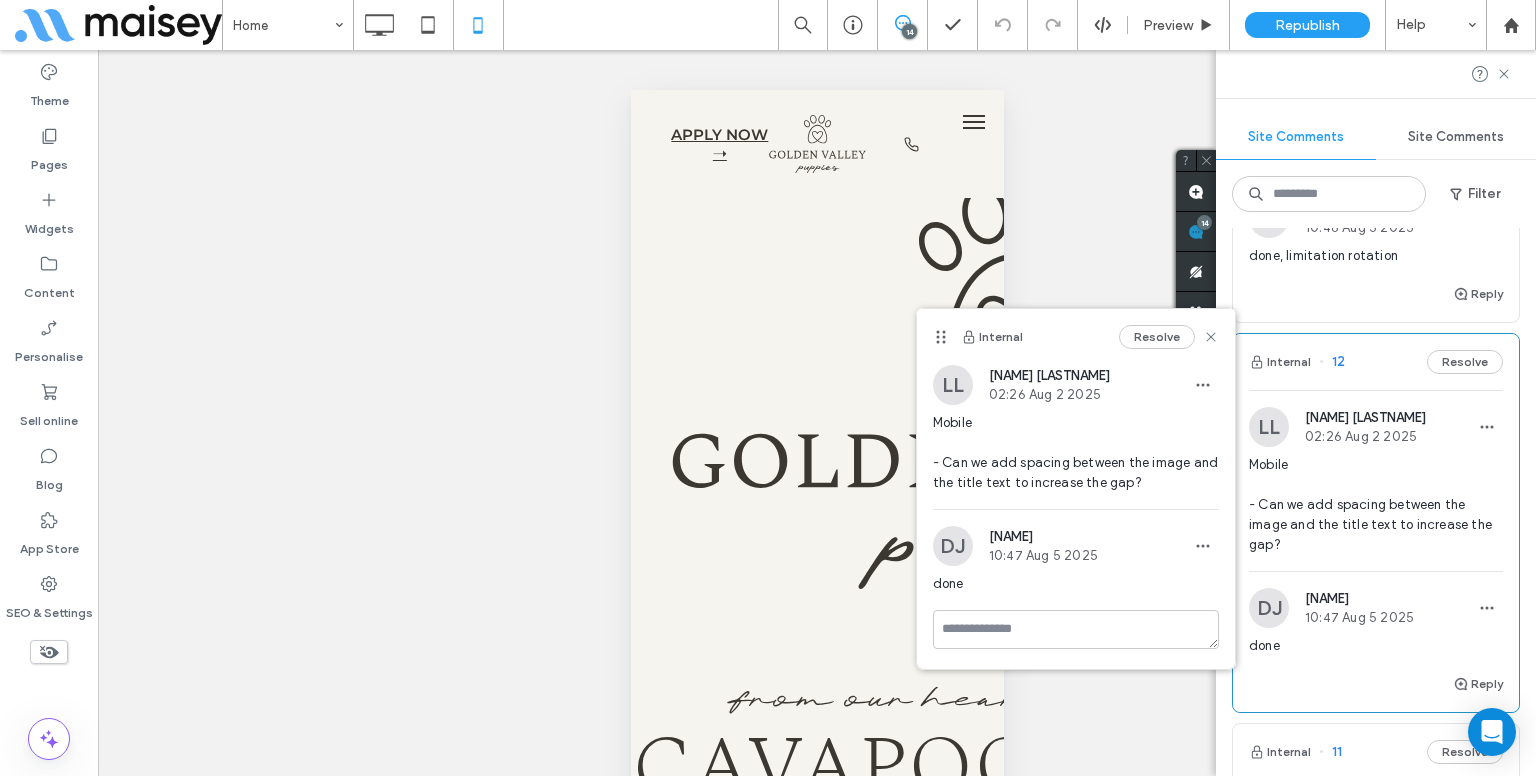 click on "Resolve" at bounding box center [1157, 337] 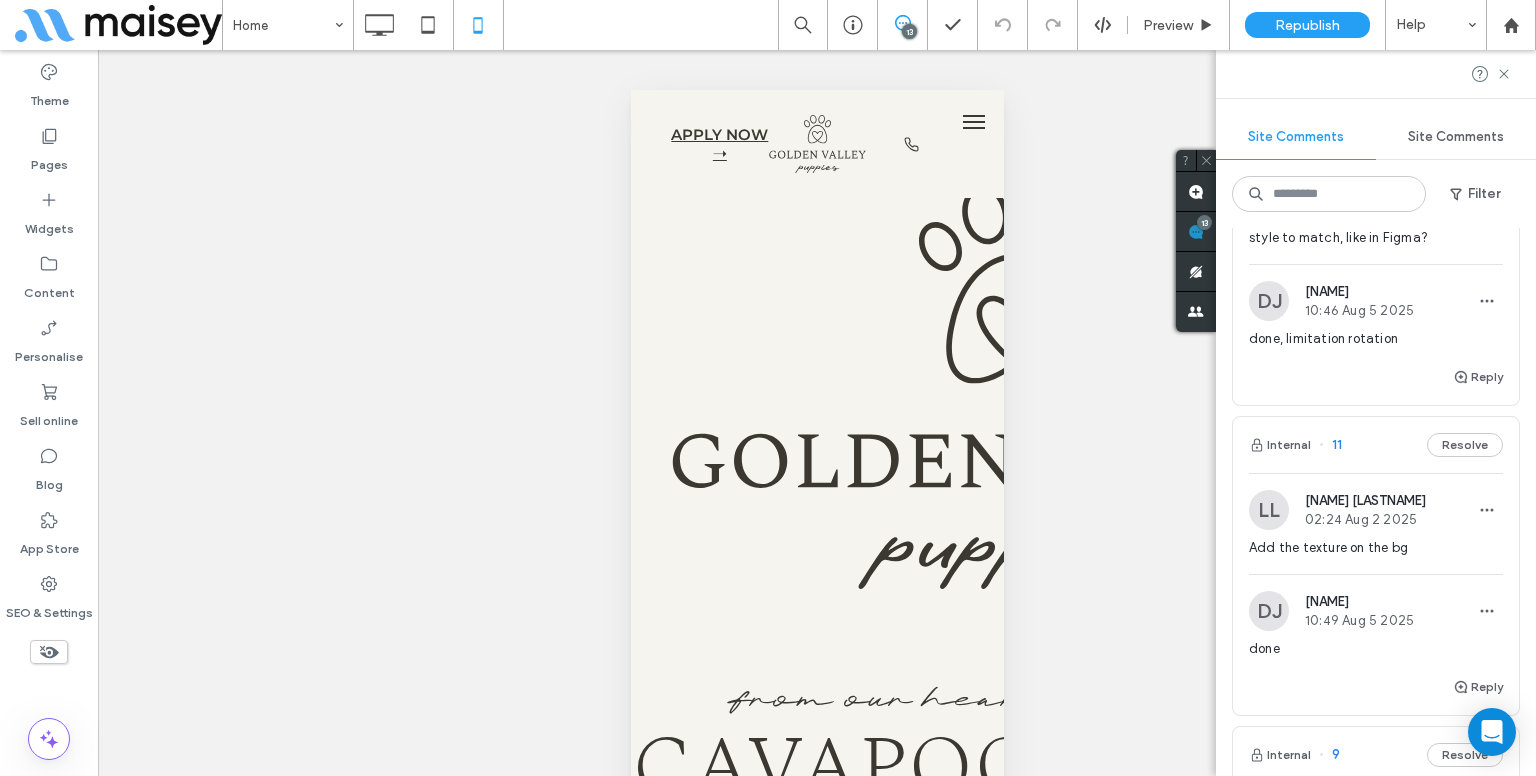 scroll, scrollTop: 952, scrollLeft: 0, axis: vertical 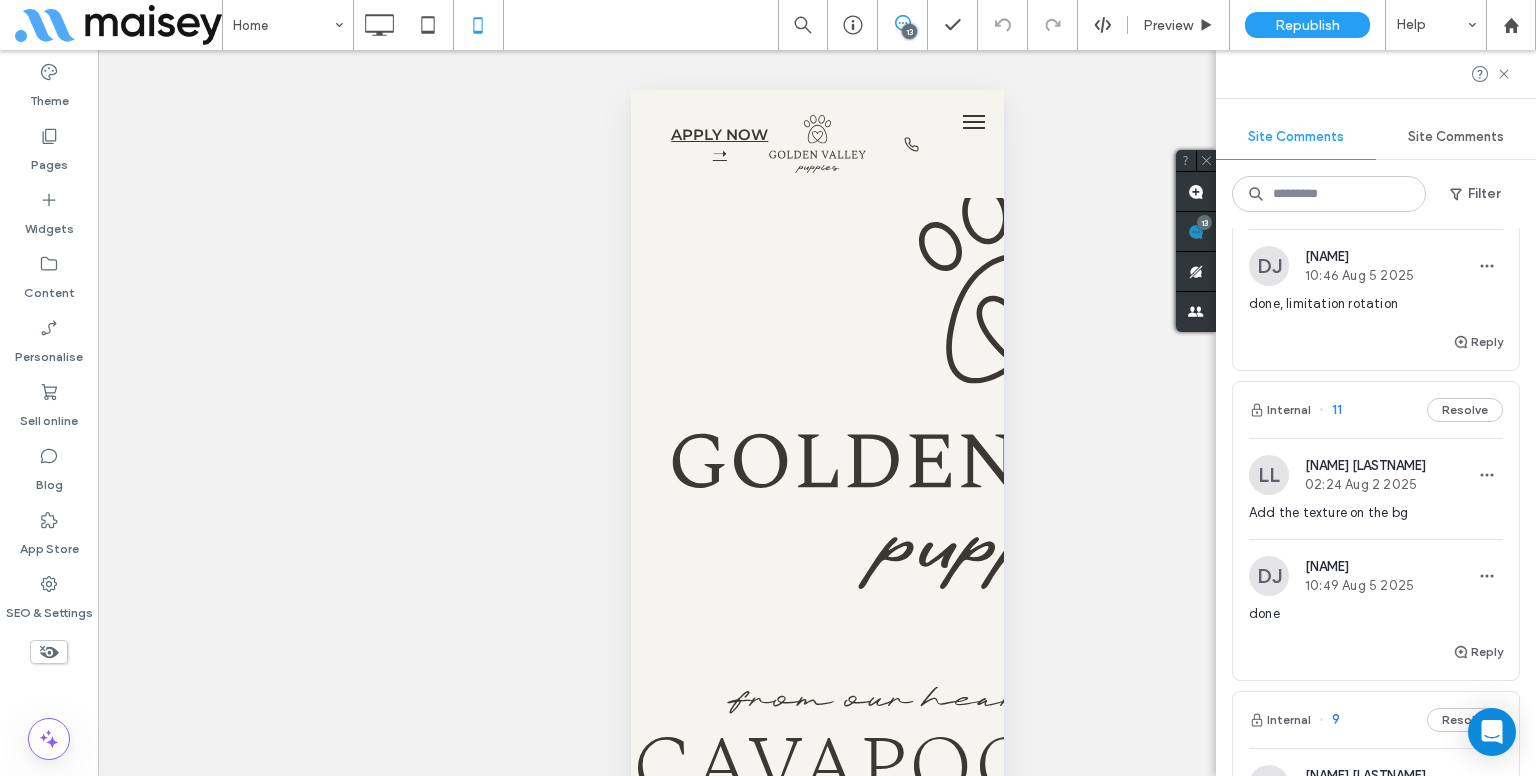 click on "LL [NAME] [LASTNAME] 02:24 Aug 2 2025" at bounding box center (1337, 475) 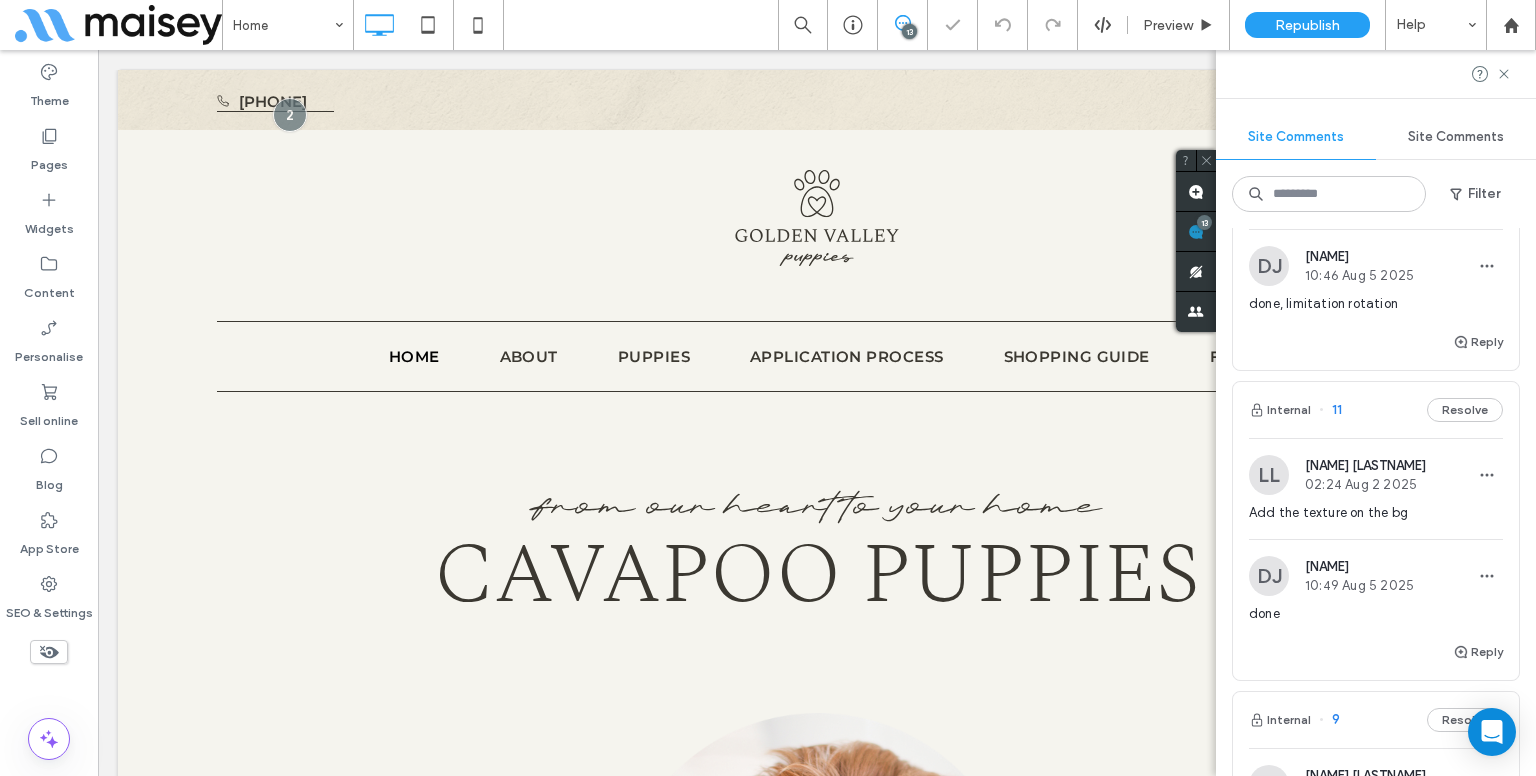 click on "LL [NAME] [LASTNAME] 02:24 Aug 2 2025" at bounding box center (1337, 475) 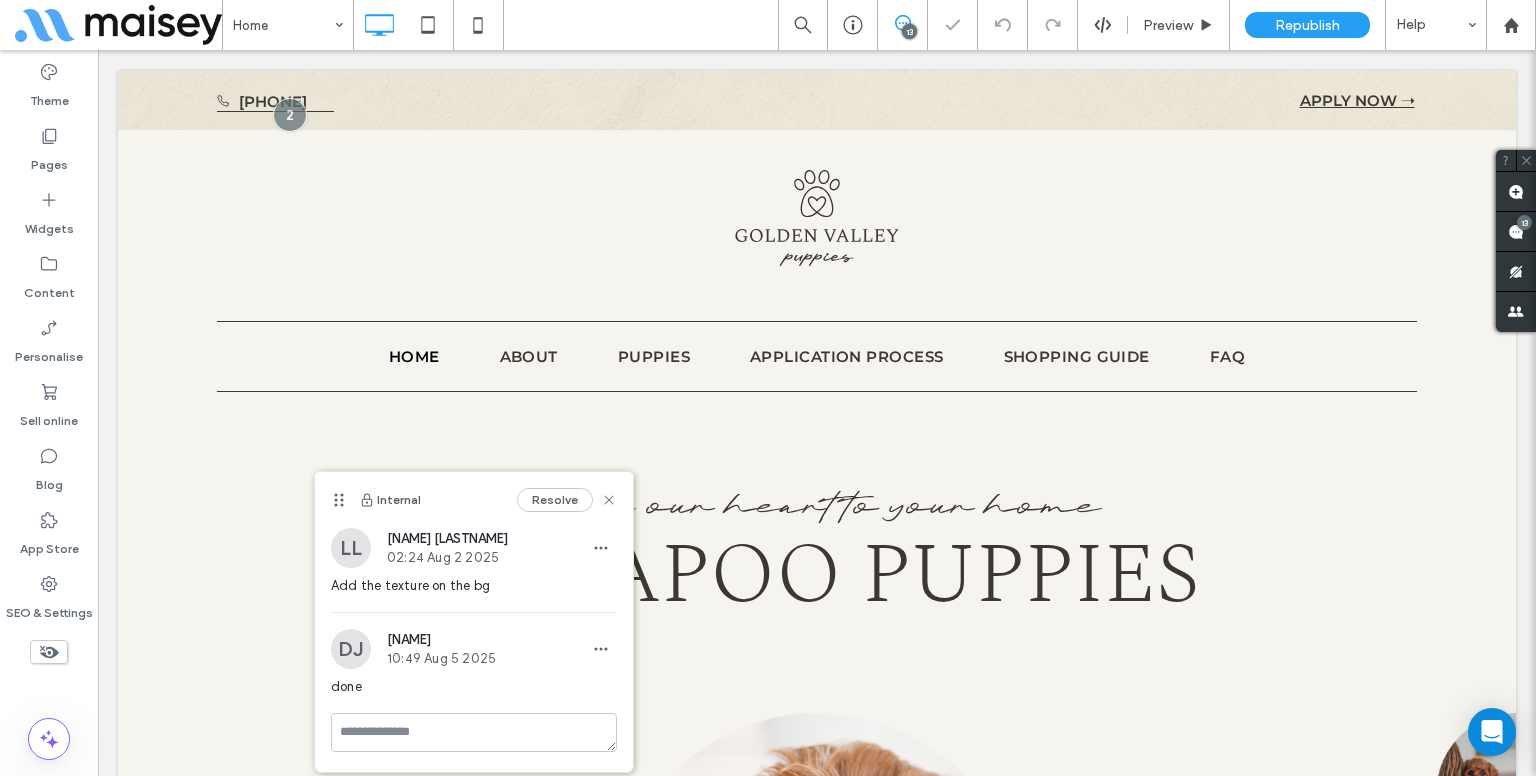 scroll, scrollTop: 0, scrollLeft: 0, axis: both 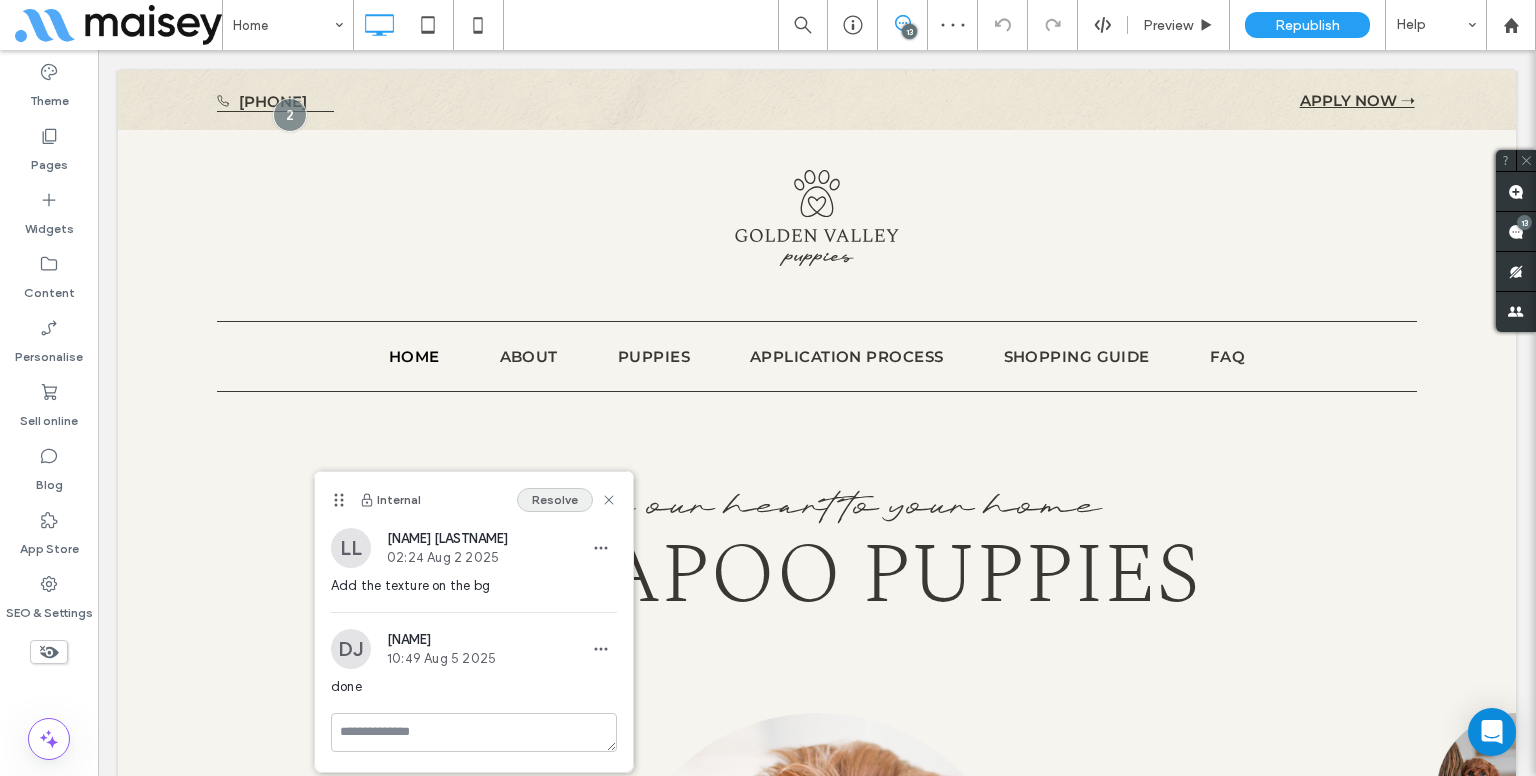 click on "Resolve" at bounding box center [555, 500] 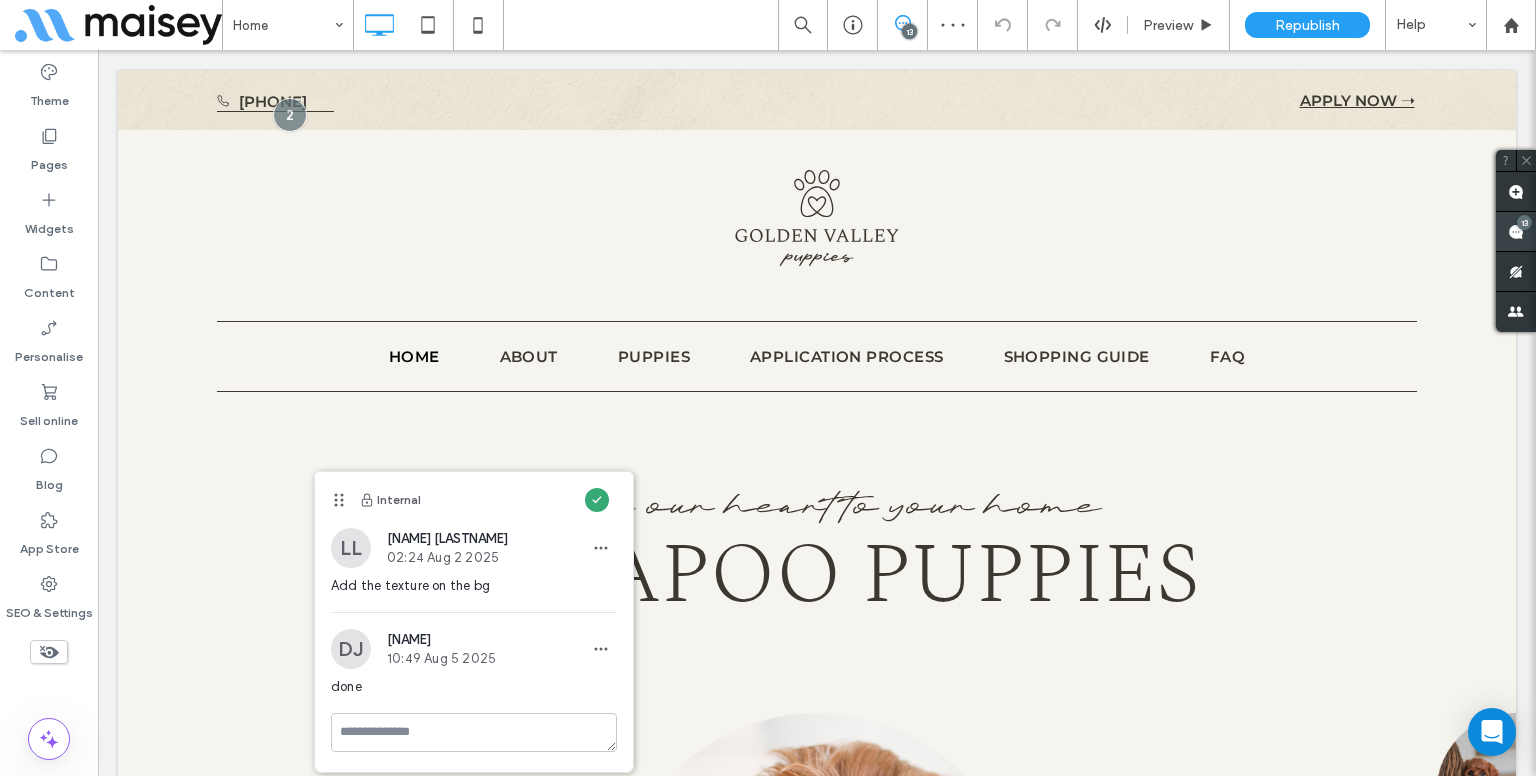 click on "13" at bounding box center [1524, 222] 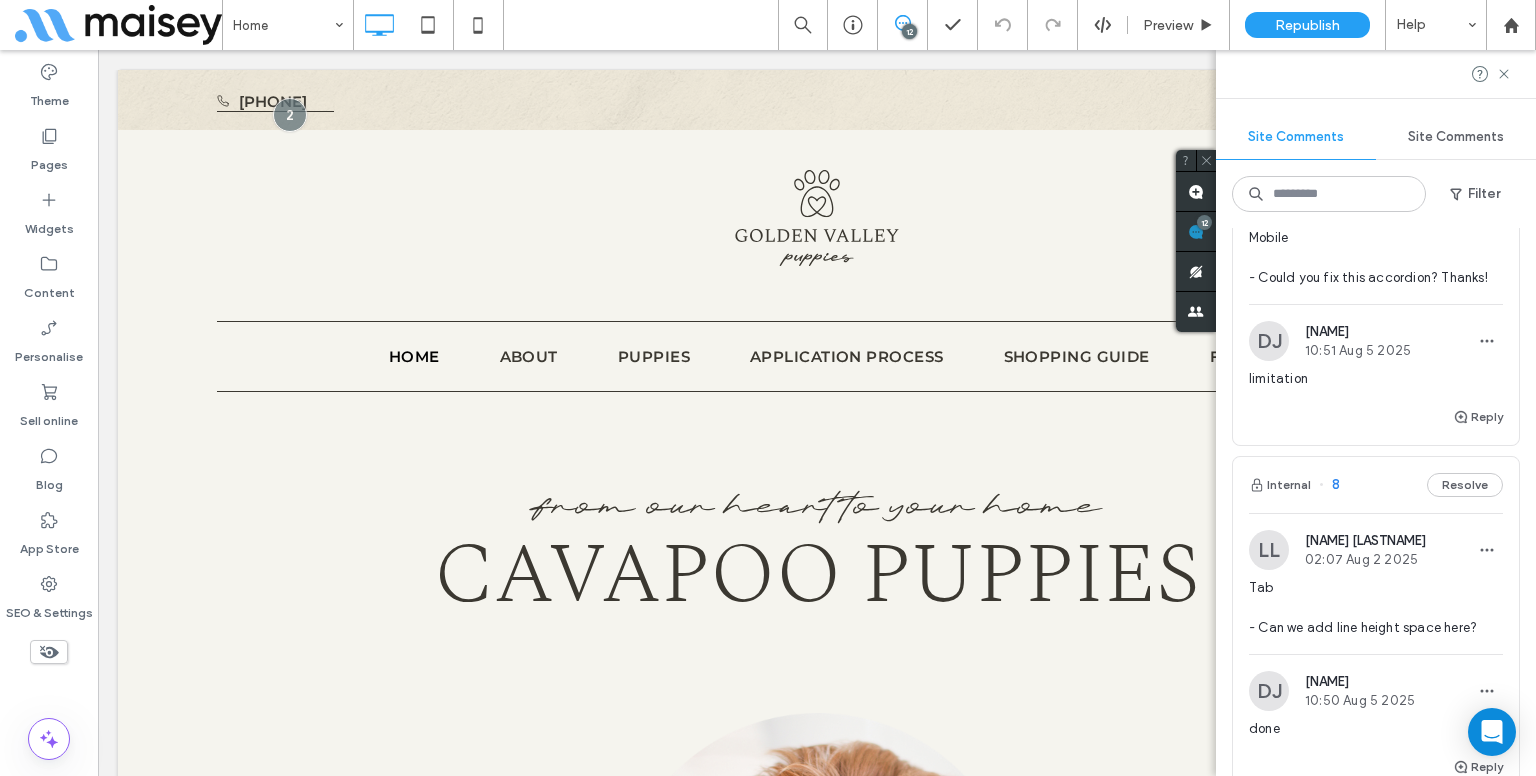 scroll, scrollTop: 1400, scrollLeft: 0, axis: vertical 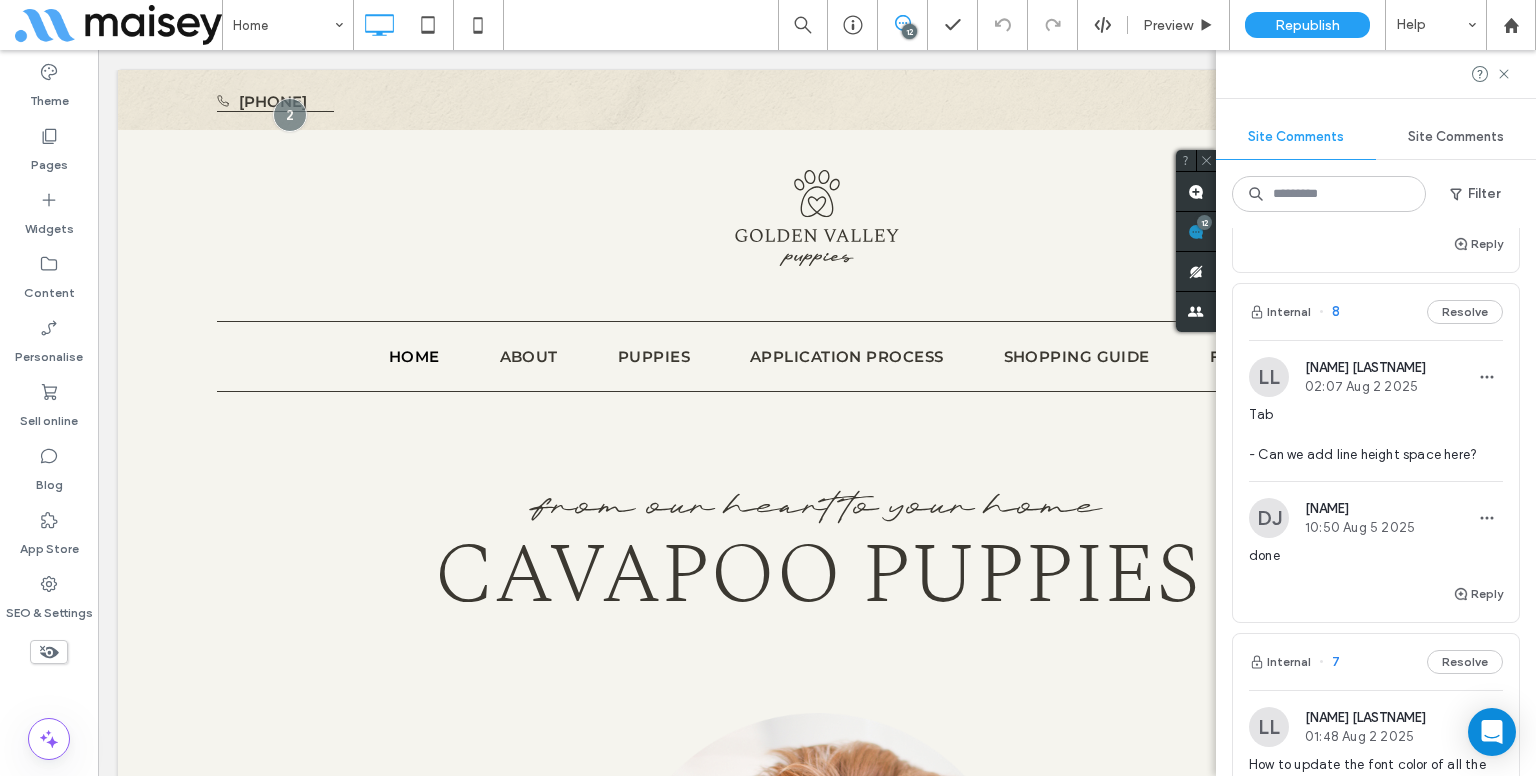click on "Tab
- Can we add line height space here?" at bounding box center (1376, 435) 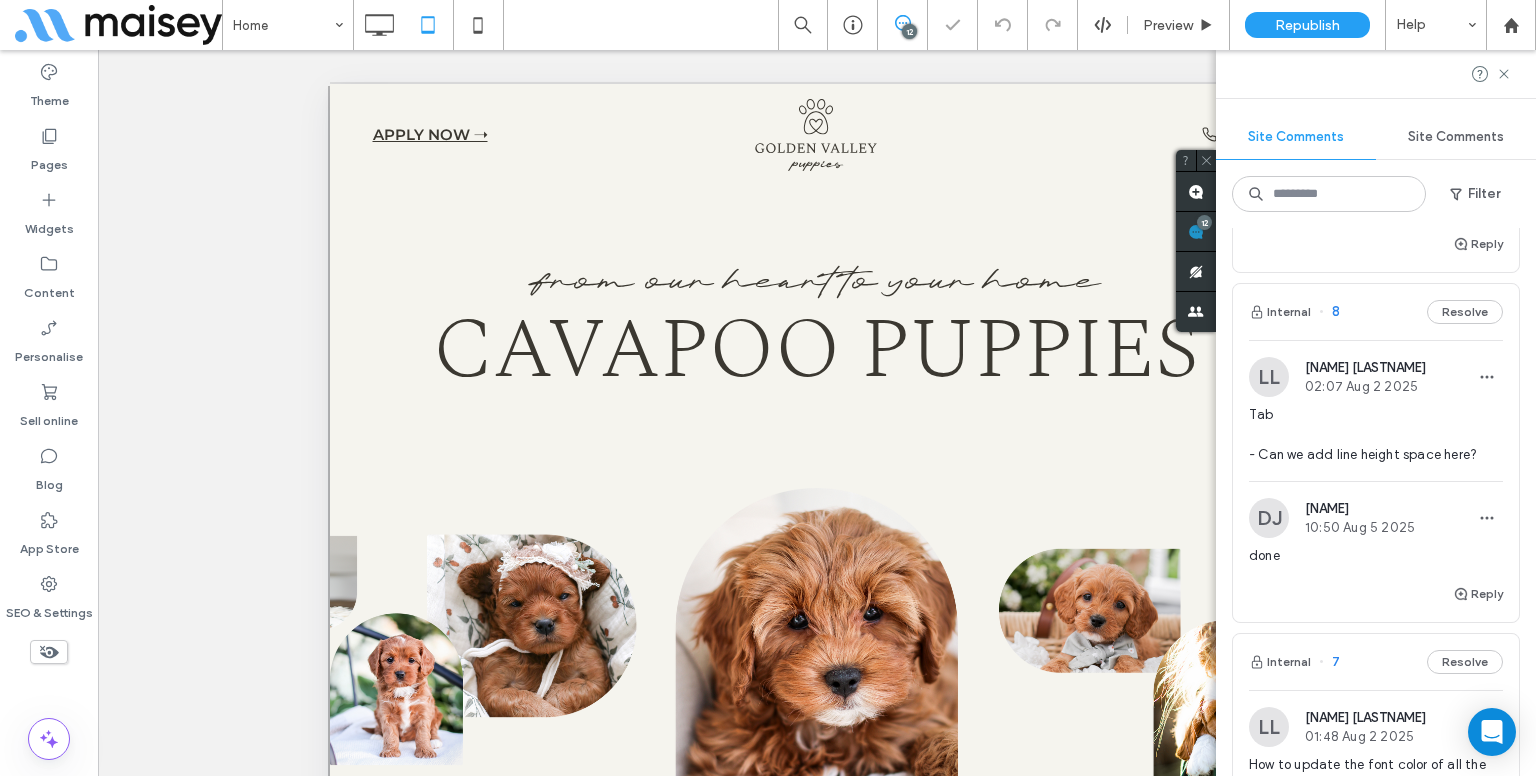 click on "Tab
- Can we add line height space here?" at bounding box center (1376, 435) 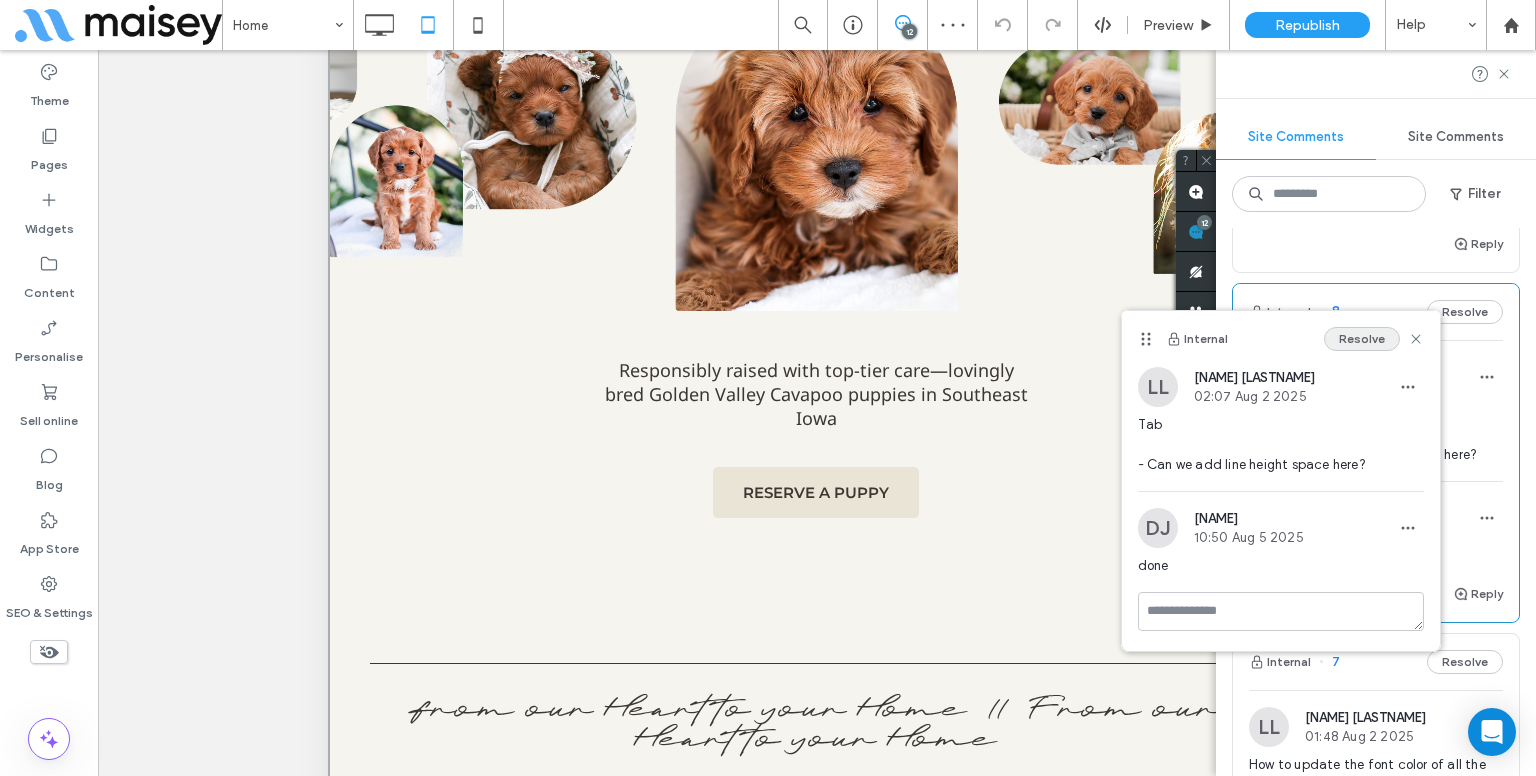 click on "Resolve" at bounding box center (1362, 339) 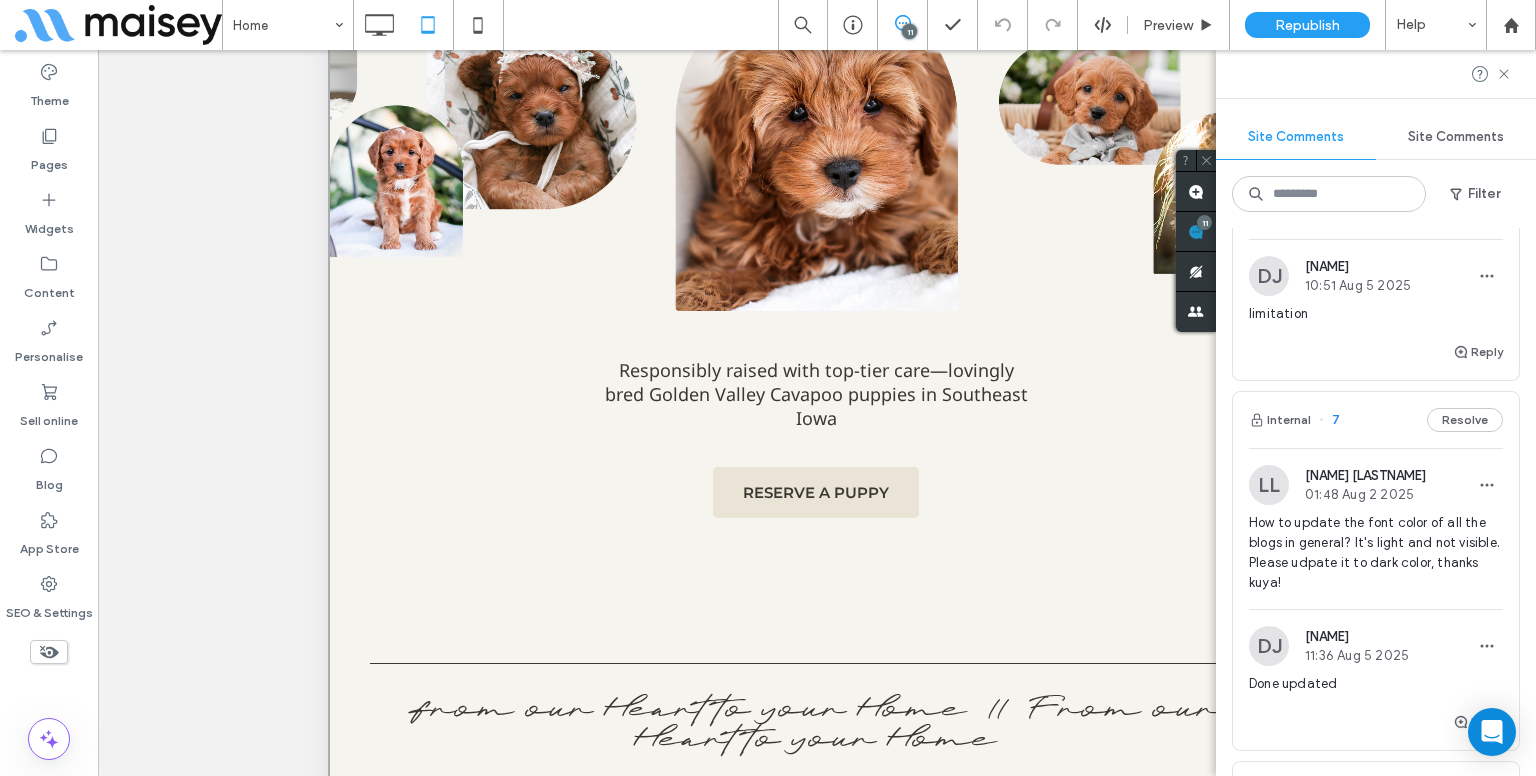 scroll, scrollTop: 1392, scrollLeft: 0, axis: vertical 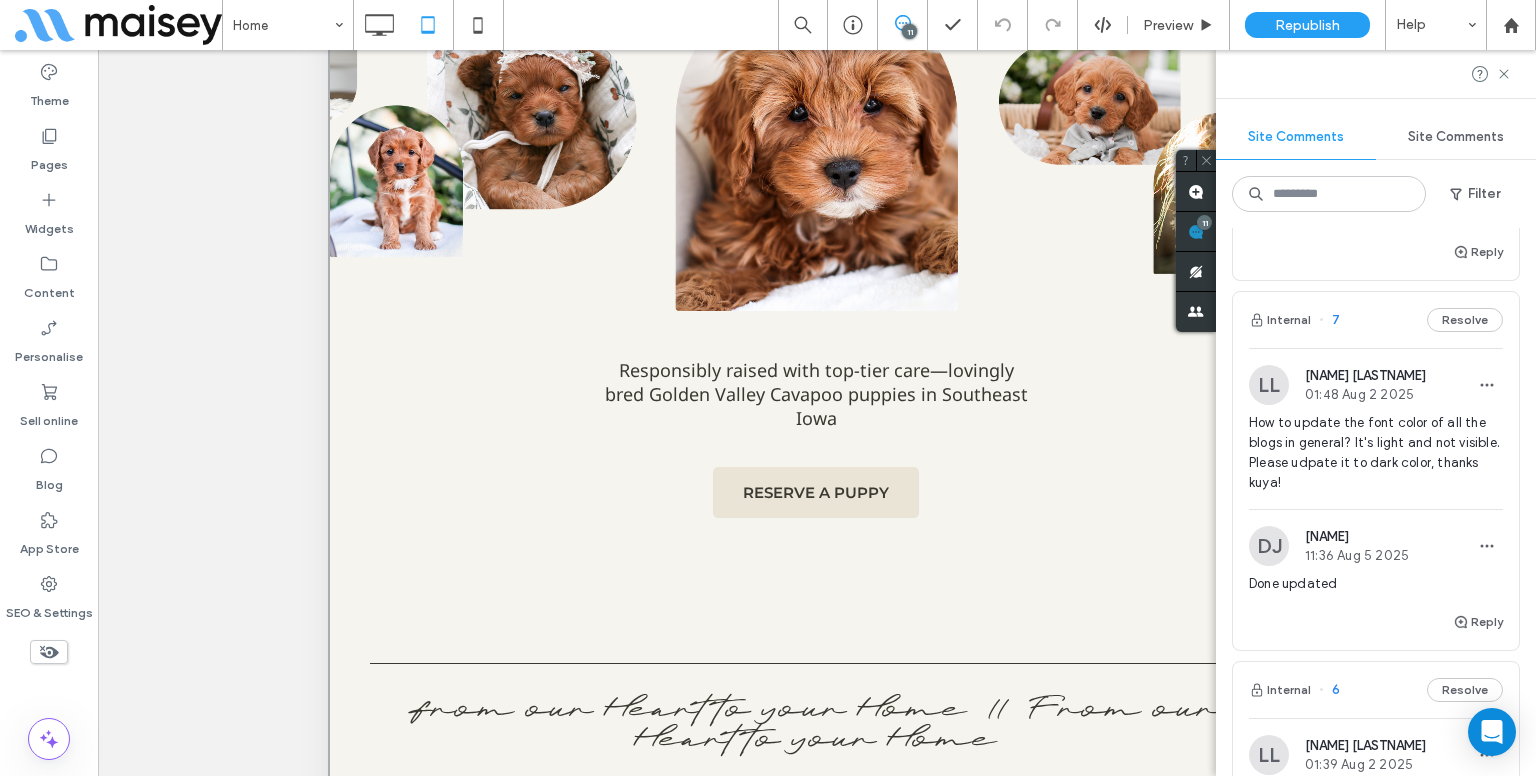 click on "LL [NAME] [LASTNAME] 01:48 Aug 2 2025 How to update the font color of all the blogs in general? It's light and not visible. Please udpate it to dark color, thanks kuya! DJ Dev Jeffrey 11:36 Aug 5 2025 Done updated" at bounding box center (1376, 479) 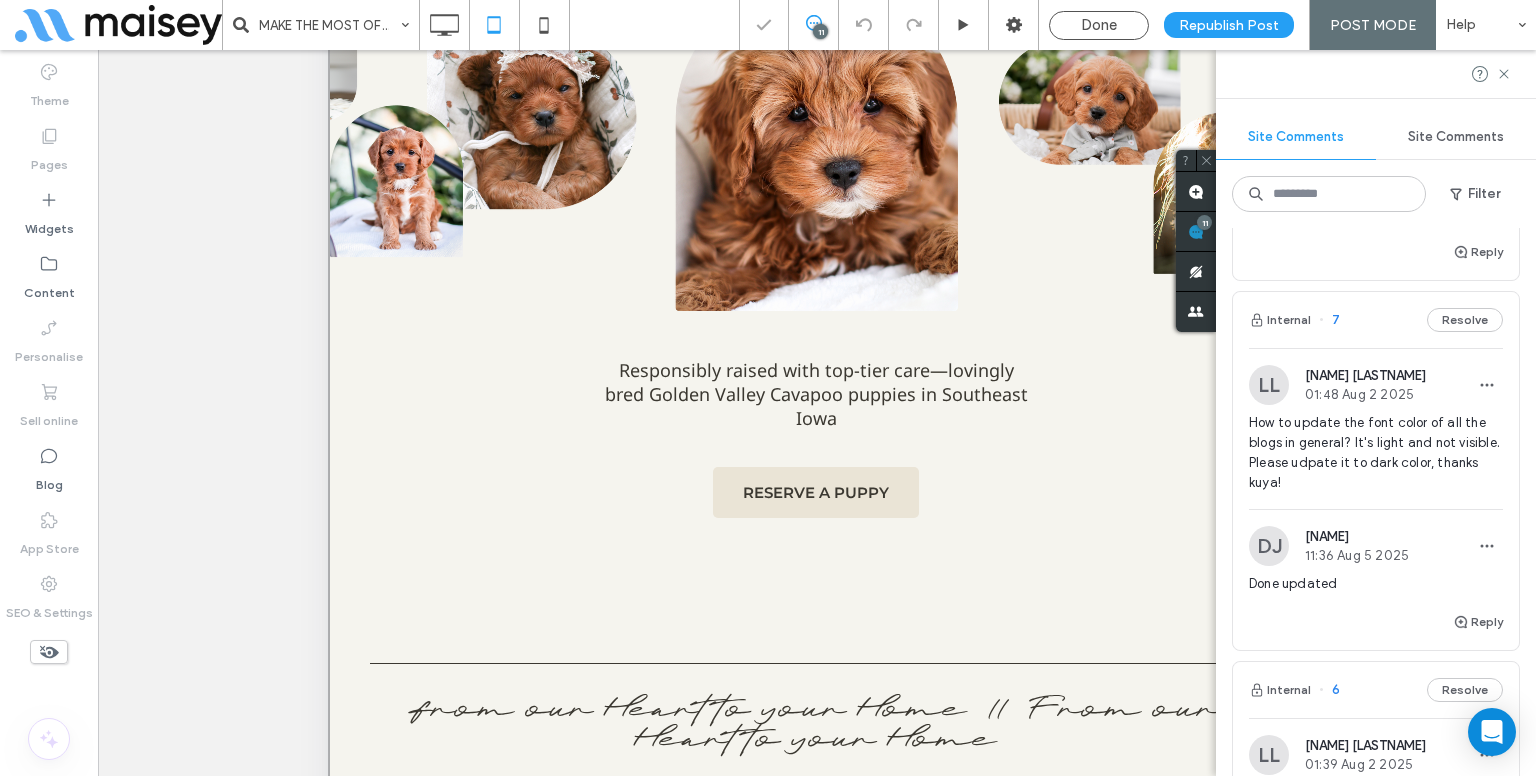 scroll, scrollTop: 285, scrollLeft: 0, axis: vertical 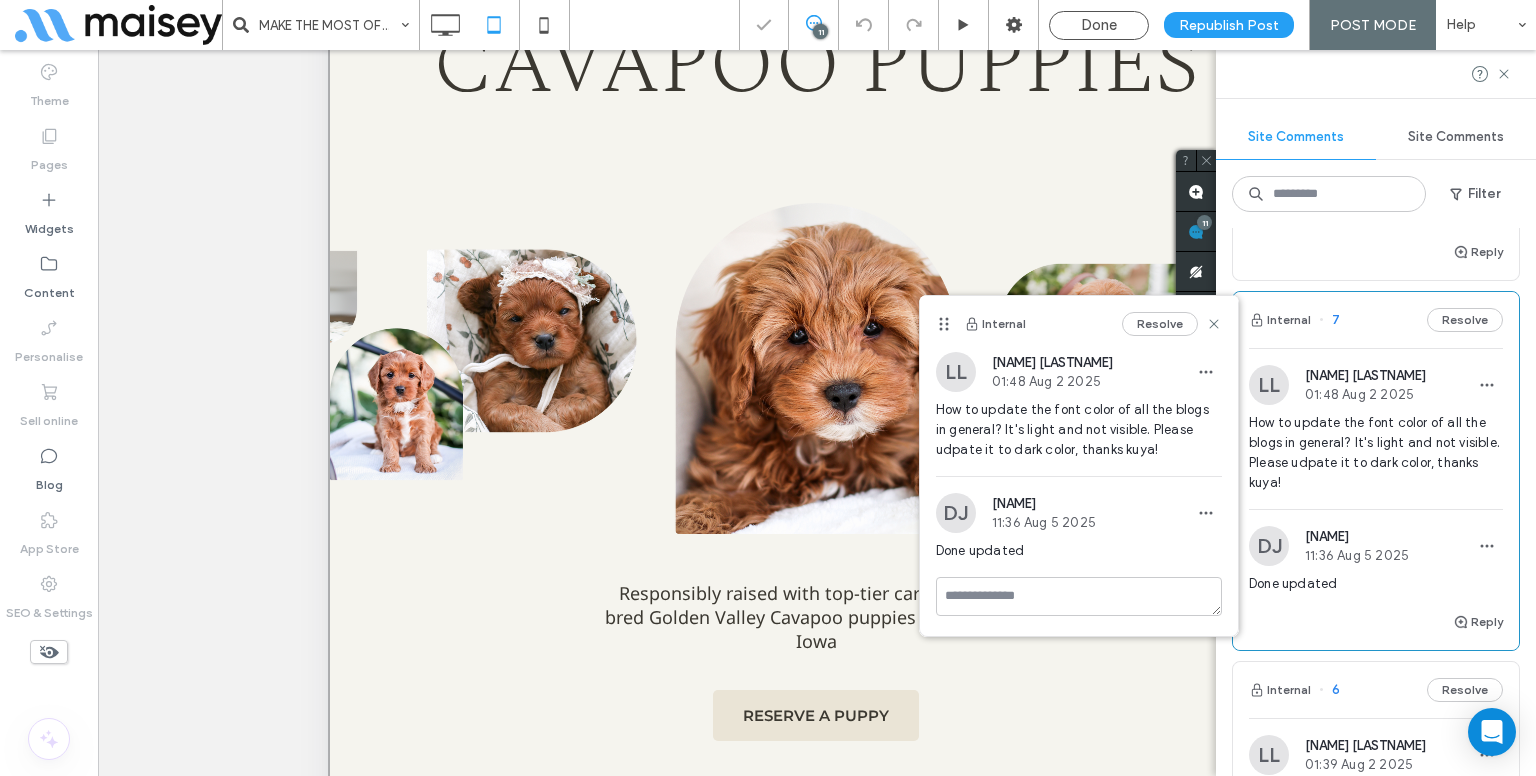 click on "Resolve" at bounding box center (1160, 324) 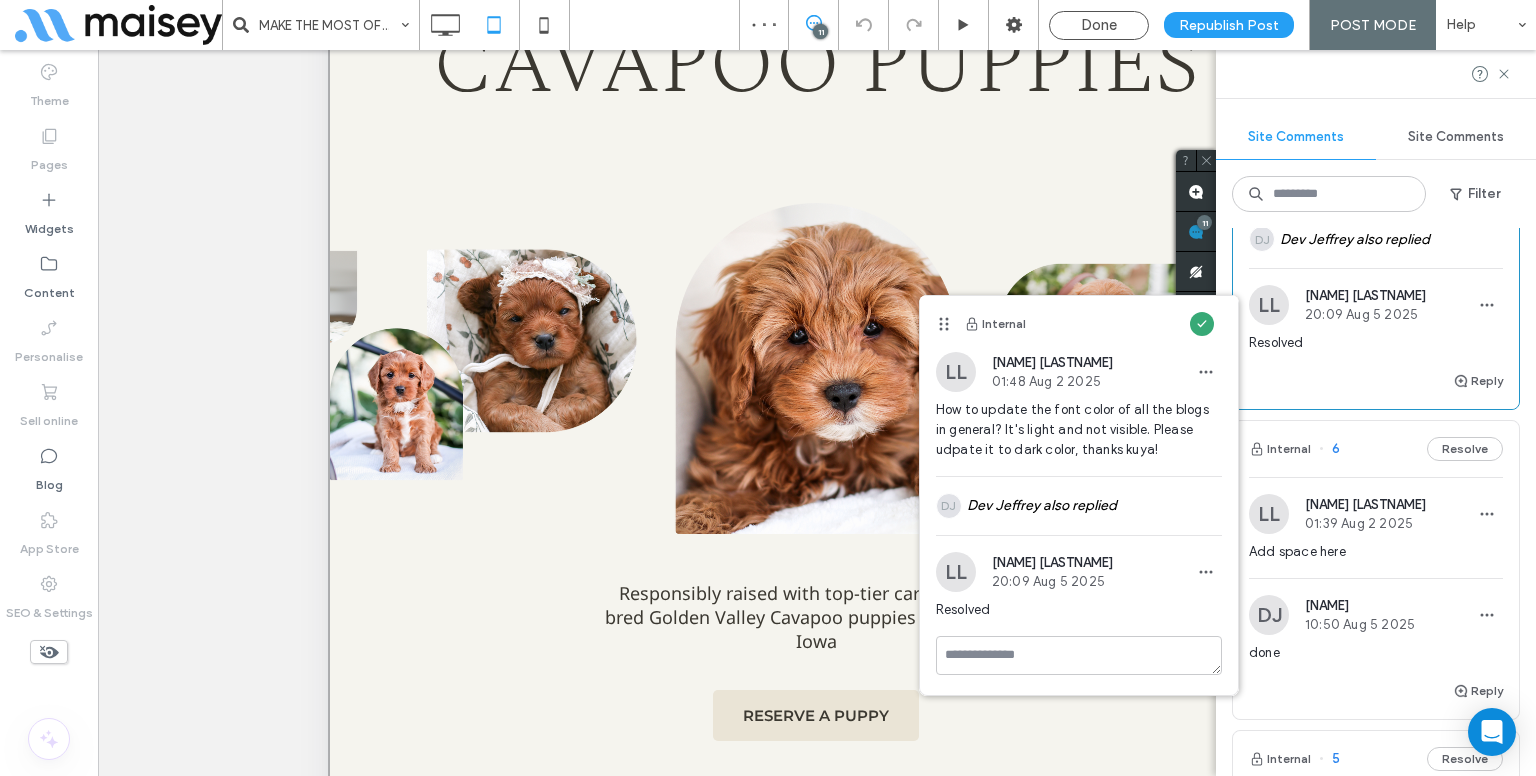 scroll, scrollTop: 1264, scrollLeft: 0, axis: vertical 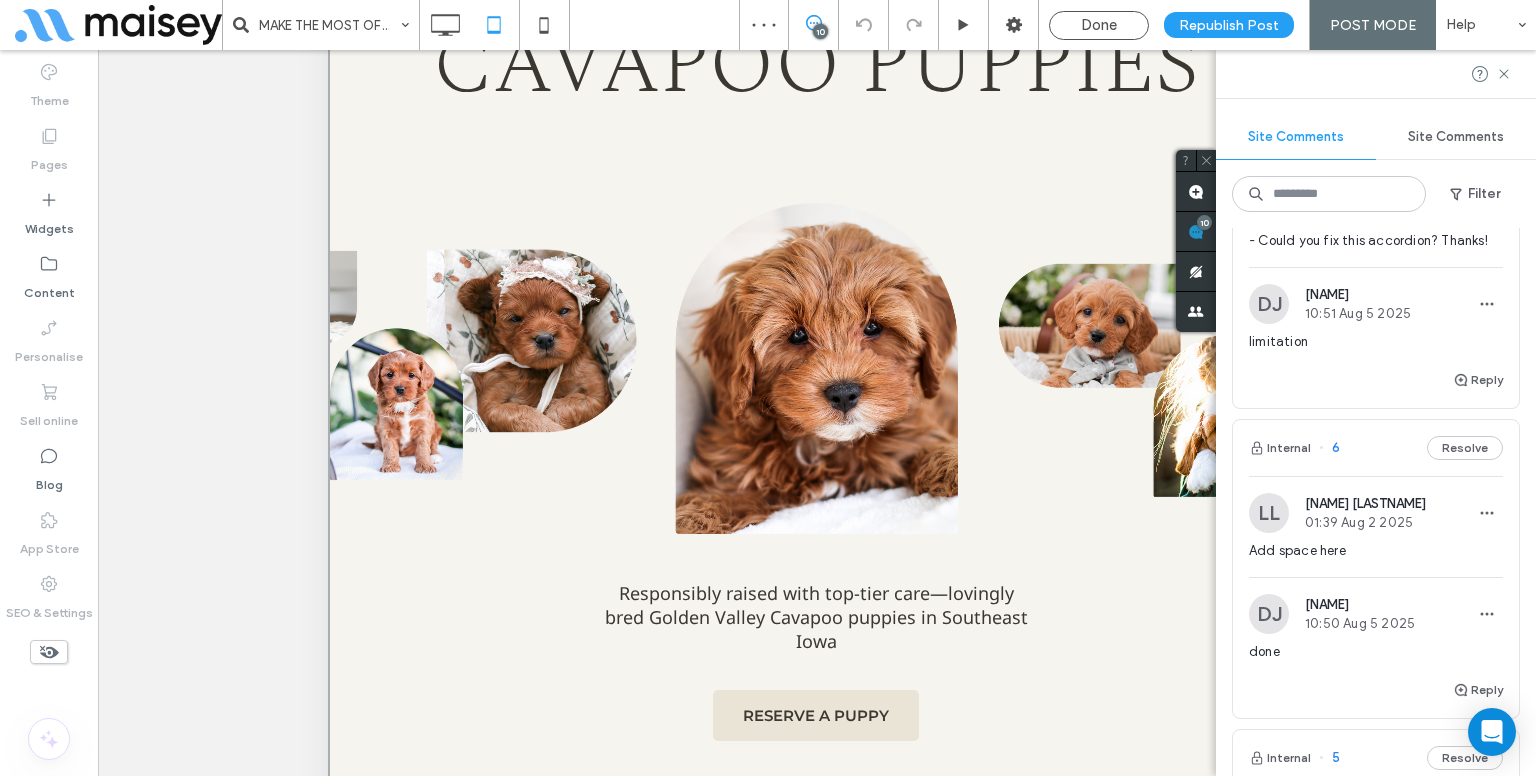 click on "[NAME]" at bounding box center (1360, 604) 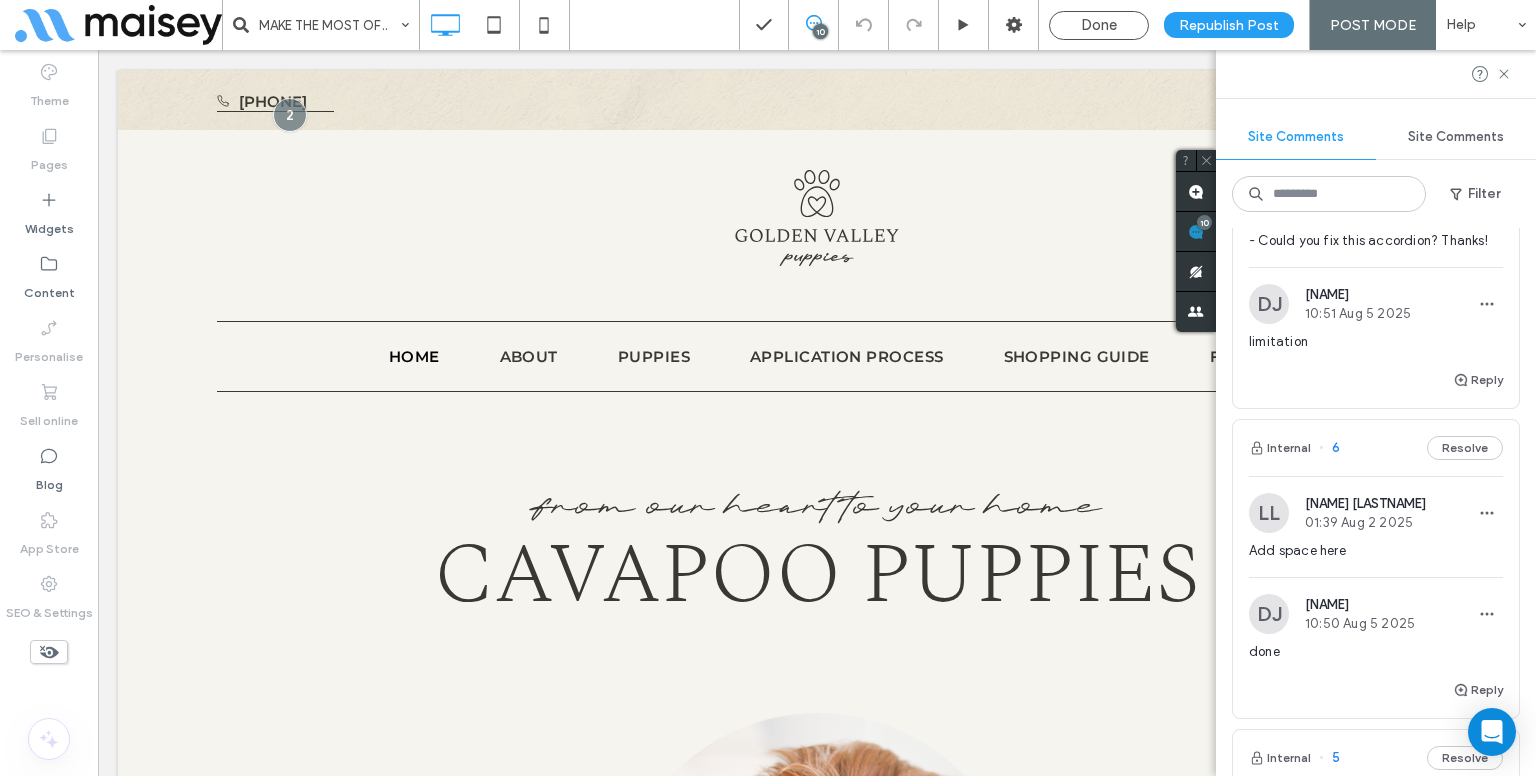 click on "Add space here" at bounding box center [1376, 551] 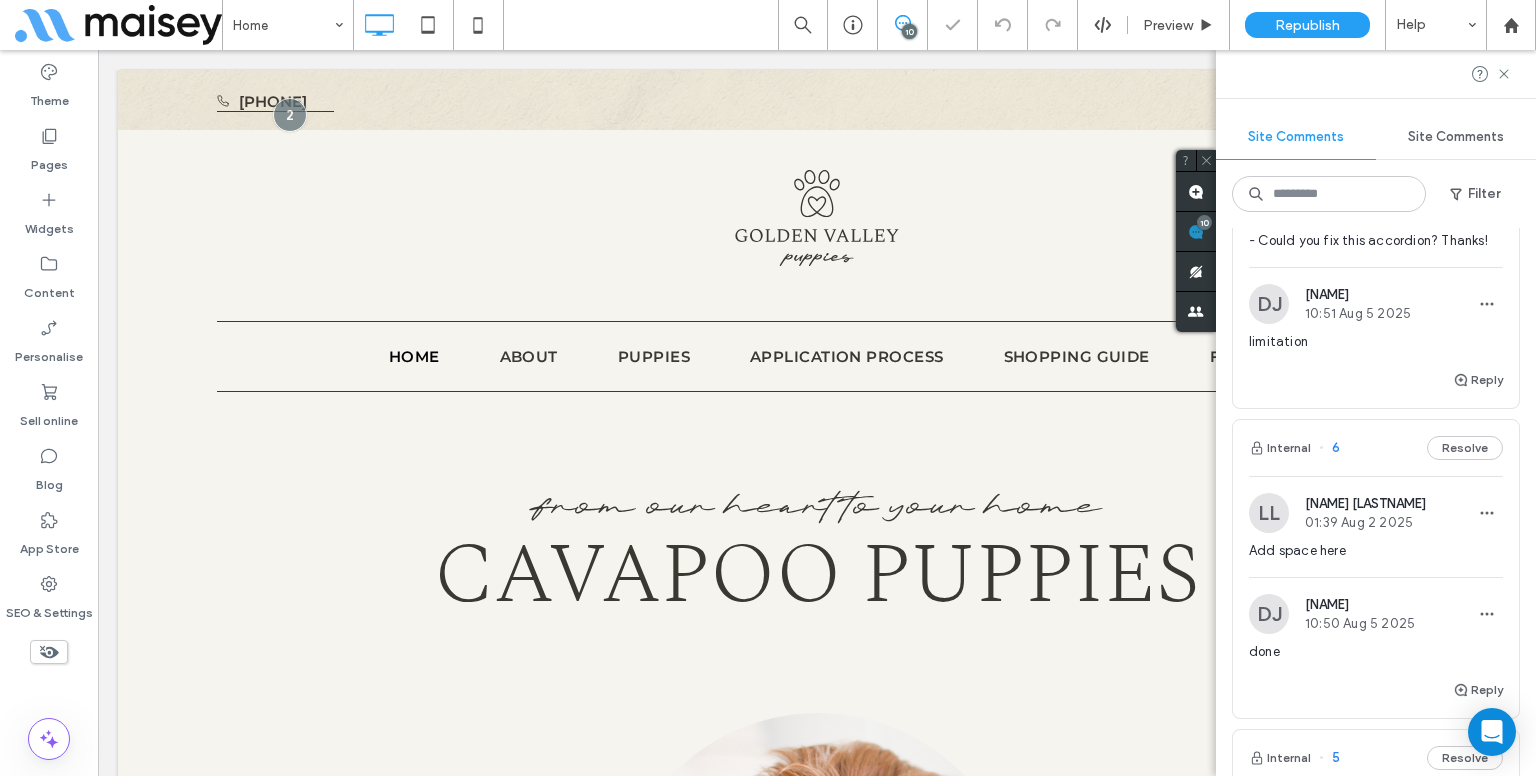 scroll, scrollTop: 0, scrollLeft: 0, axis: both 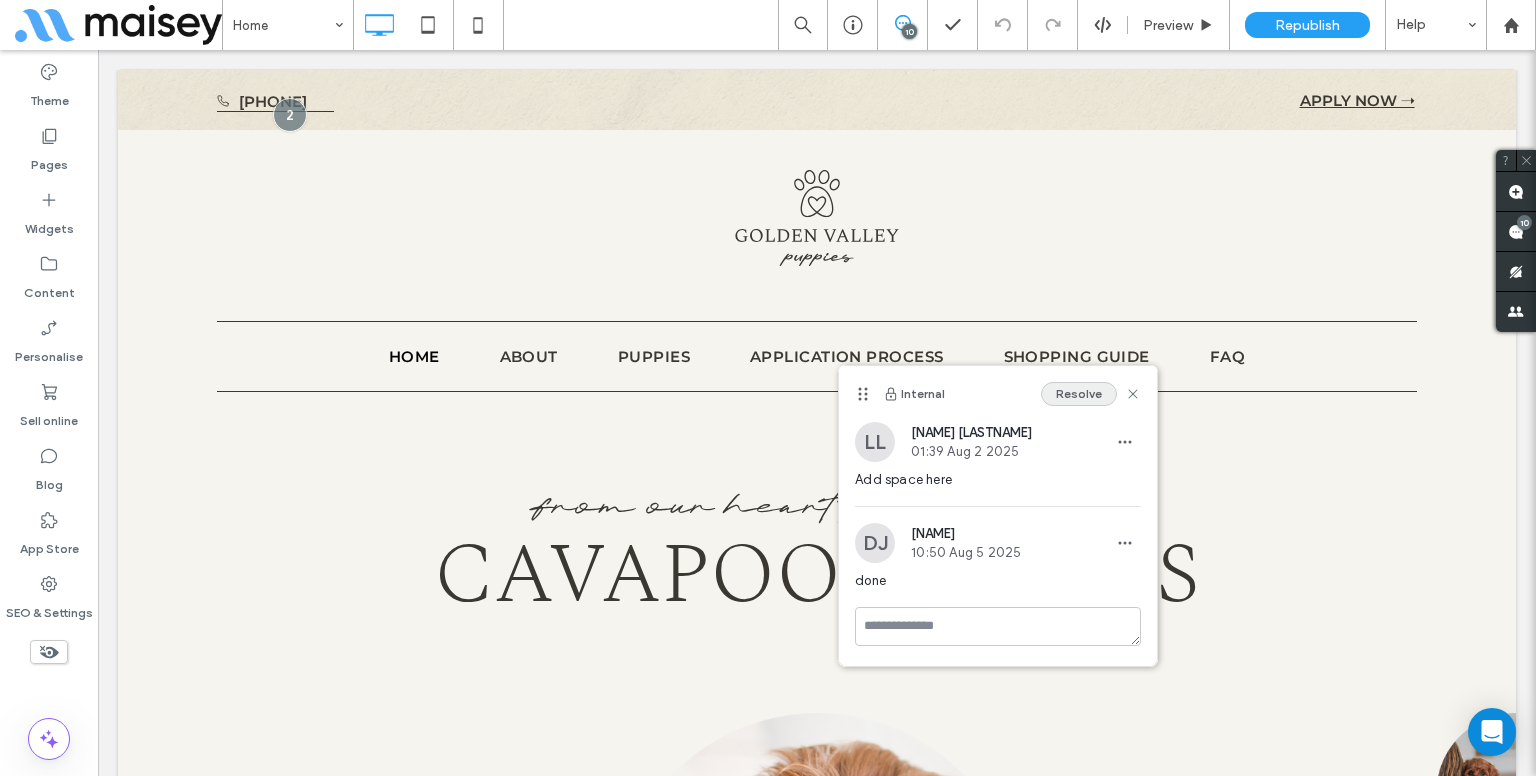 click on "Resolve" at bounding box center (1079, 394) 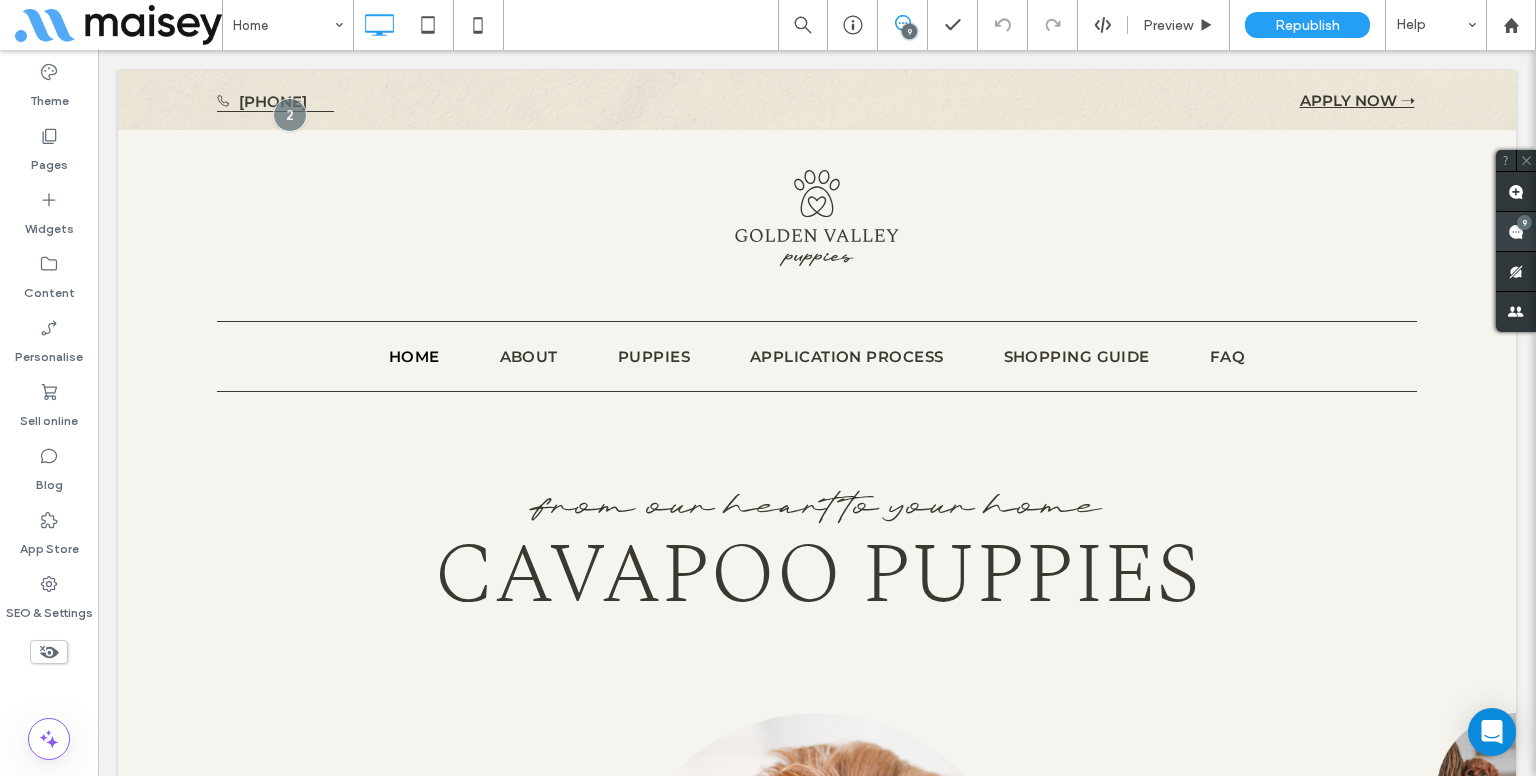 click on "9" at bounding box center [1524, 222] 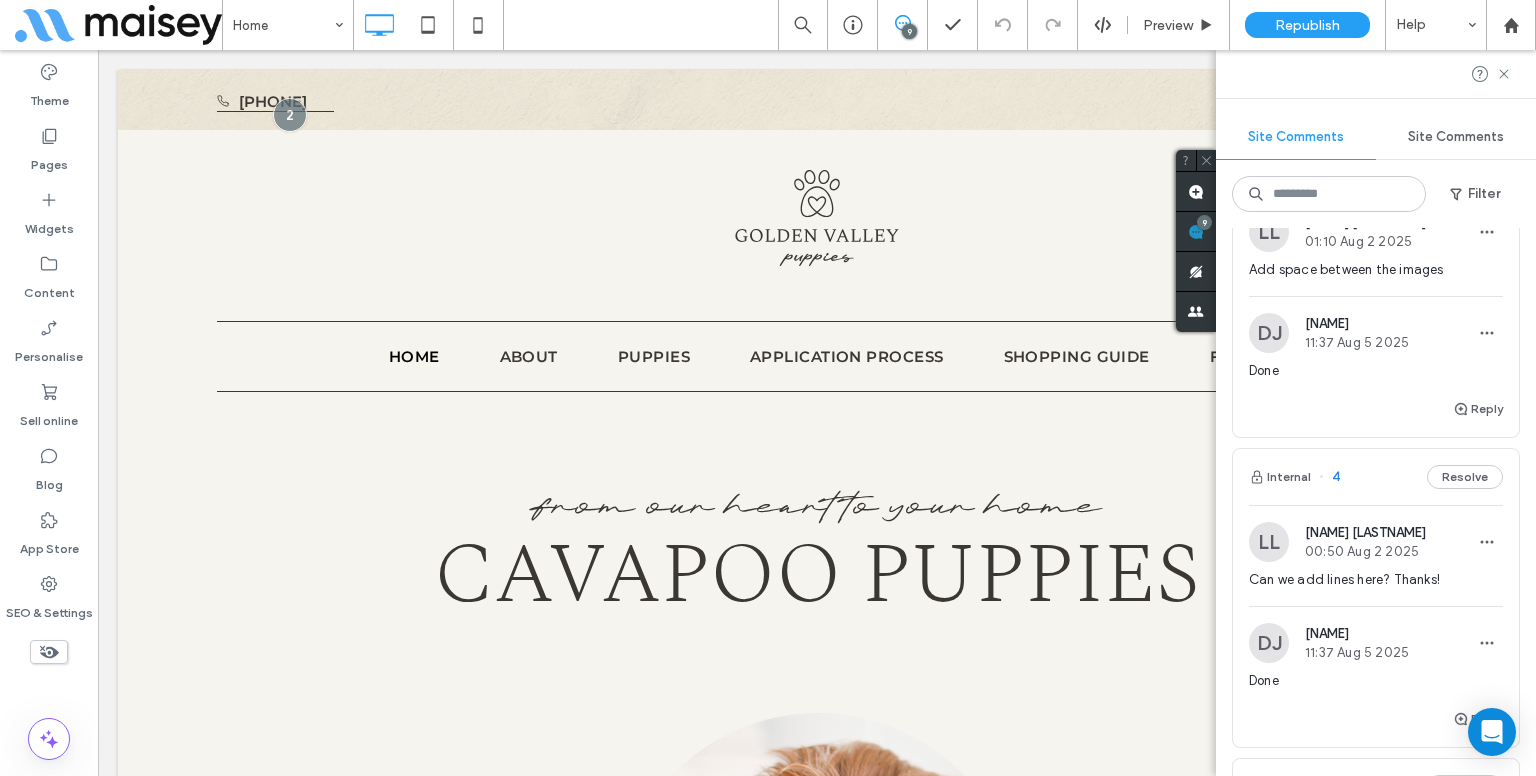 scroll, scrollTop: 1600, scrollLeft: 0, axis: vertical 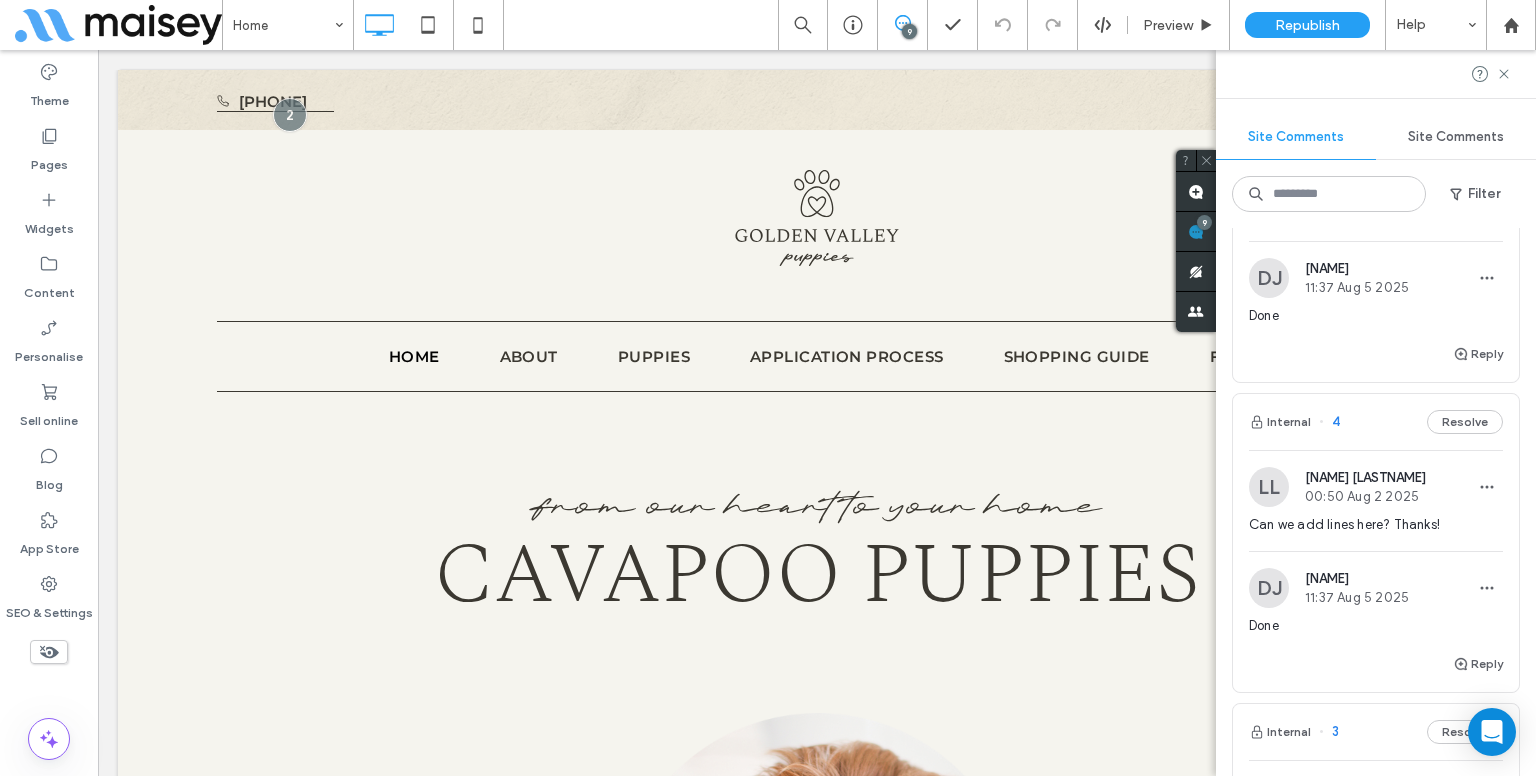 click on "Done" at bounding box center [1376, 324] 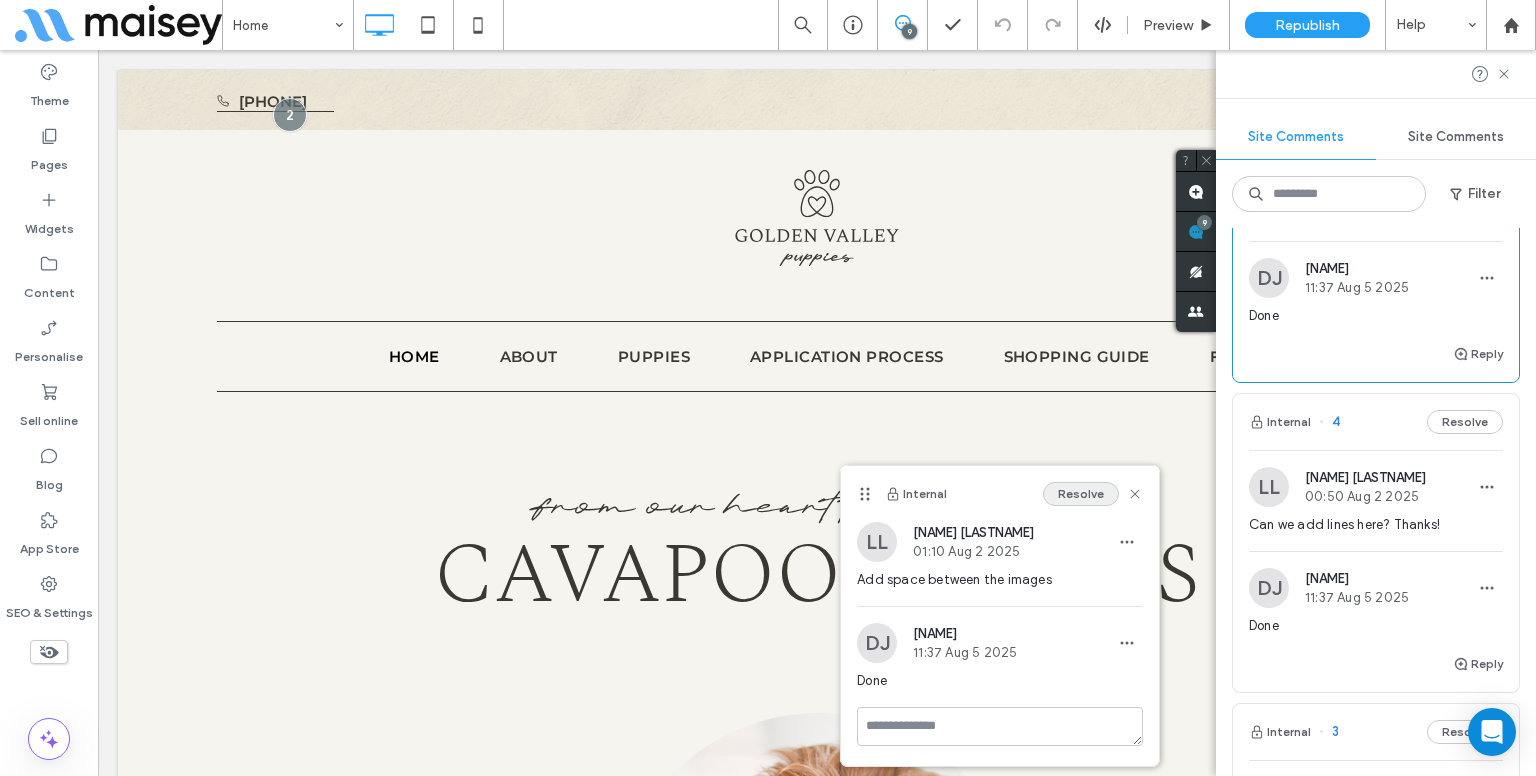 click on "Resolve" at bounding box center [1081, 494] 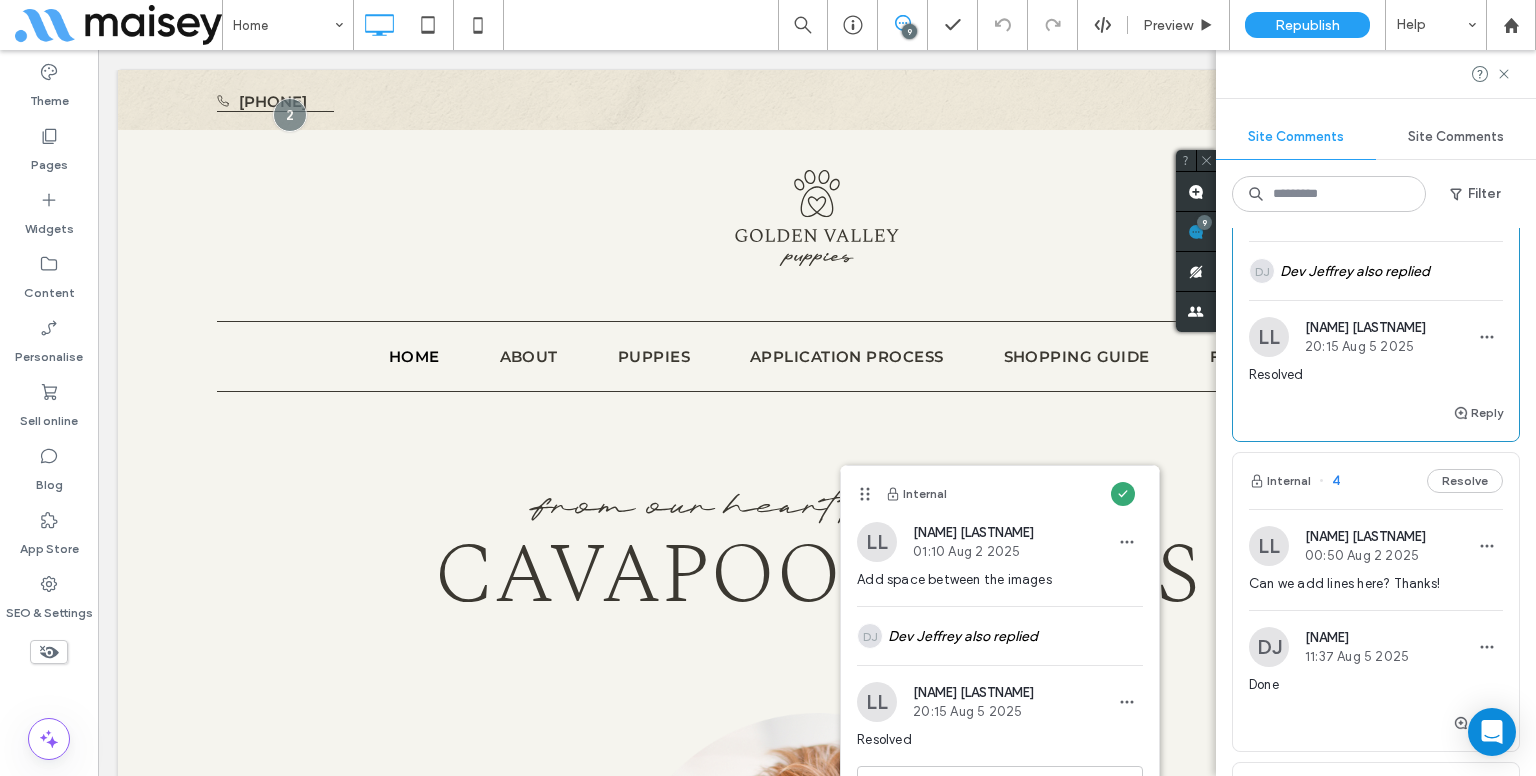 scroll, scrollTop: 1232, scrollLeft: 0, axis: vertical 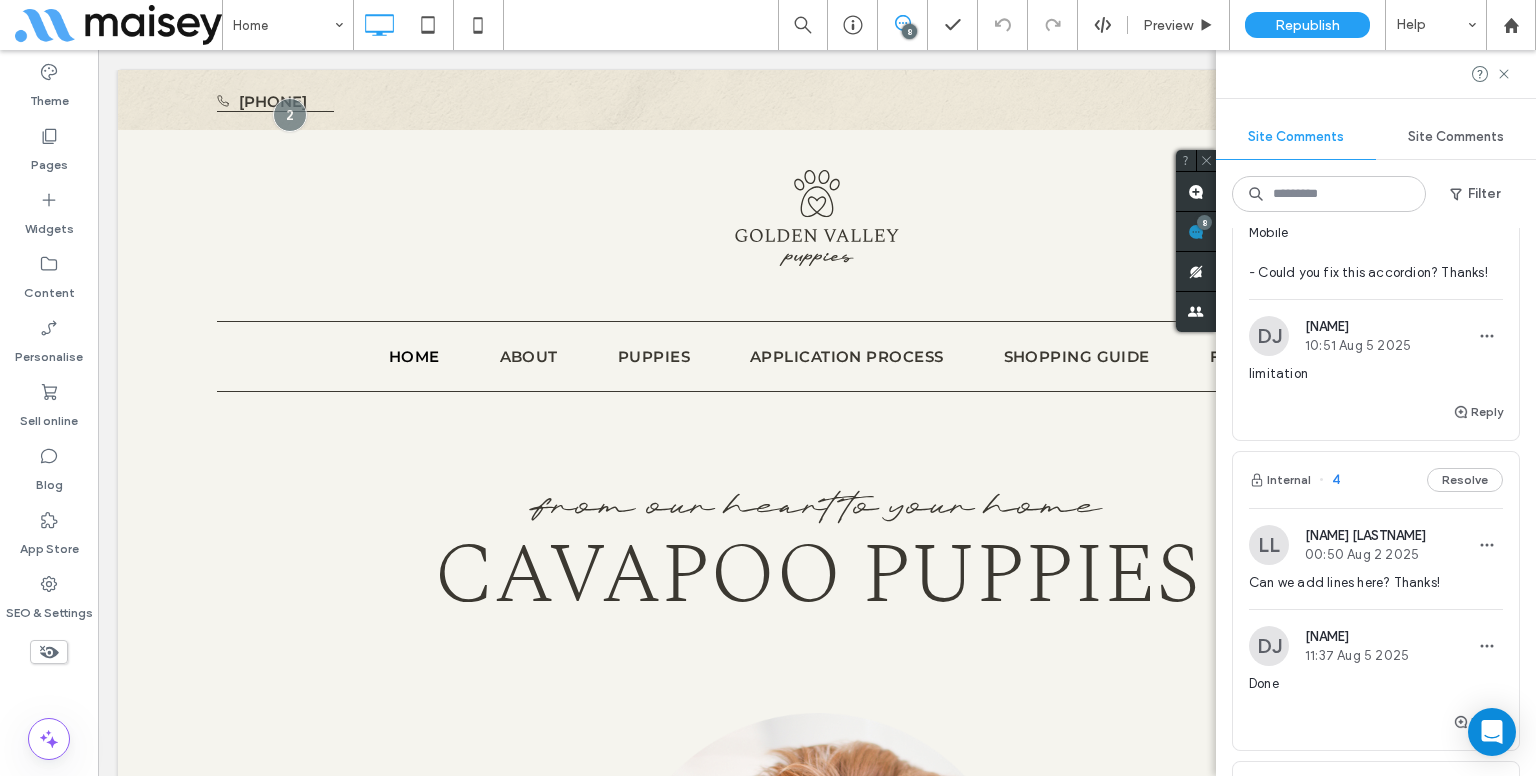 click on "LL [NAME] [LASTNAME] 00:50 Aug 2 2025 Can we add lines here? Thanks!" at bounding box center (1376, 567) 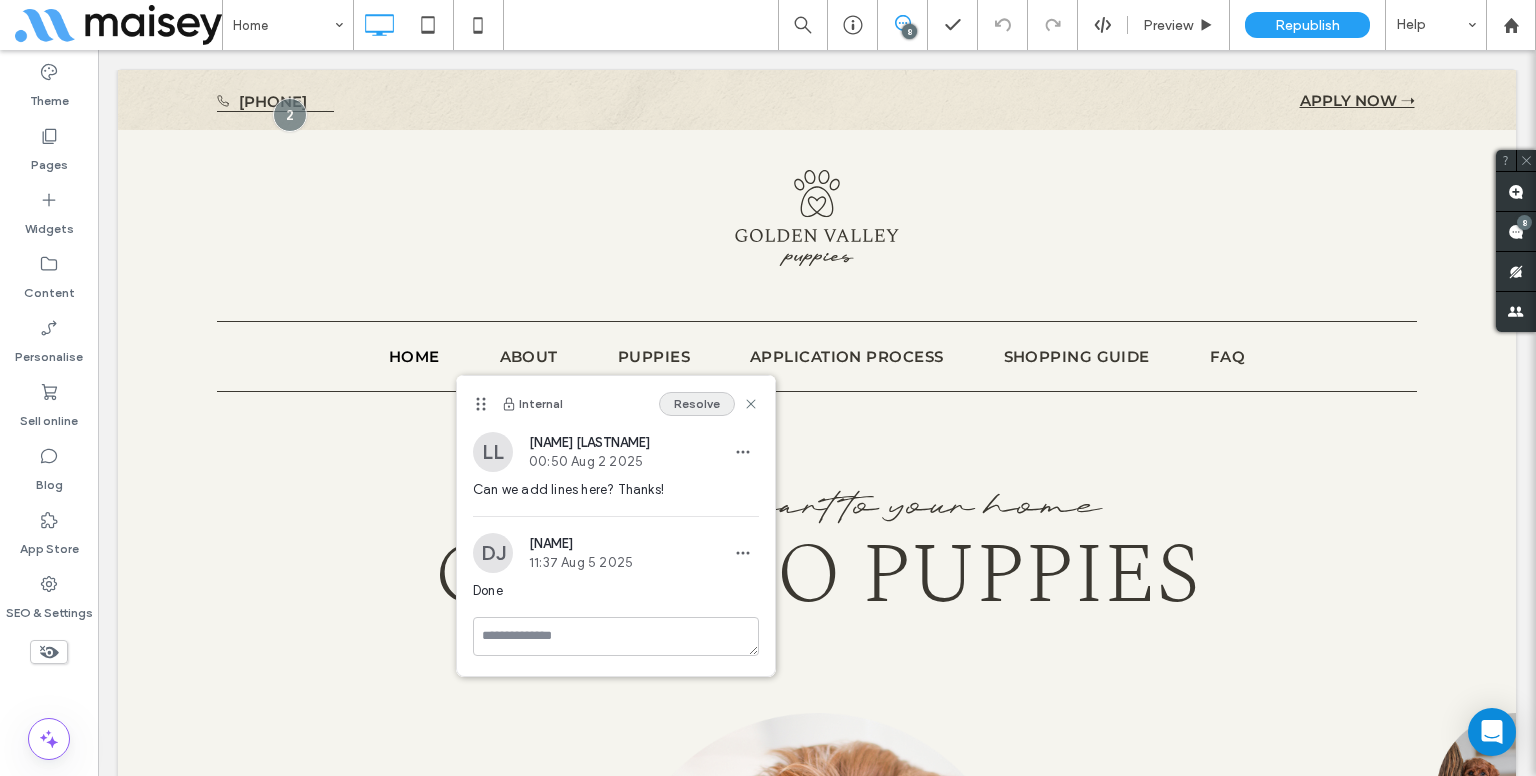 click on "Resolve" at bounding box center [697, 404] 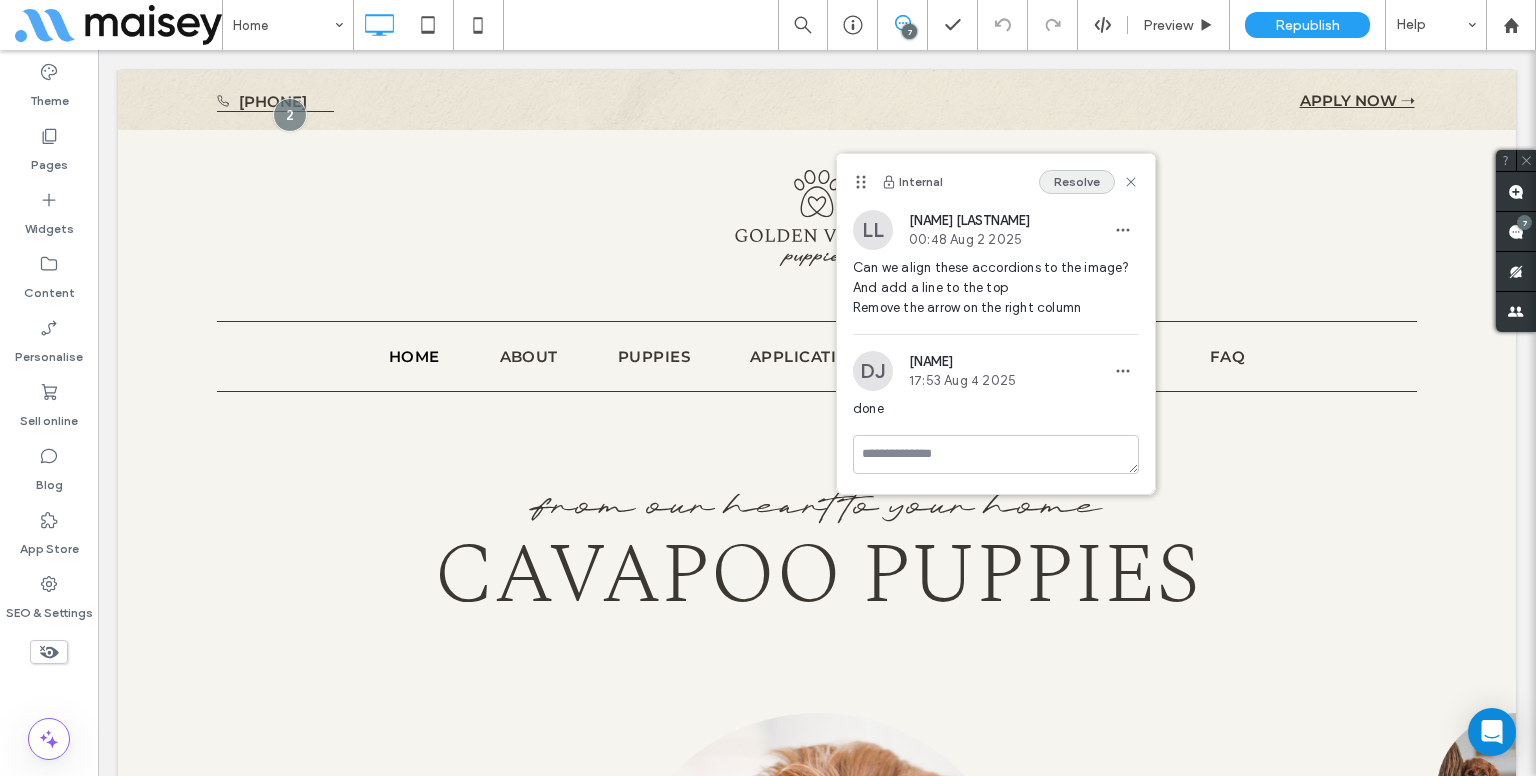 click on "Resolve" at bounding box center (1077, 182) 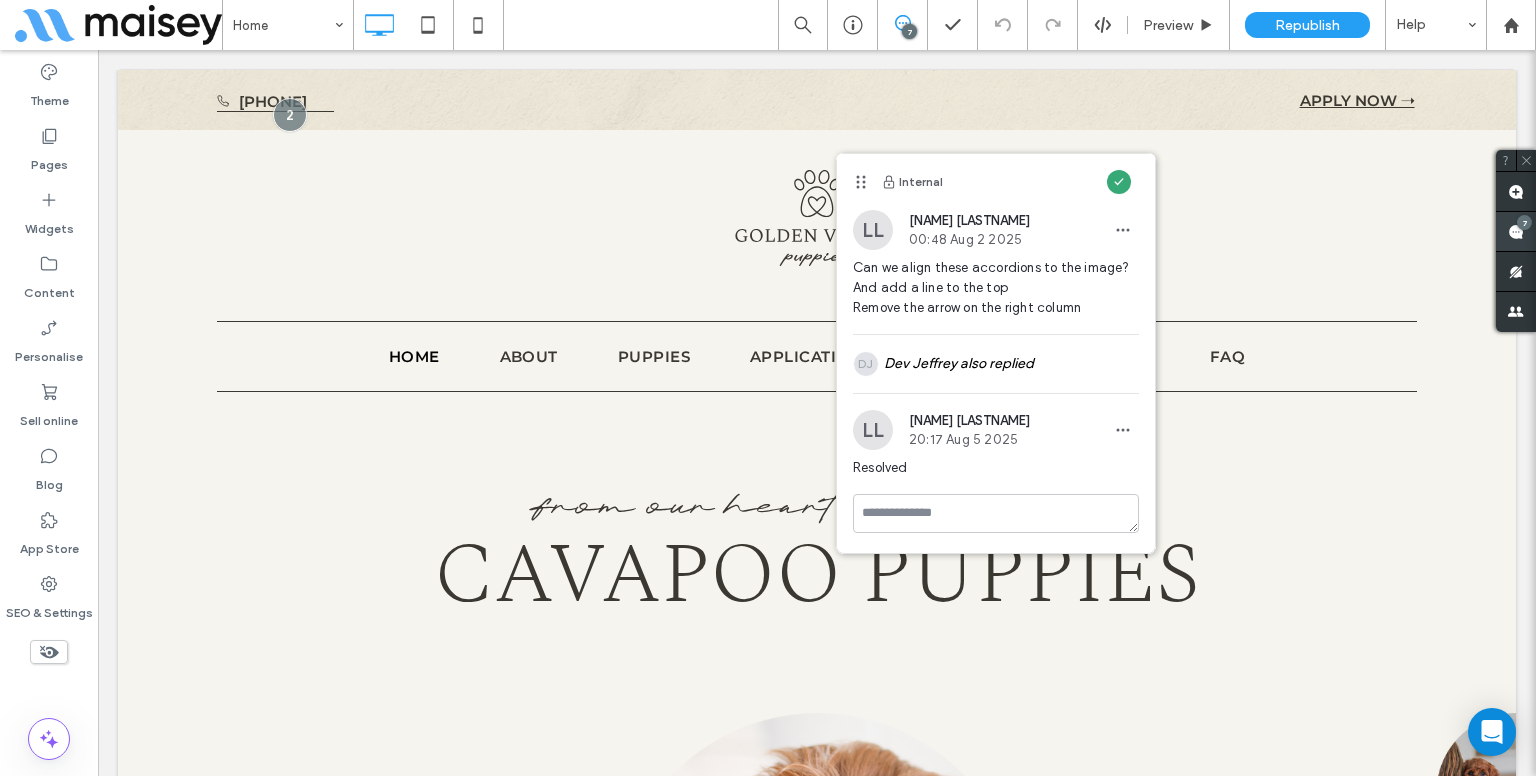 click 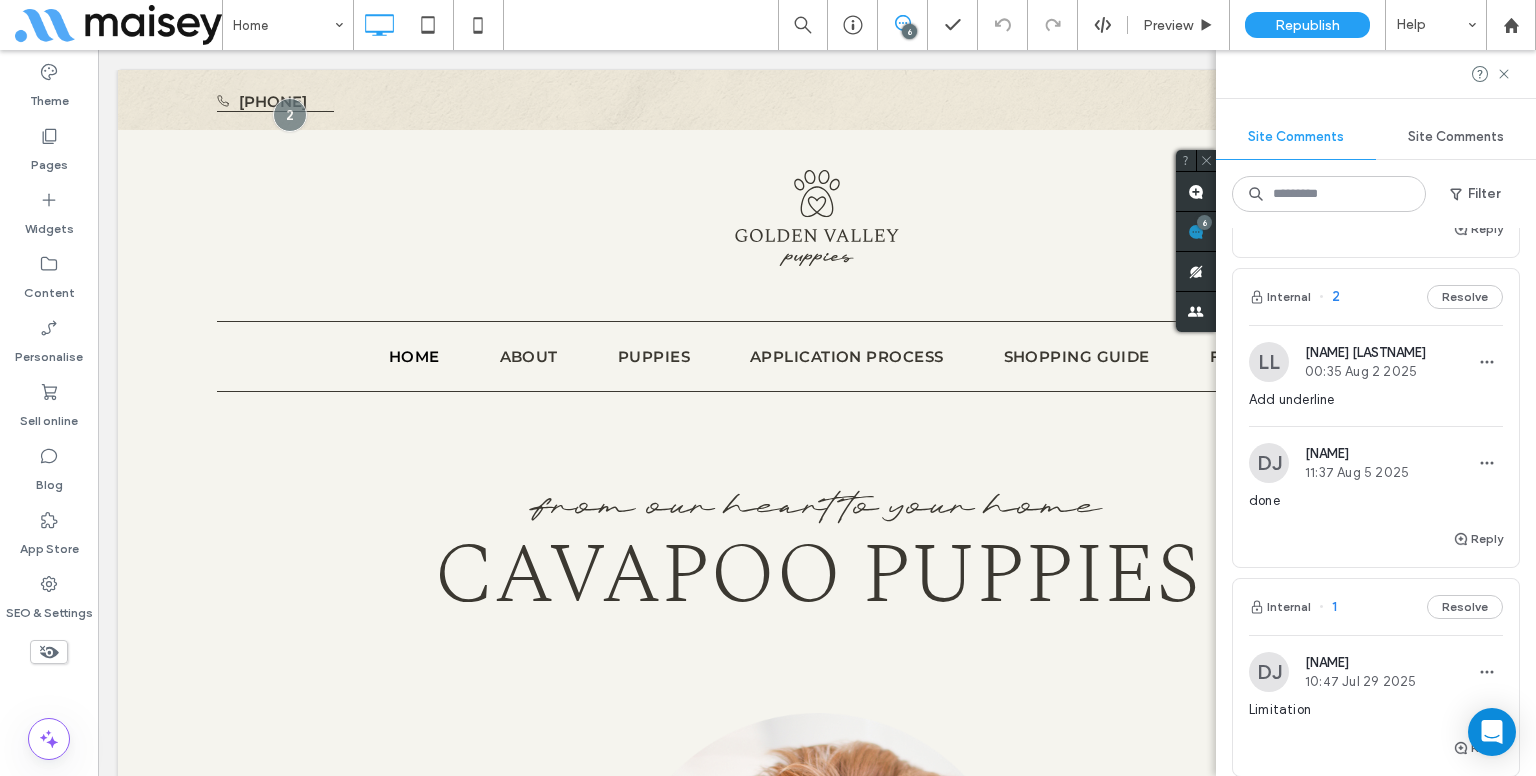 scroll, scrollTop: 1500, scrollLeft: 0, axis: vertical 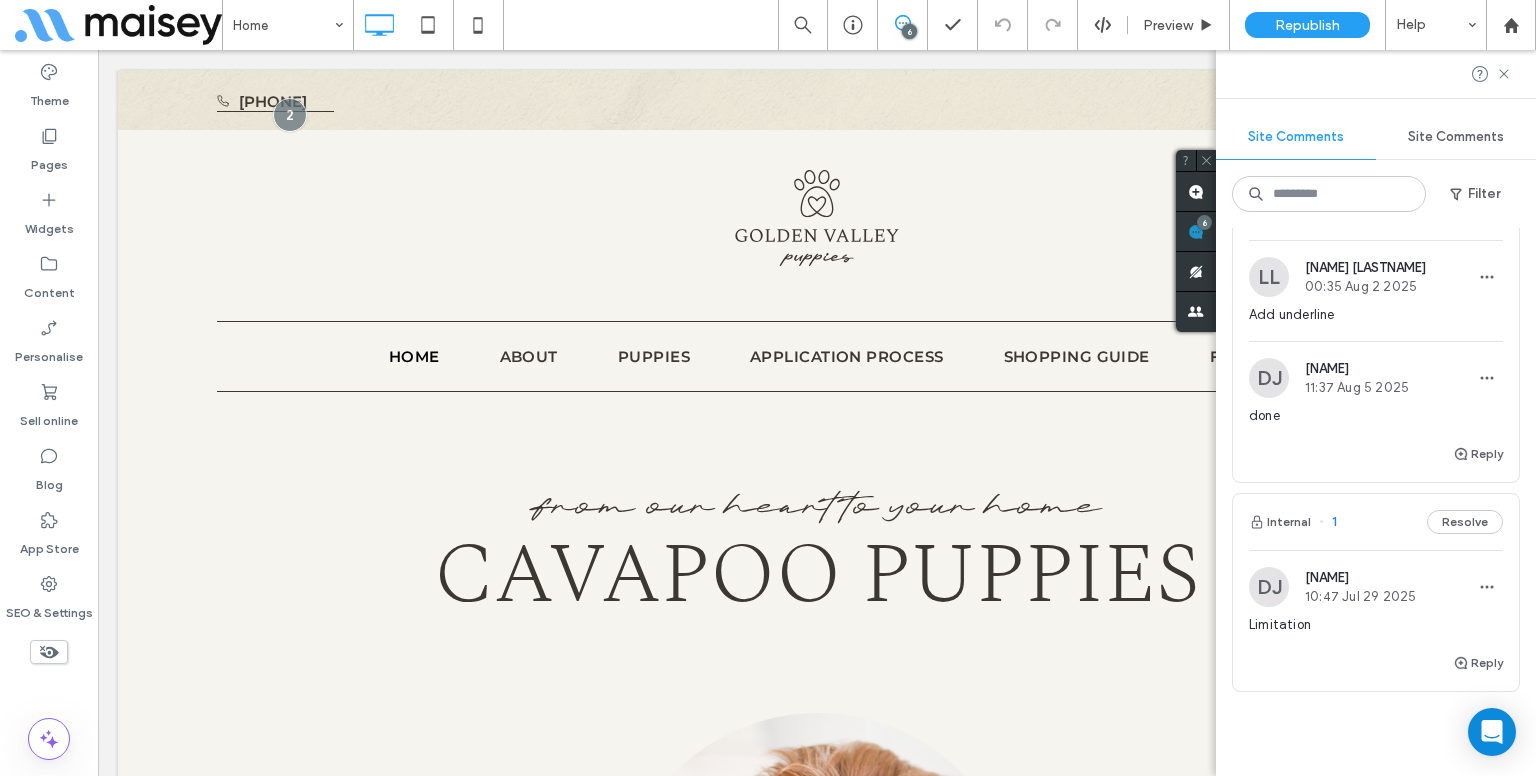 click on "LL [NAME] [LASTNAME] 00:35 Aug 2 2025 Add underline DJ Dev Jeffrey 11:37 Aug 5 2025 done" at bounding box center [1376, 341] 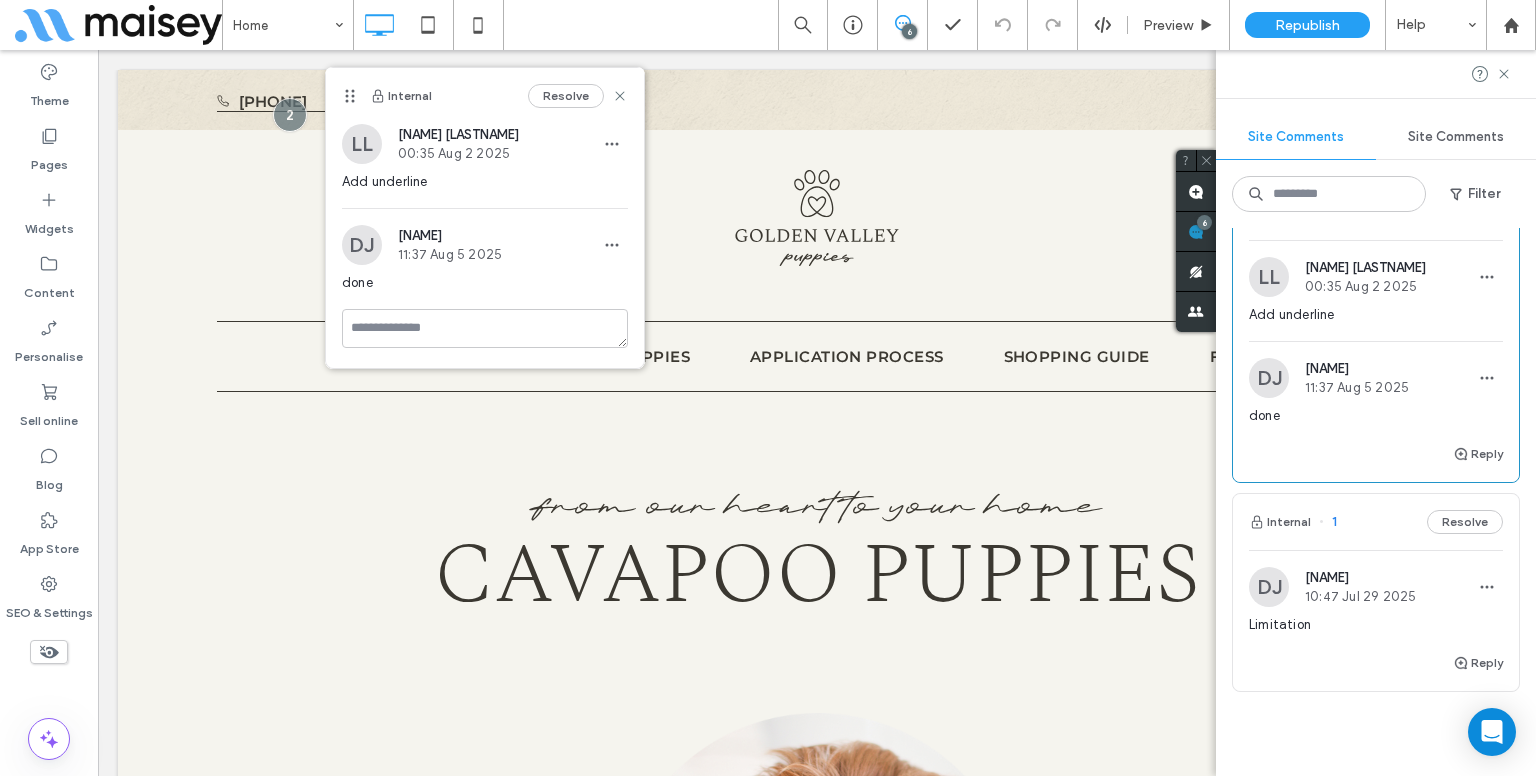 click on "LL [NAME] [LASTNAME] 00:35 Aug 2 2025 Add underline DJ Dev Jeffrey 11:37 Aug 5 2025 done" at bounding box center (1376, 341) 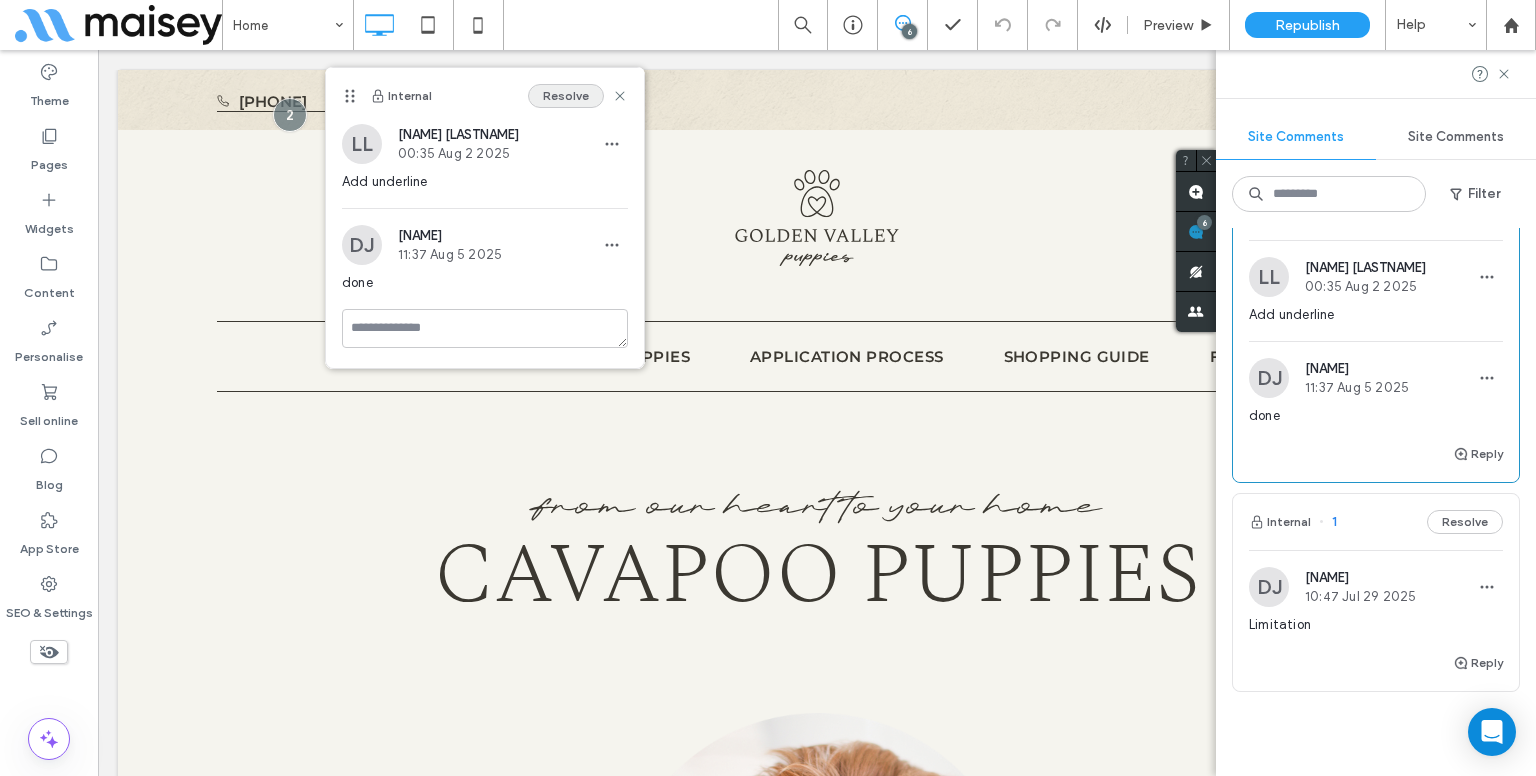 click on "Resolve" at bounding box center [566, 96] 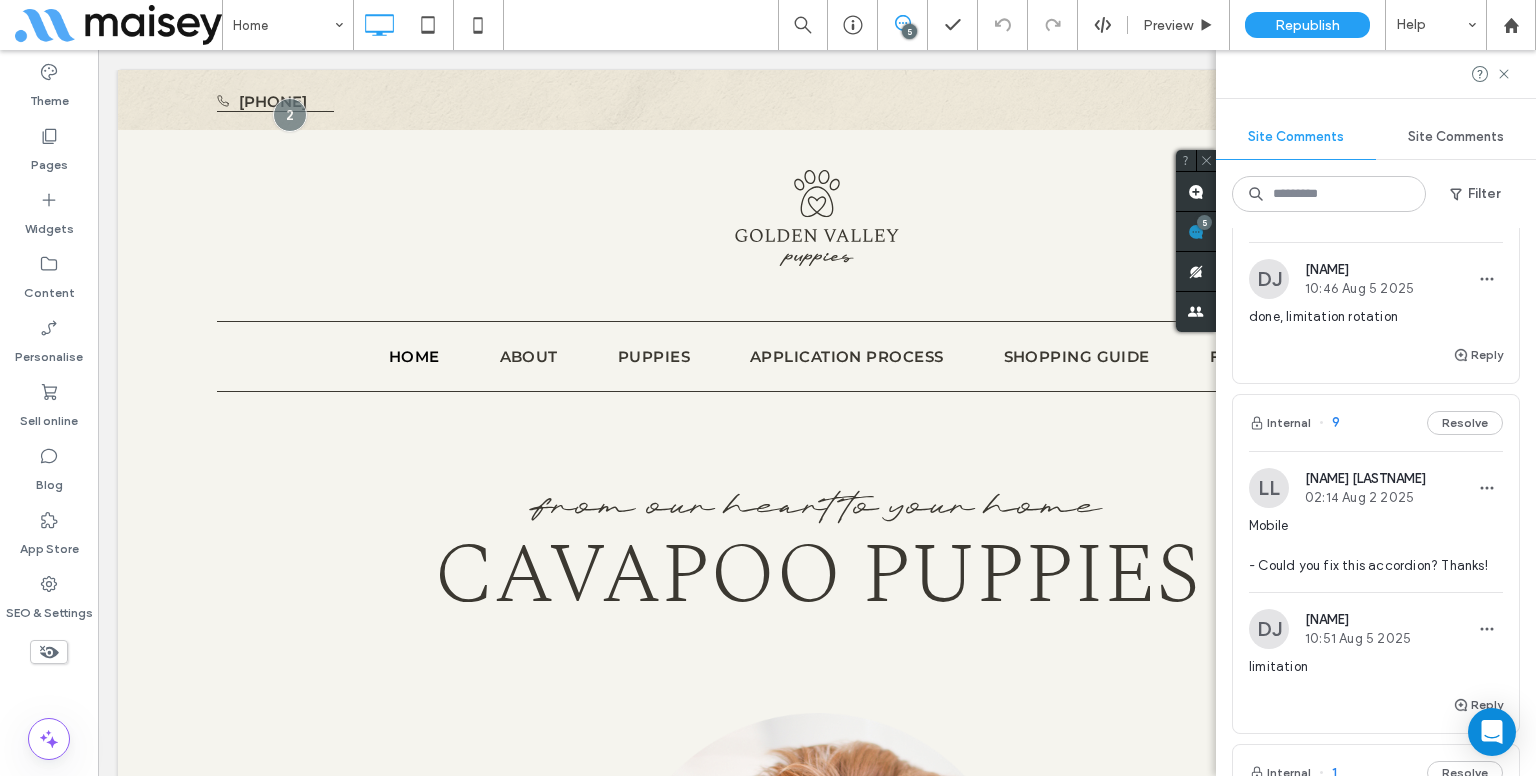 scroll, scrollTop: 737, scrollLeft: 0, axis: vertical 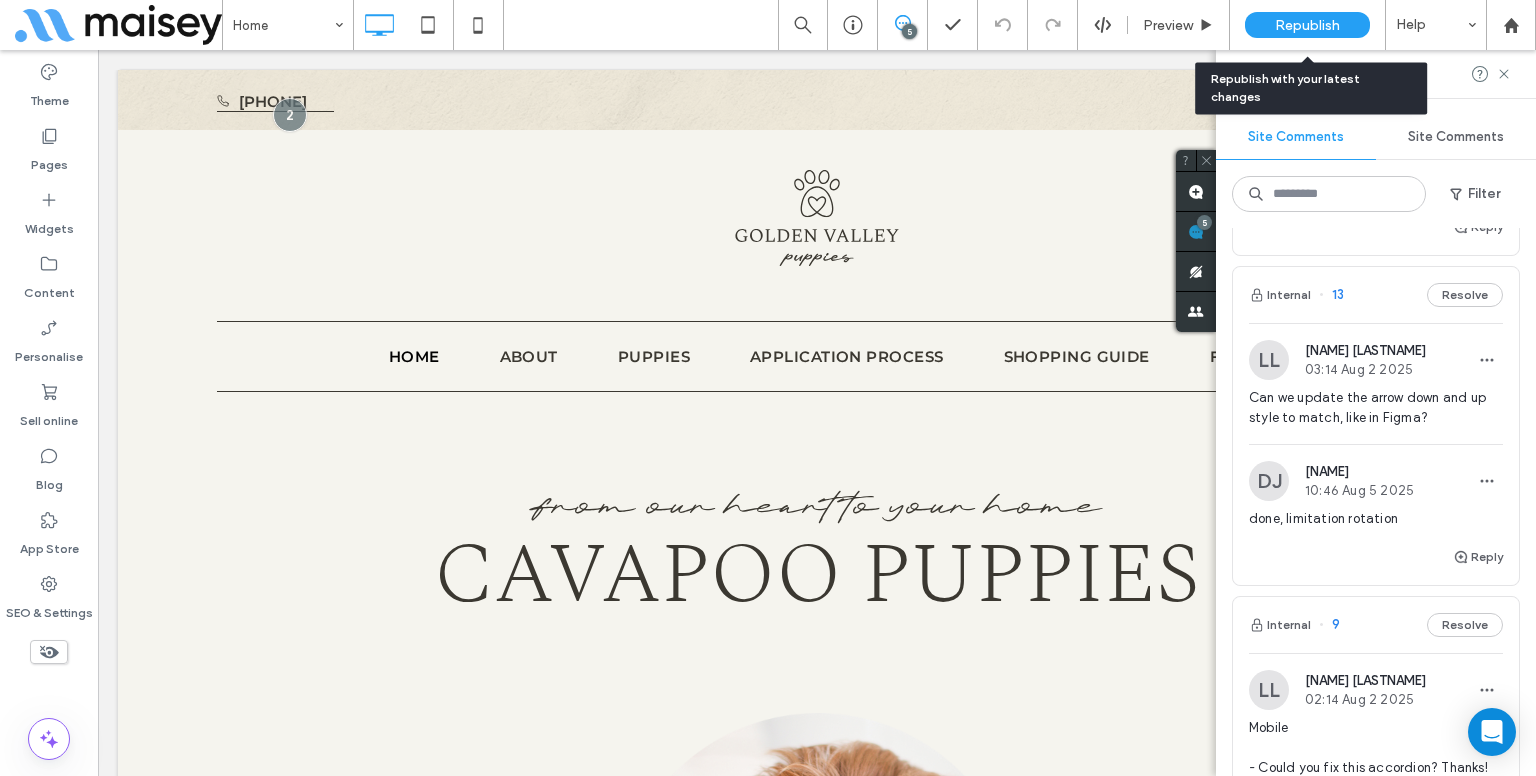 click on "Republish" at bounding box center (1307, 25) 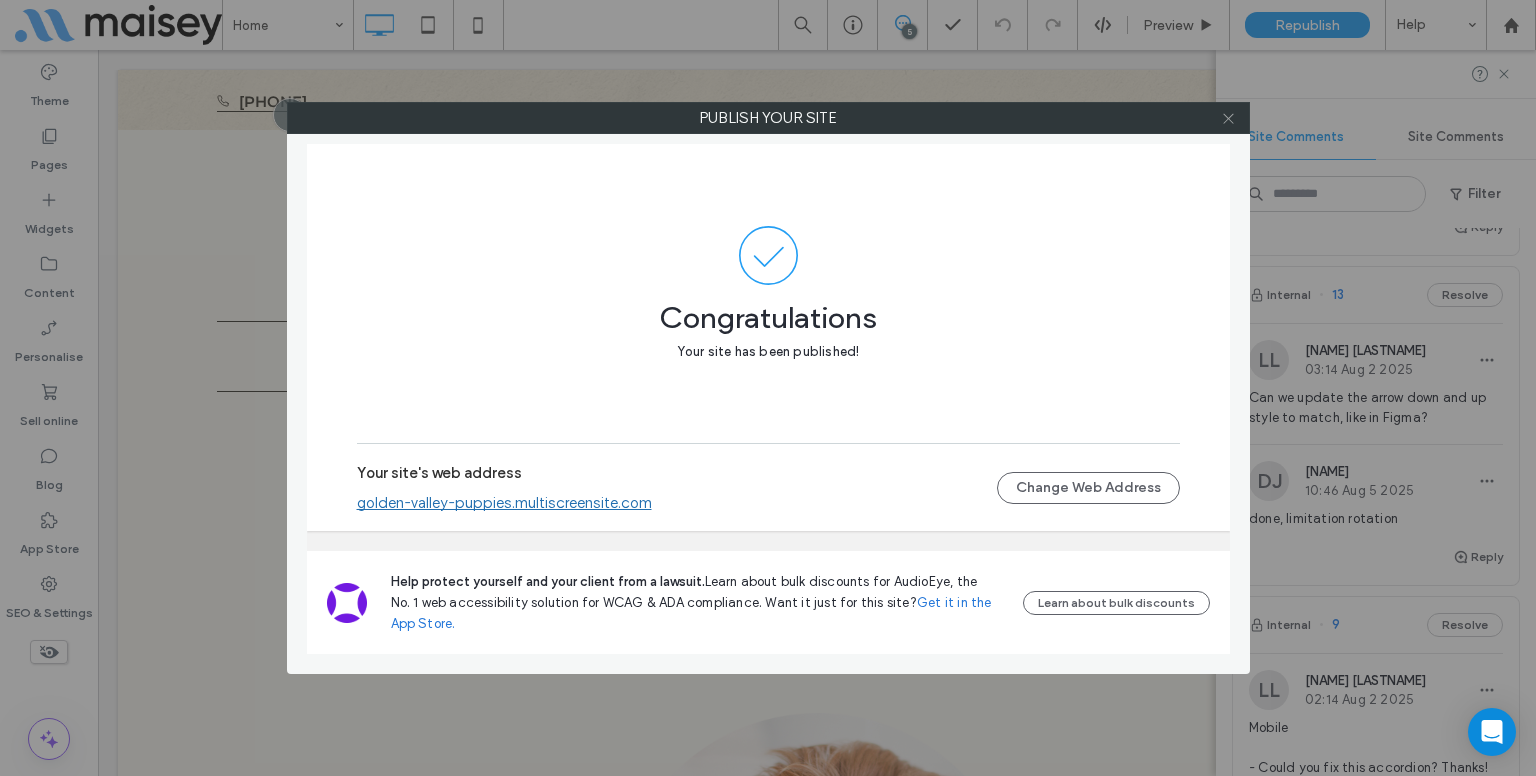 click 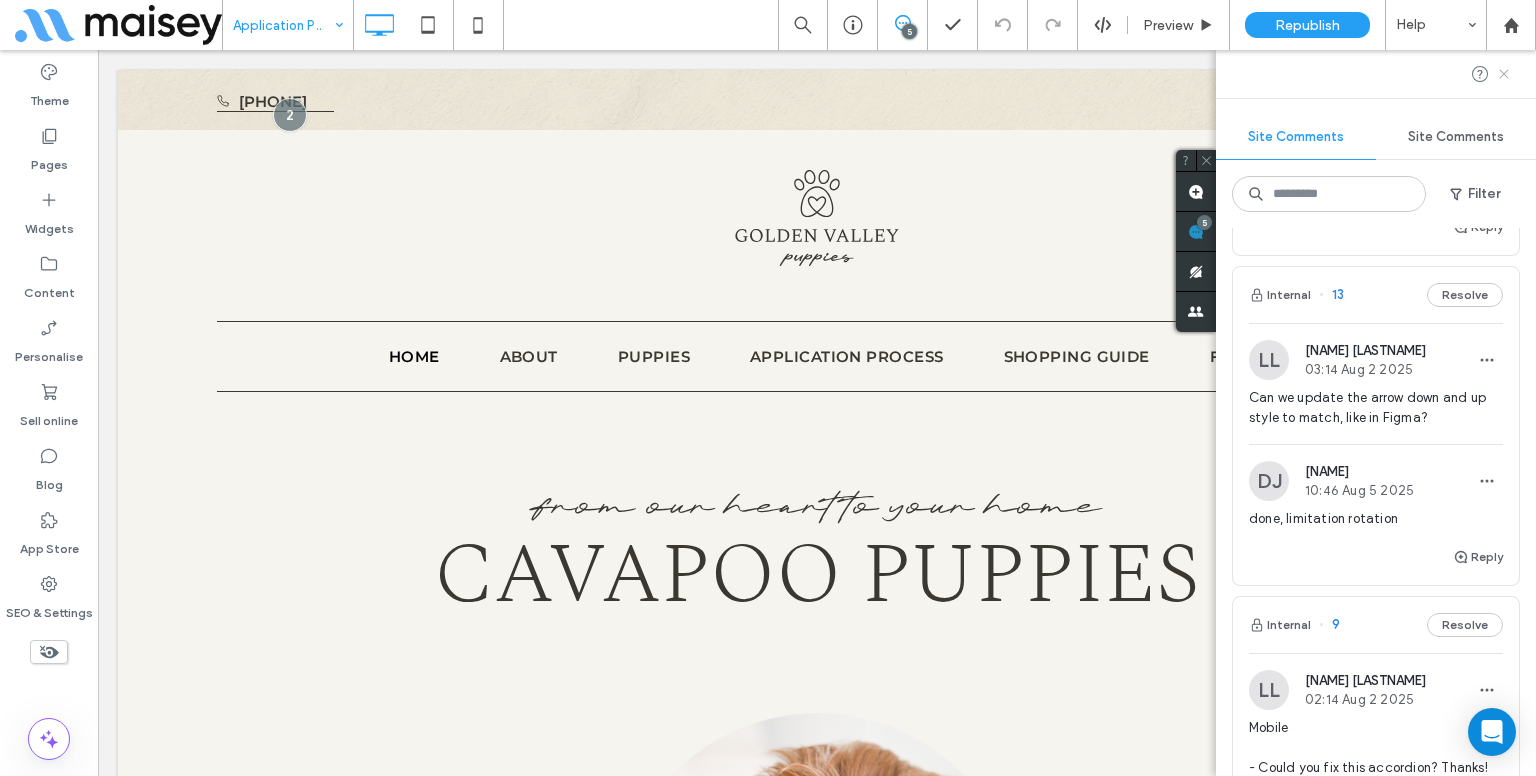 click 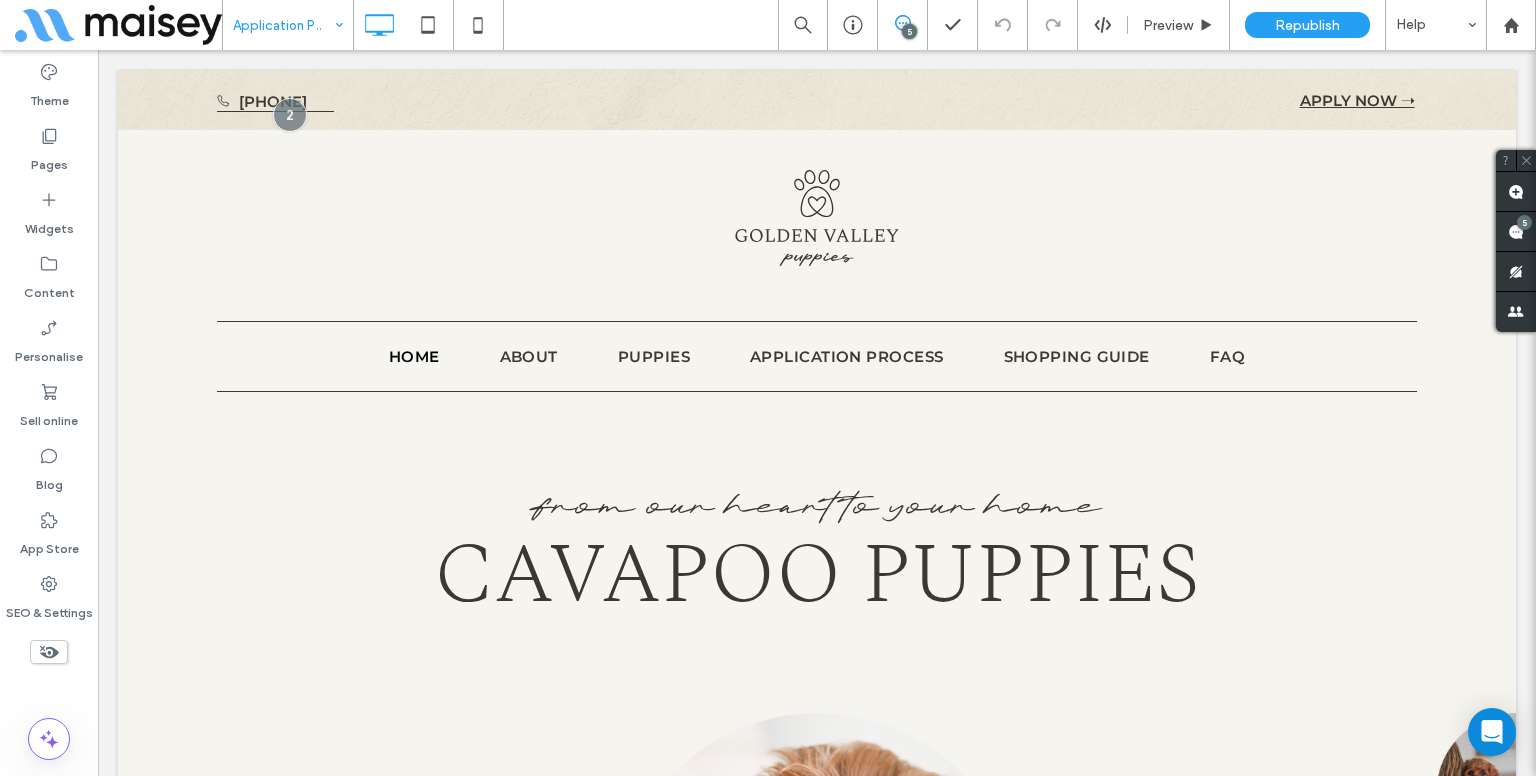 scroll, scrollTop: 0, scrollLeft: 0, axis: both 